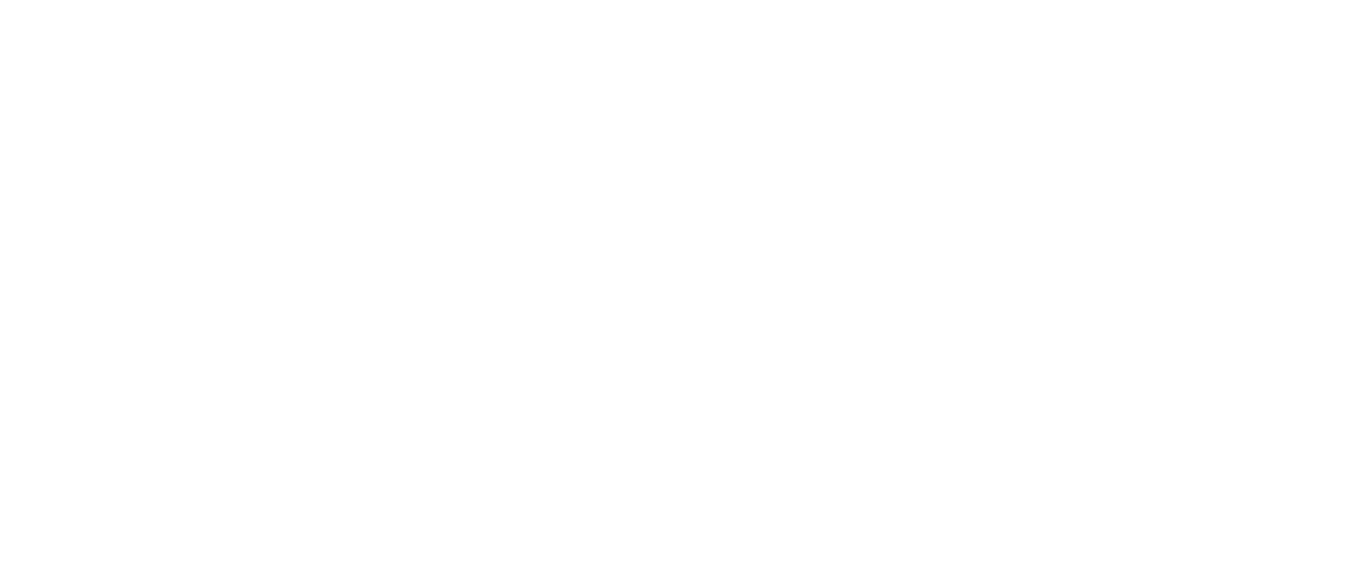 scroll, scrollTop: 0, scrollLeft: 0, axis: both 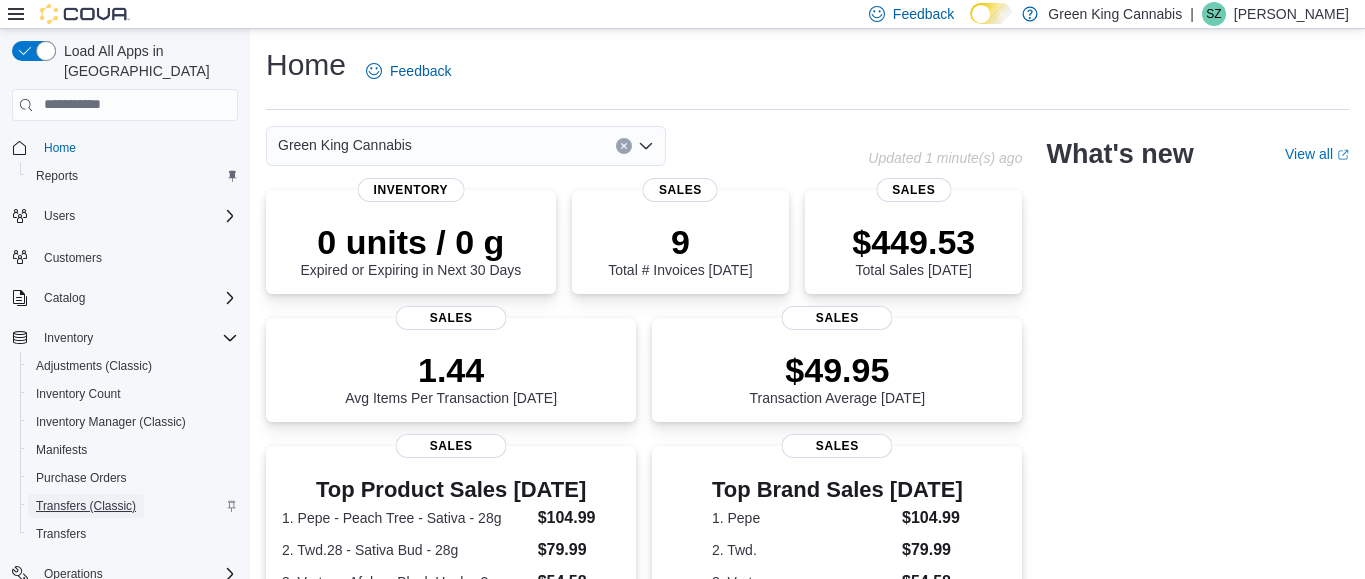 click on "Transfers (Classic)" at bounding box center (86, 506) 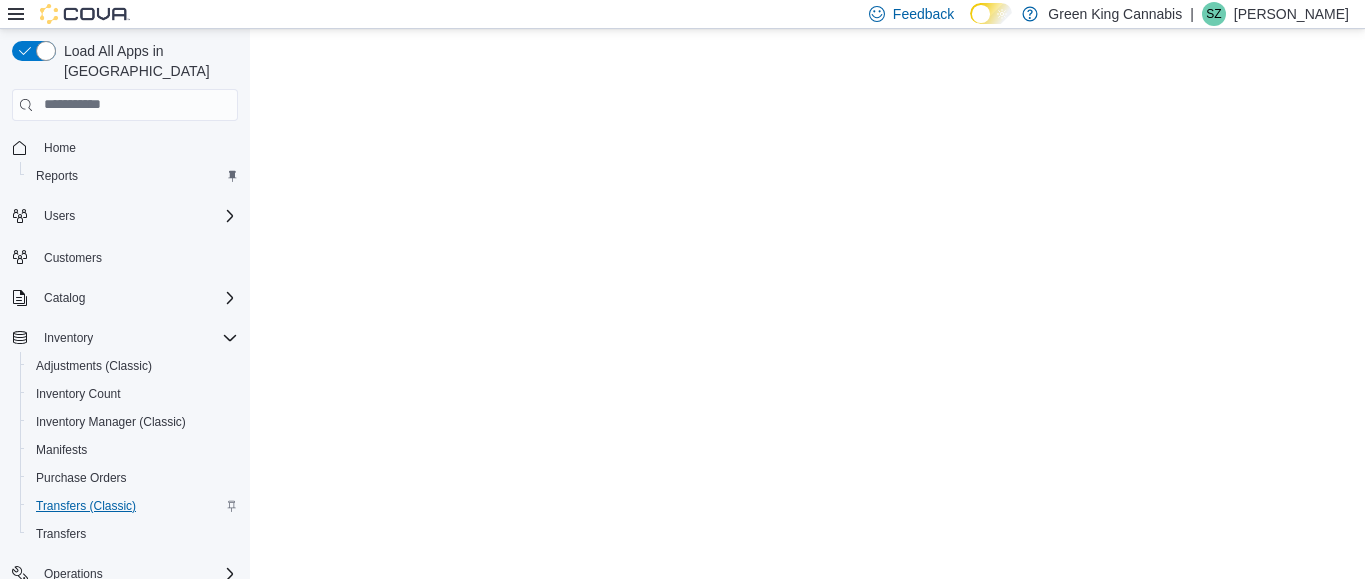 scroll, scrollTop: 0, scrollLeft: 0, axis: both 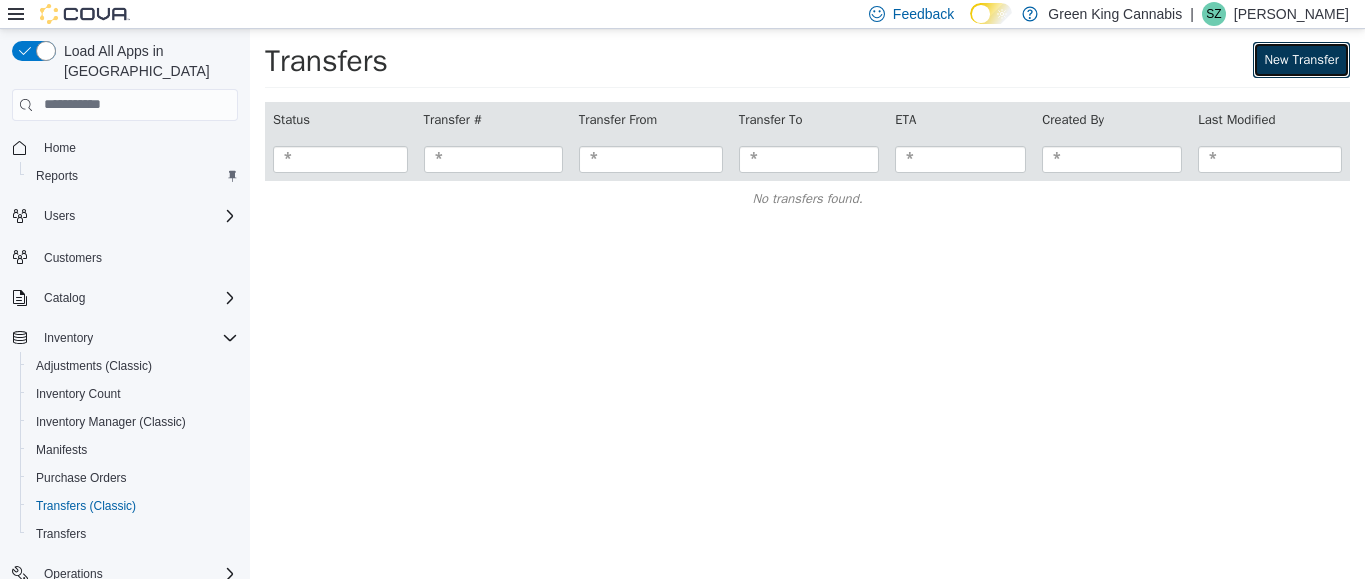 click on "New Transfer" at bounding box center (1301, 59) 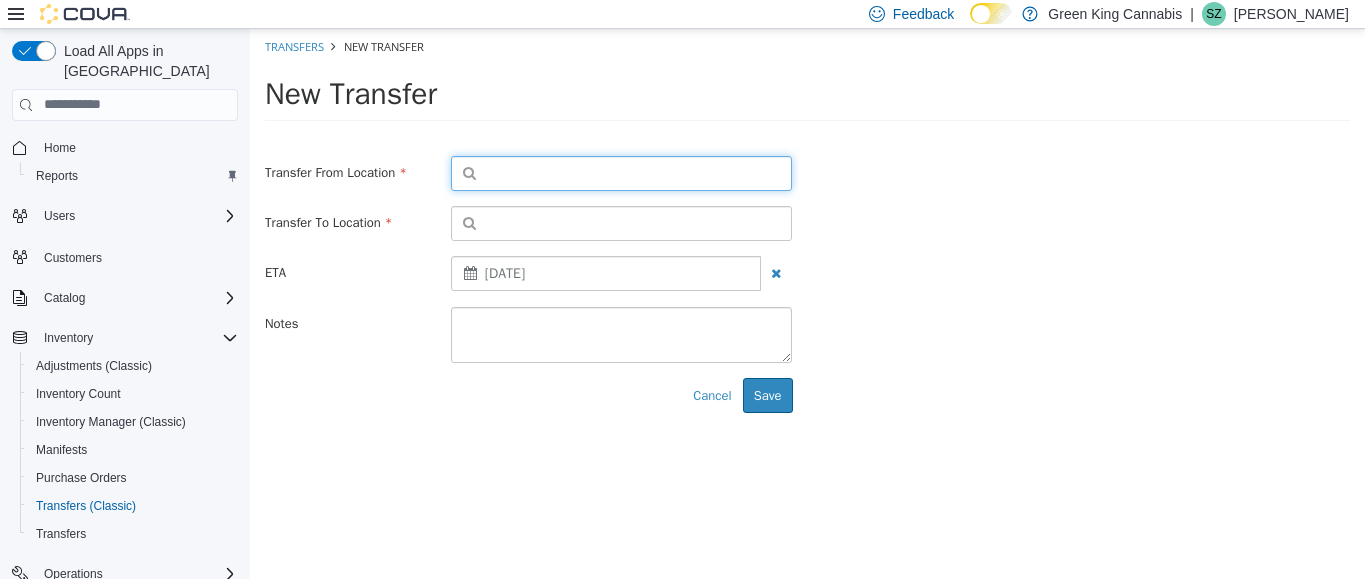 click at bounding box center (622, 172) 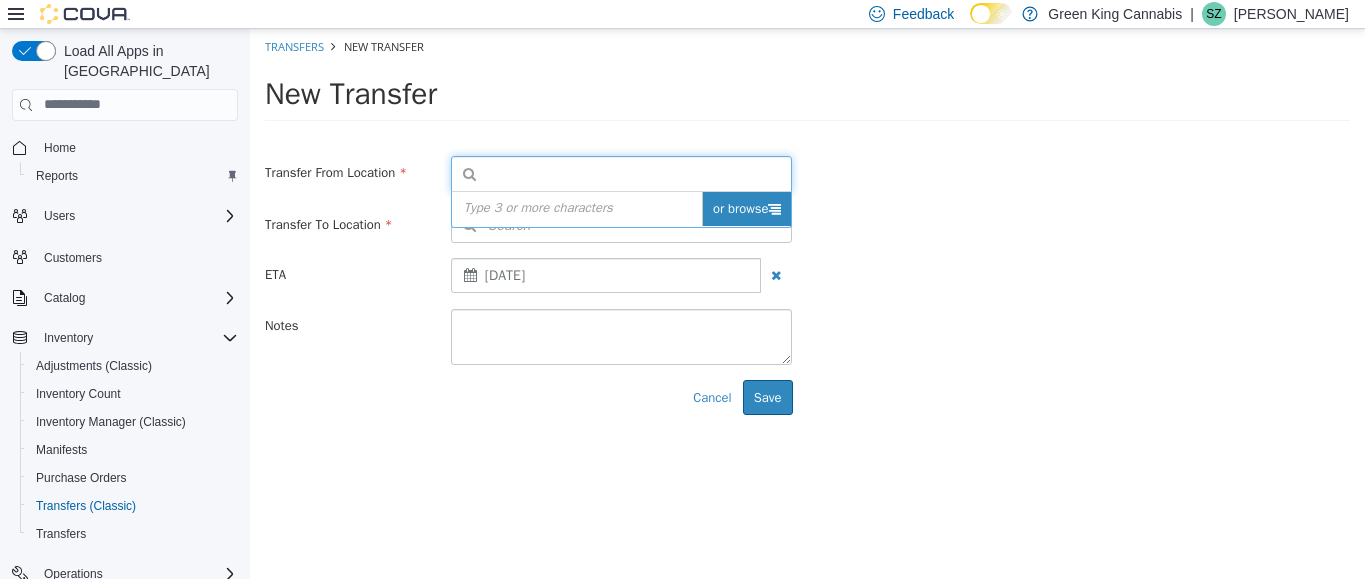 click on "or browse" at bounding box center [747, 208] 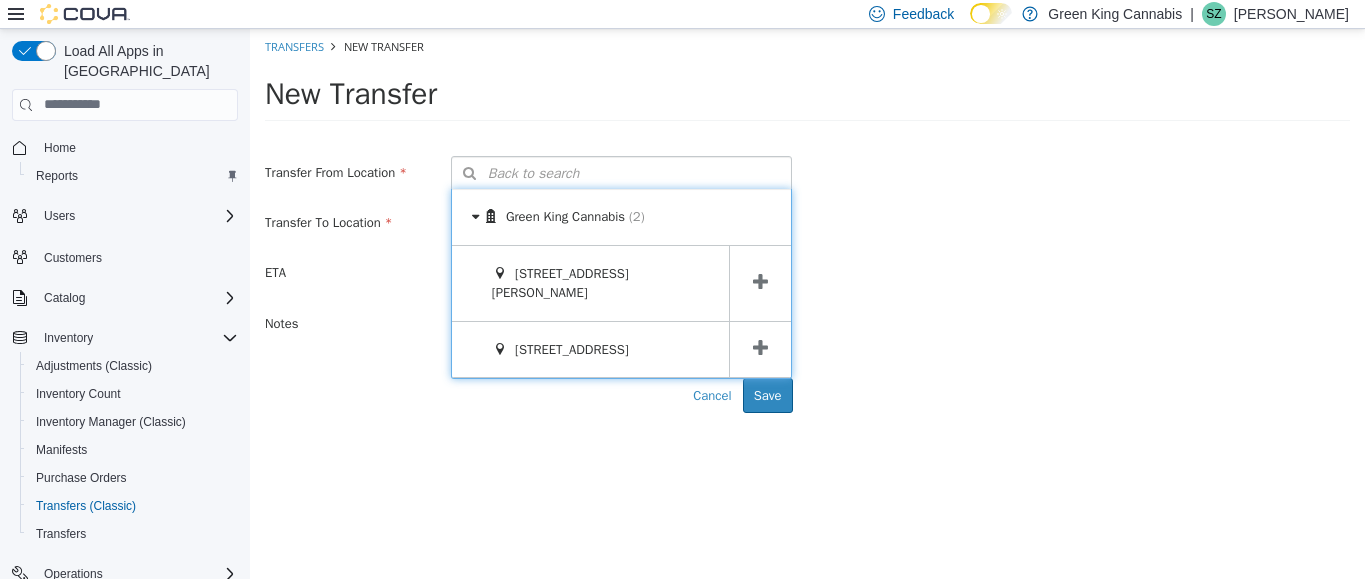 click at bounding box center [760, 281] 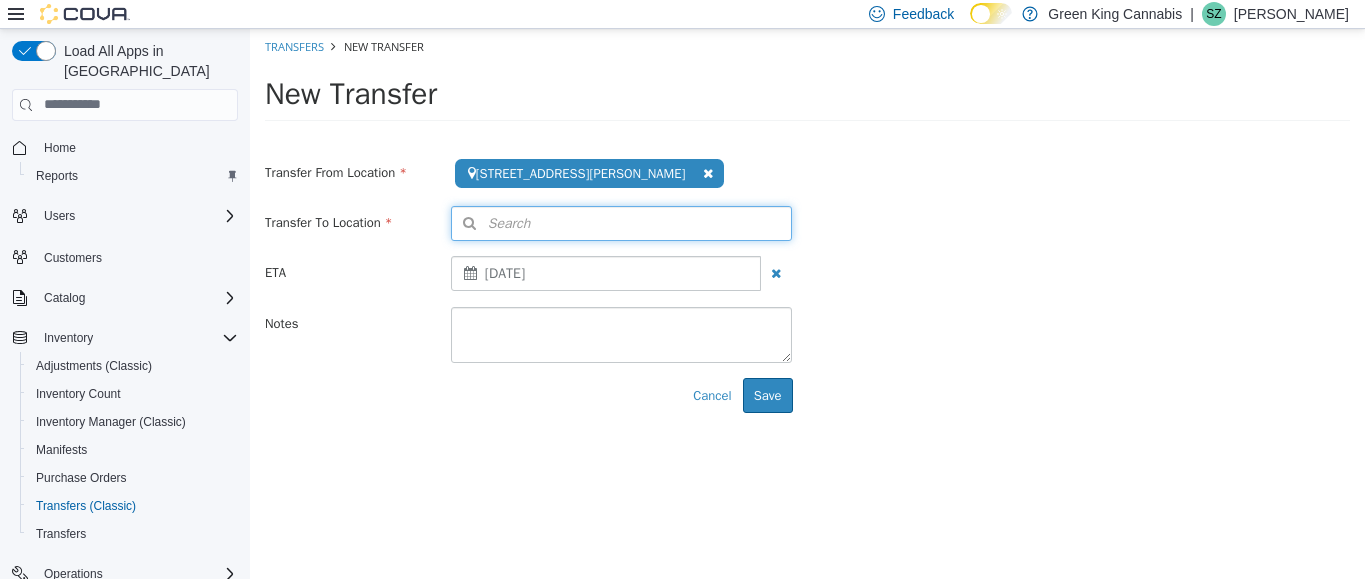 click on "Search" at bounding box center (622, 222) 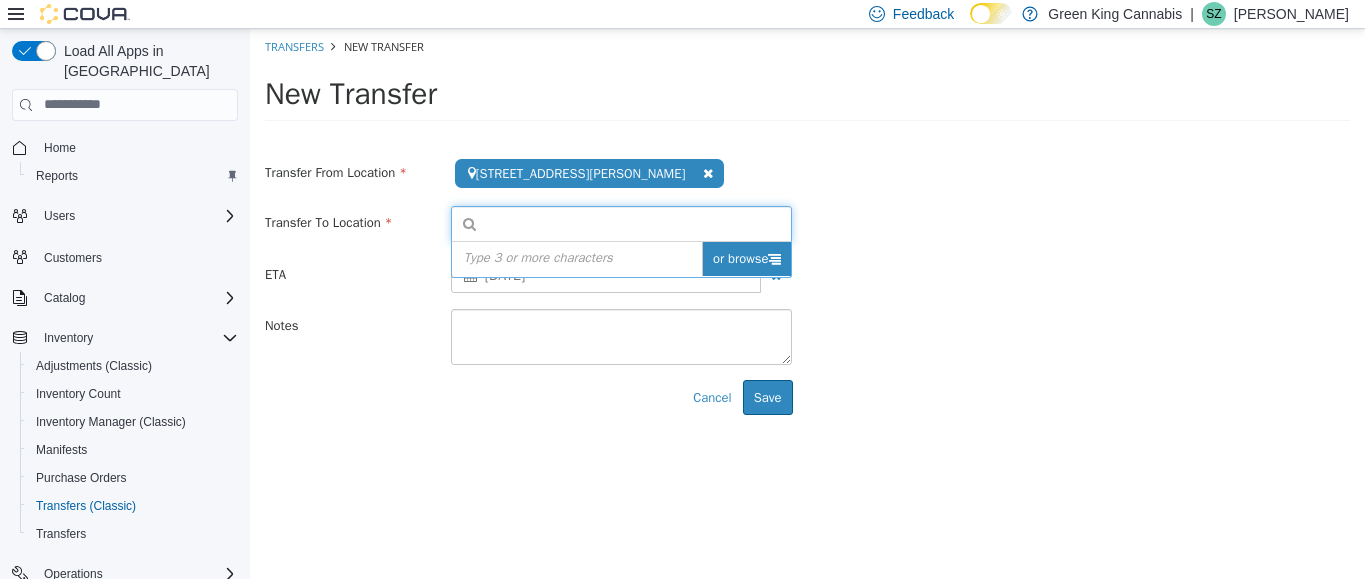 click on "or browse" at bounding box center [747, 258] 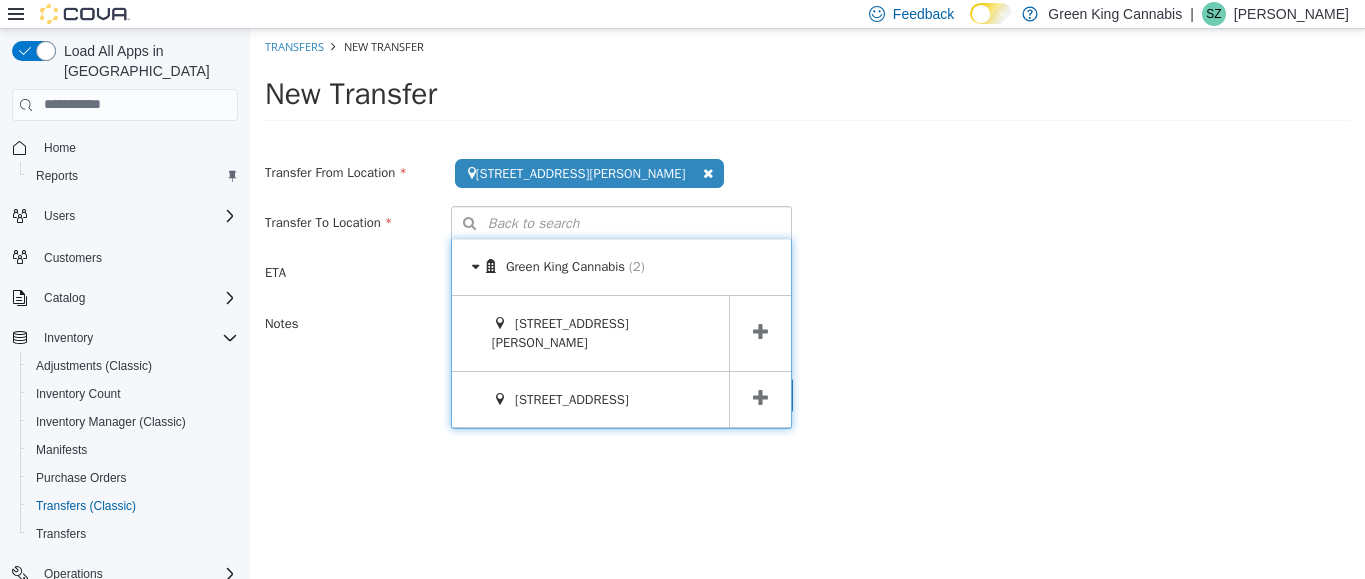 click at bounding box center [760, 399] 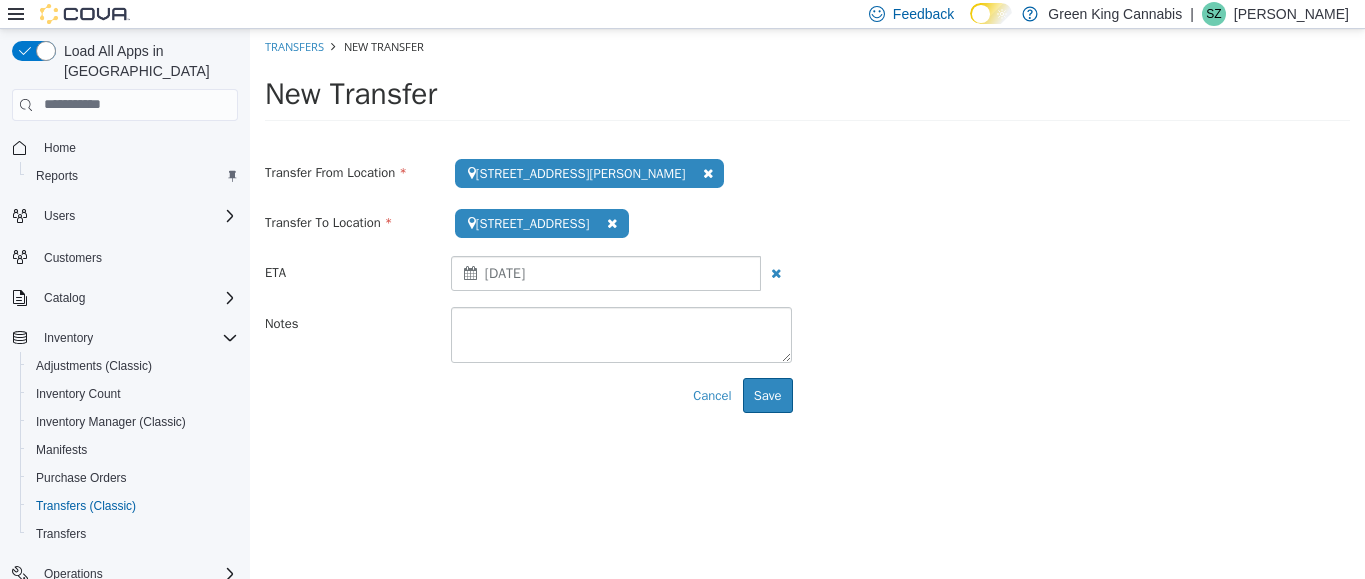 click on "[DATE]" at bounding box center (606, 272) 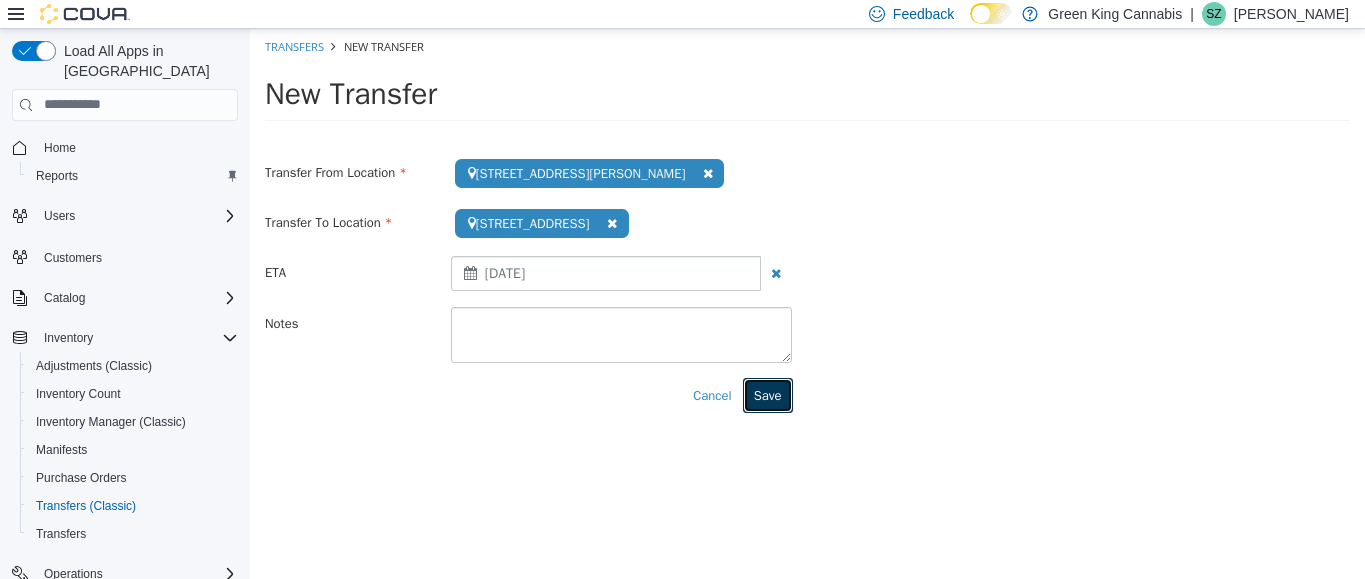 click on "Save" at bounding box center [768, 395] 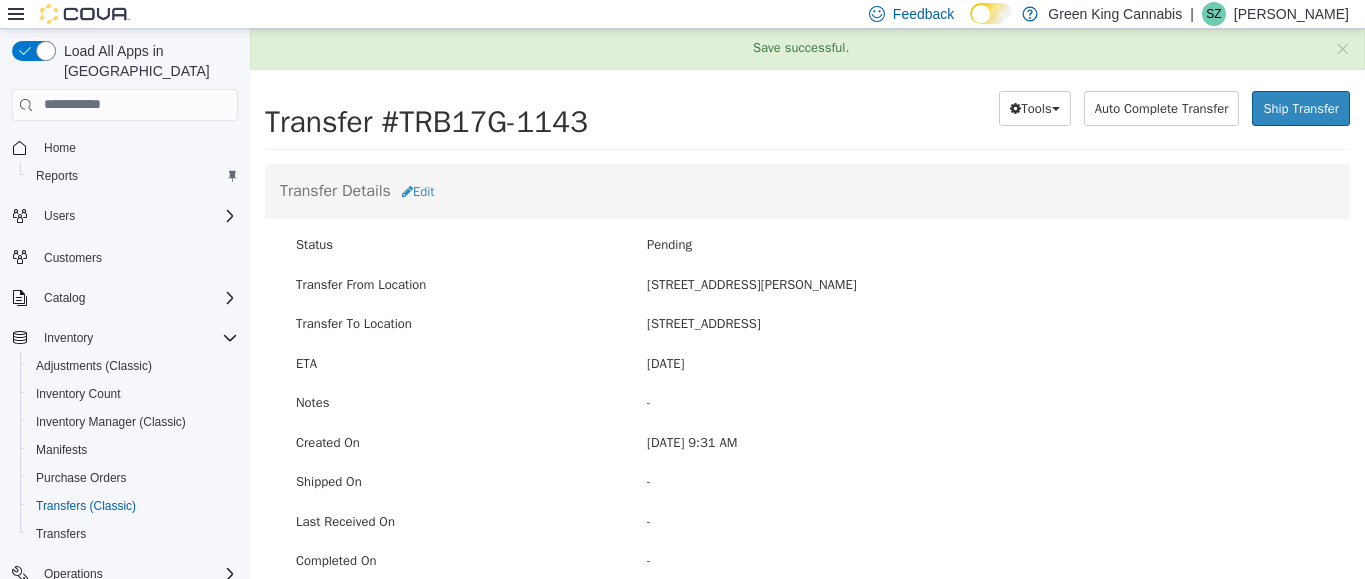 scroll, scrollTop: 241, scrollLeft: 0, axis: vertical 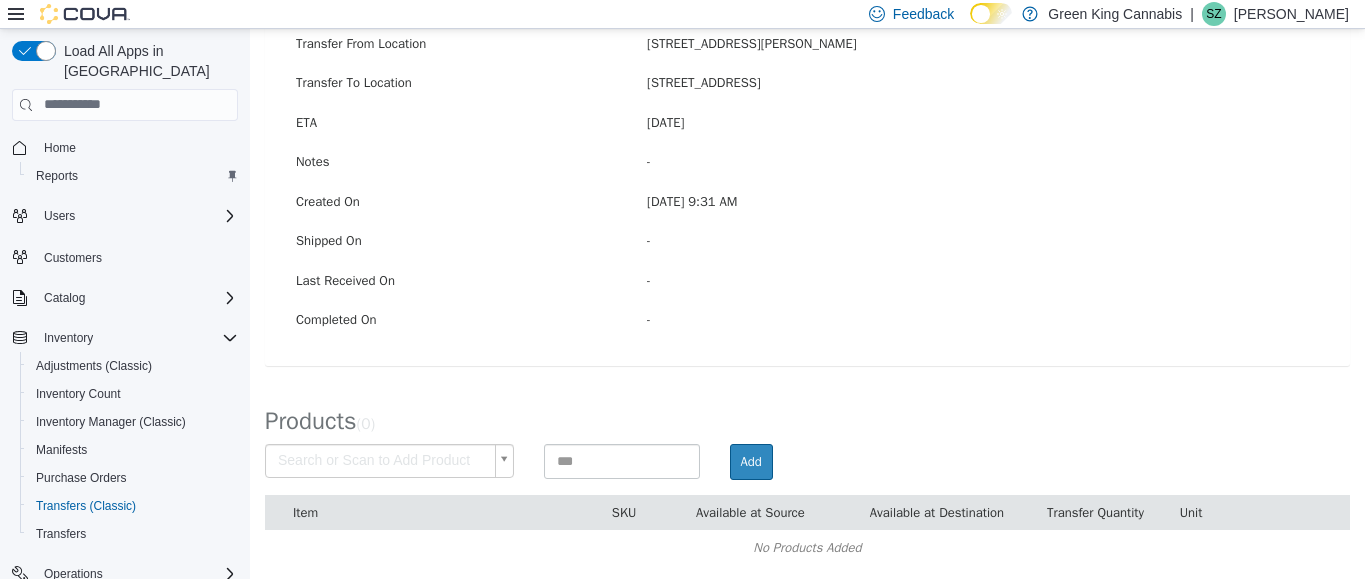 click on "×
Save successful.
Transfers
TRB17G-1143
Transfer #TRB17G-1143
Preparing Download...  Tools  PDF Download
Delete
Auto Complete Transfer Ship Transfer
Transfer Details  Edit Status
Pending
Transfer From Location
[STREET_ADDRESS][PERSON_NAME]
Transfer To Location
[STREET_ADDRESS]
ETA [DATE] Notes -
Created On [DATE] 9:31 AM Shipped On - Last Received On - Completed On - Products  ( 0 )
Search or Scan to Add Product                             Add
Item SKU Available at Source Available at Destination Transfer Quantity Unit No Products Added
[DATE] Su Mo Tu We Th Fr Sa 29 30 1 2 3 4 5 6 7 8 9 10 11 12 13 14 15 16 17 18 19 20 21 22 23 24 25 26 27 28 29 30 31 1 2 3 4 5 6 7 8 [DATE] Mo Tu We Th Fr Sa 27 28 29 30 31 1 2 3 4 5 6 7 8 9 10 11 12 13 14 15 16 17 18 19 20 21 22 23 24 25 26 27 28 29 30 31 1 2 3 4 5 6 [DATE] - [DATE] Cancel Apply" at bounding box center [807, 186] 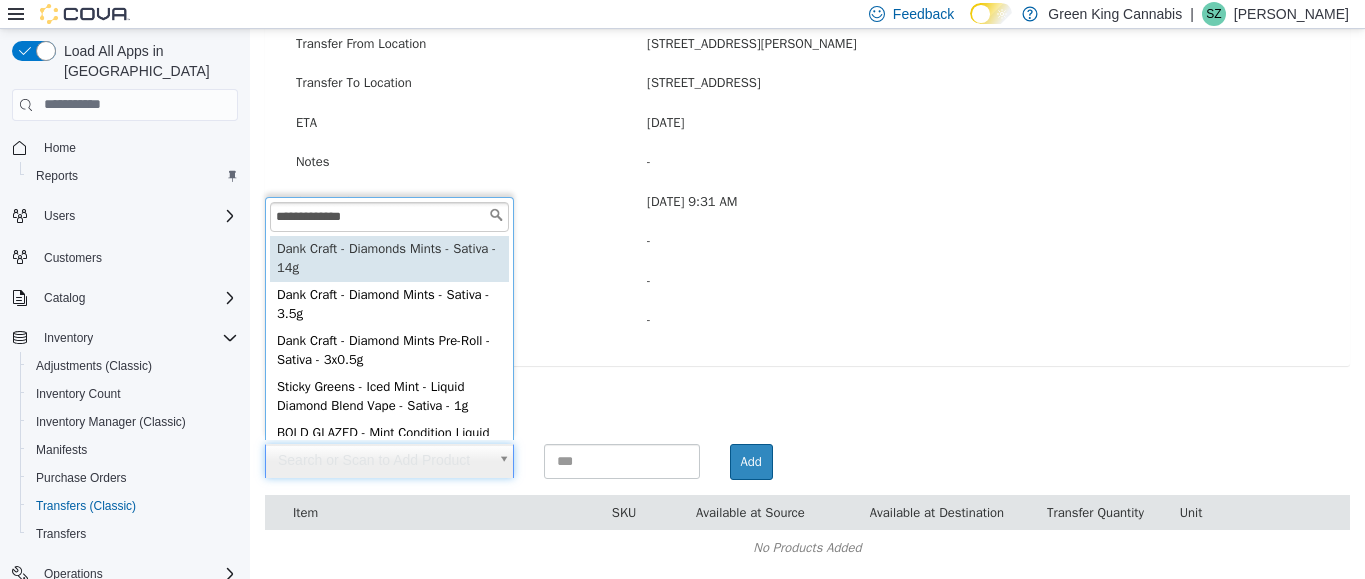 type on "**********" 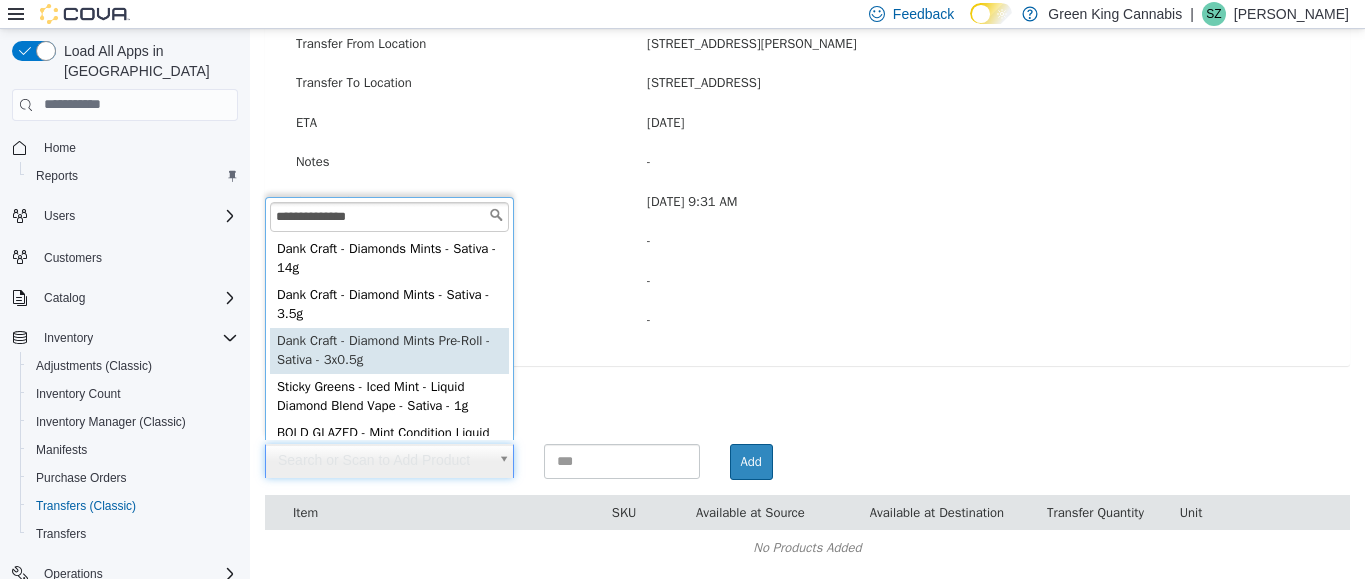 type on "**********" 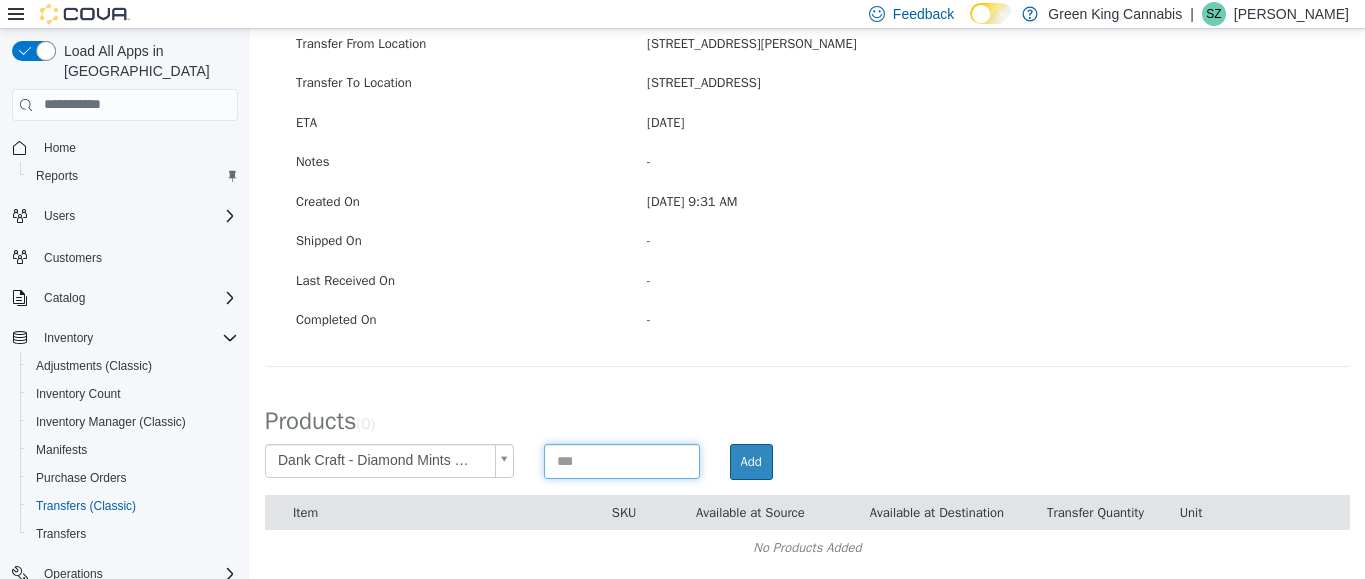 click at bounding box center [622, 460] 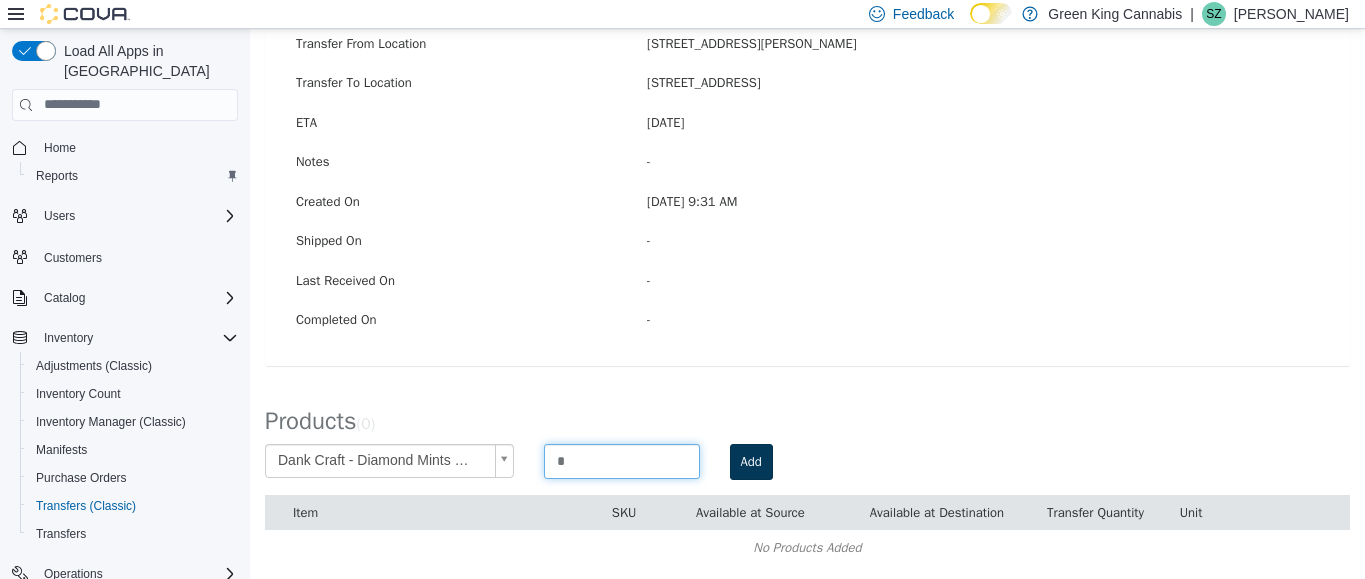 type on "*" 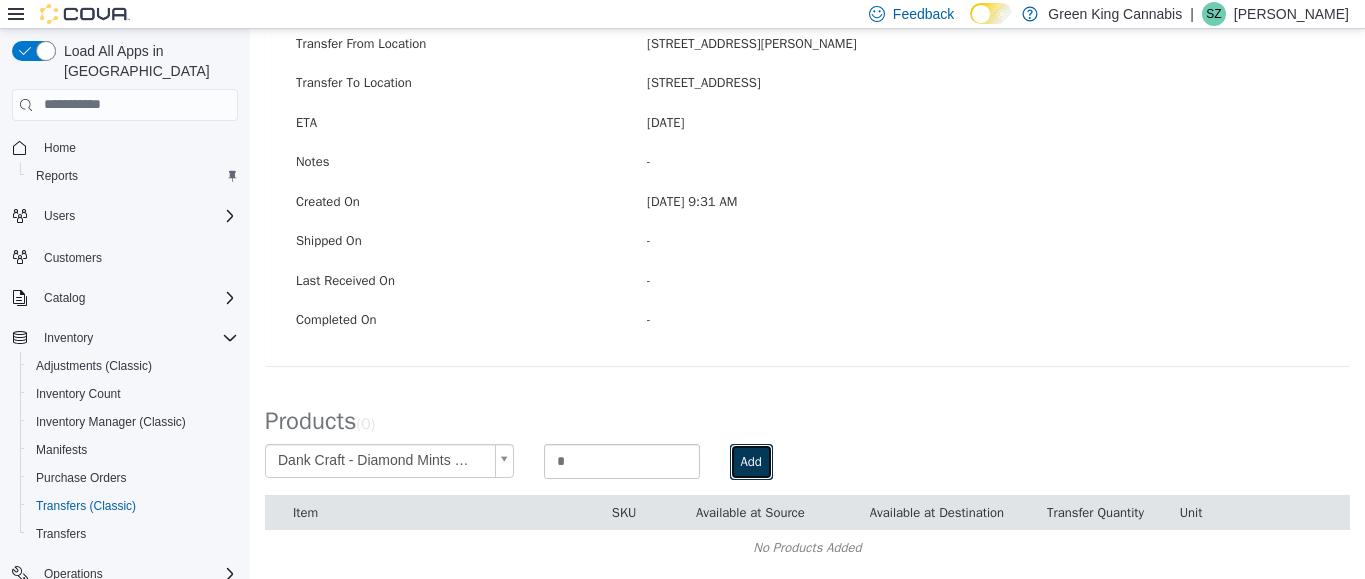 click on "Add" at bounding box center [751, 461] 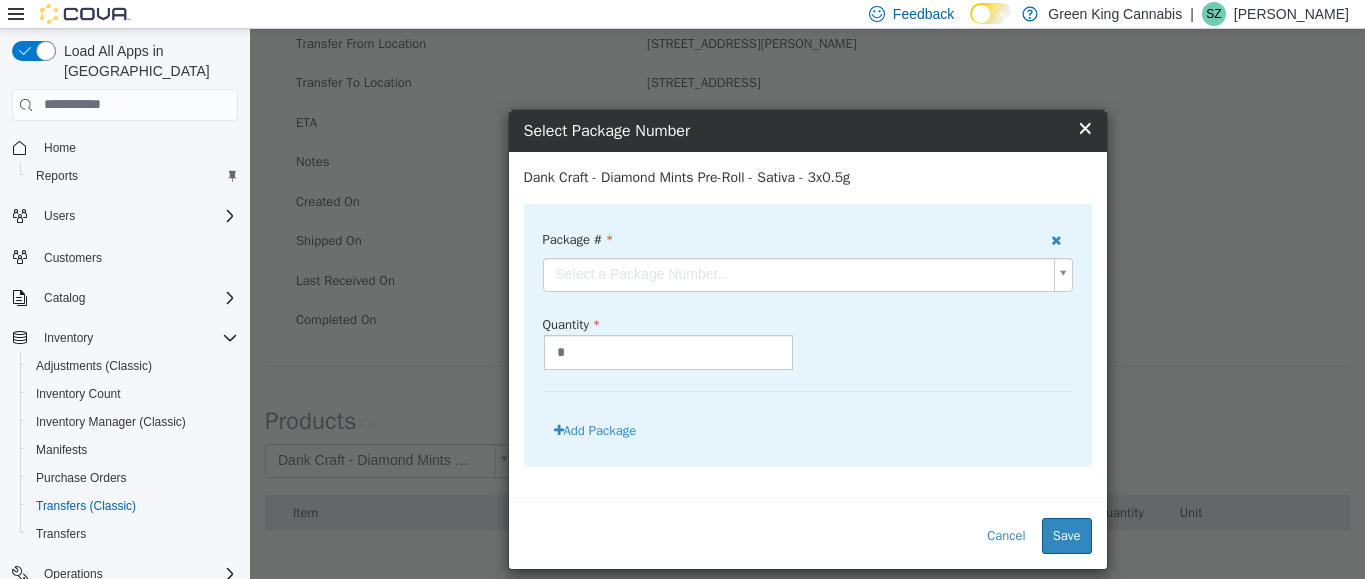 click on "**********" at bounding box center [807, 186] 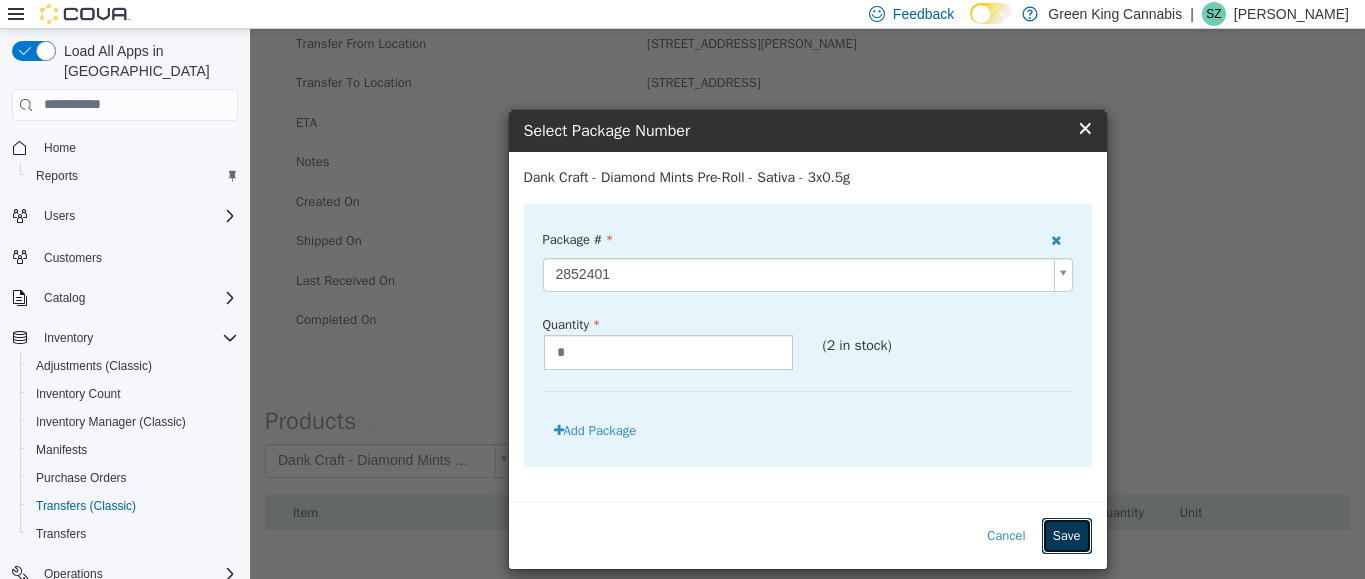 click on "Save" at bounding box center [1067, 535] 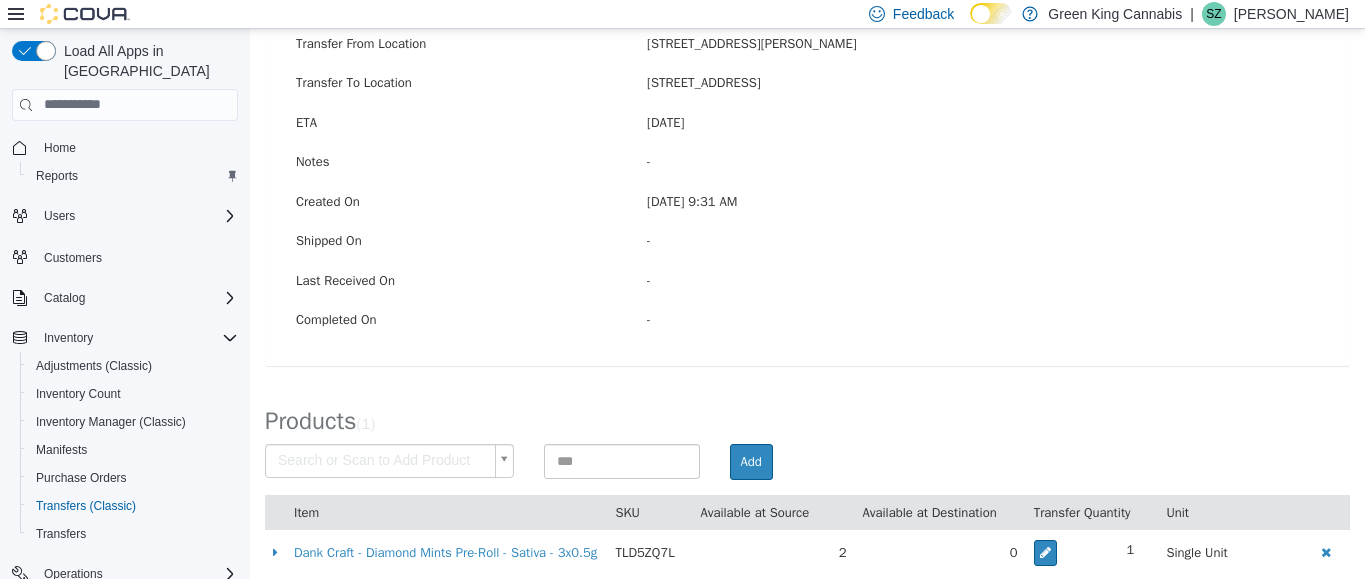 click on "×
Save successful.
Transfers
TRB17G-1143
Transfer #TRB17G-1143
Preparing Download...  Tools  PDF Download
Delete
Auto Complete Transfer Ship Transfer
Transfer Details  Edit Status
Pending
Transfer From Location
[STREET_ADDRESS][PERSON_NAME]
Transfer To Location
[STREET_ADDRESS]
ETA [DATE] Notes -
Created On [DATE] 9:31 AM Shipped On - Last Received On - Completed On - Products  ( 1 )
Search or Scan to Add Product                             Add
Item SKU Available at Source Available at Destination Transfer Quantity Unit Dank Craft - Diamond Mints Pre-Roll - Sativa - 3x0.5g TLD5ZQ7L 2  0  1 Single Unit
[DATE] Su Mo Tu We Th Fr Sa 29 30 1 2 3 4 5 6 7 8 9 10 11 12 13 14 15 16 17 18 19 20 21 22 23 24 25 26 27 28 29 30 31 1 2 3 4 5 6 7 8 [DATE] Mo Tu We Th Fr Sa 27 28 29 30 31 1 2 3 4 5 6 7 8 9 10 11 12 13 14 15 16 17 18 19 20 21 22 23 24 25 26 27 28 29 30 31 1 2 3 4 5" at bounding box center [807, 191] 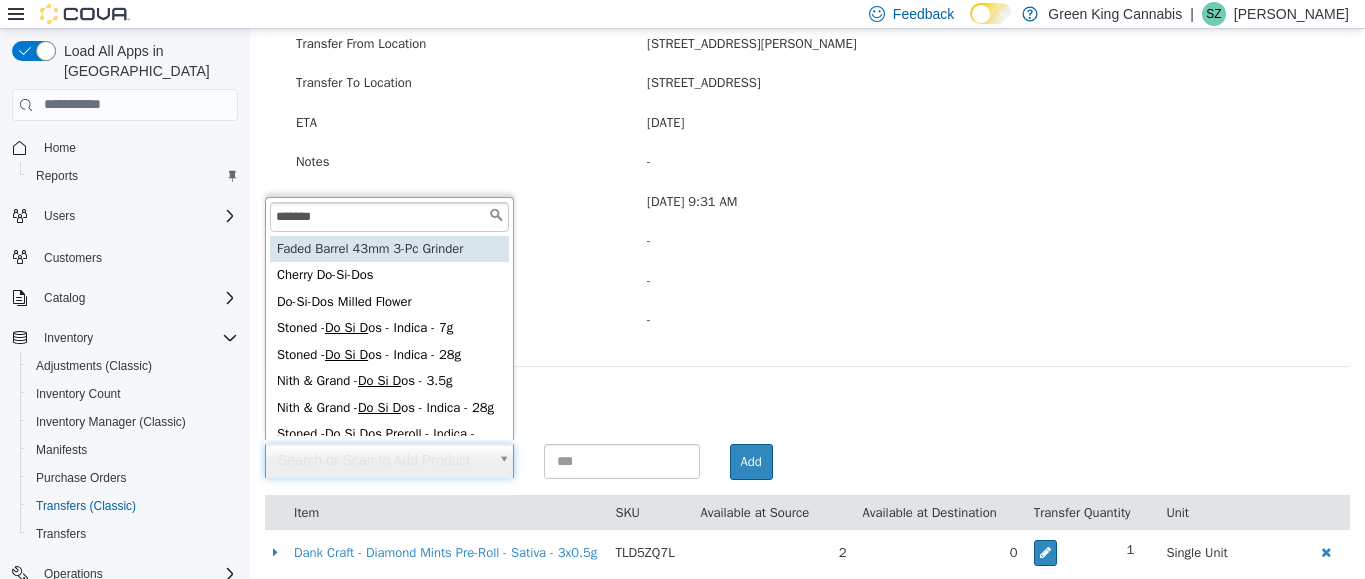 type on "********" 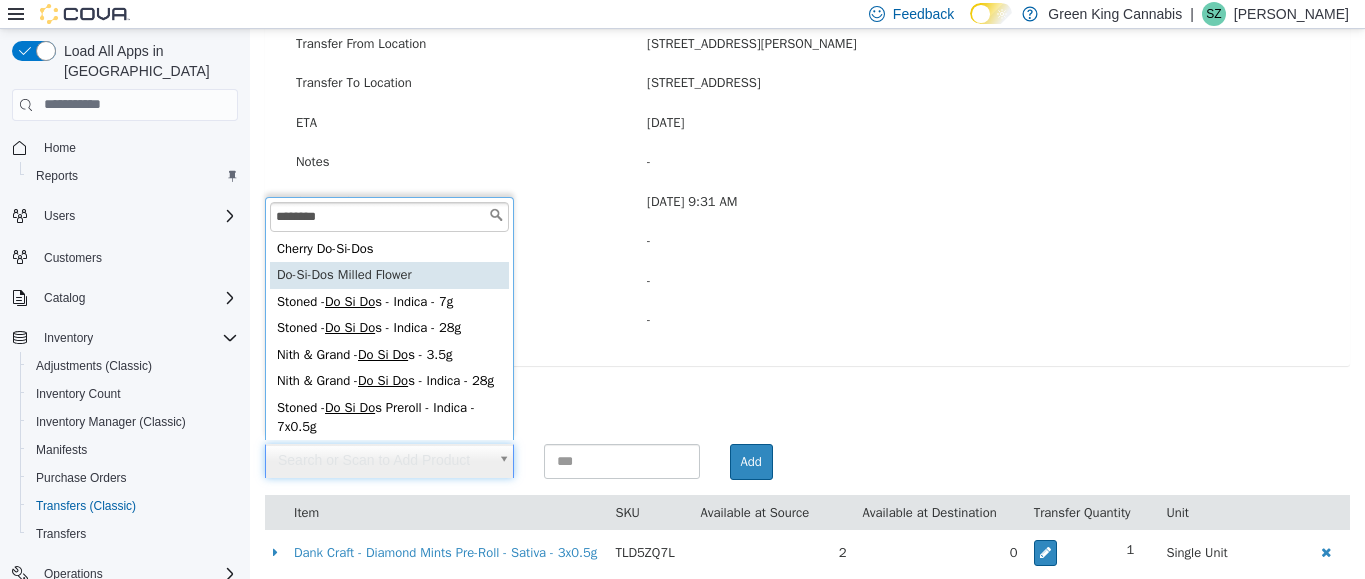 type on "**********" 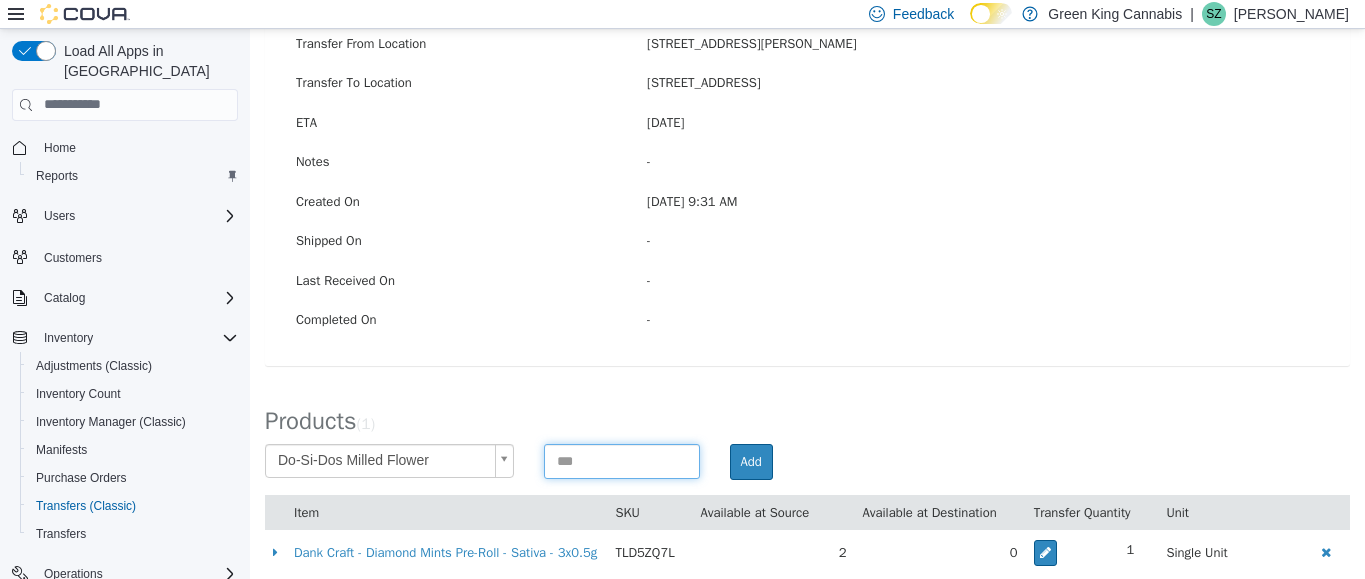 click at bounding box center (622, 460) 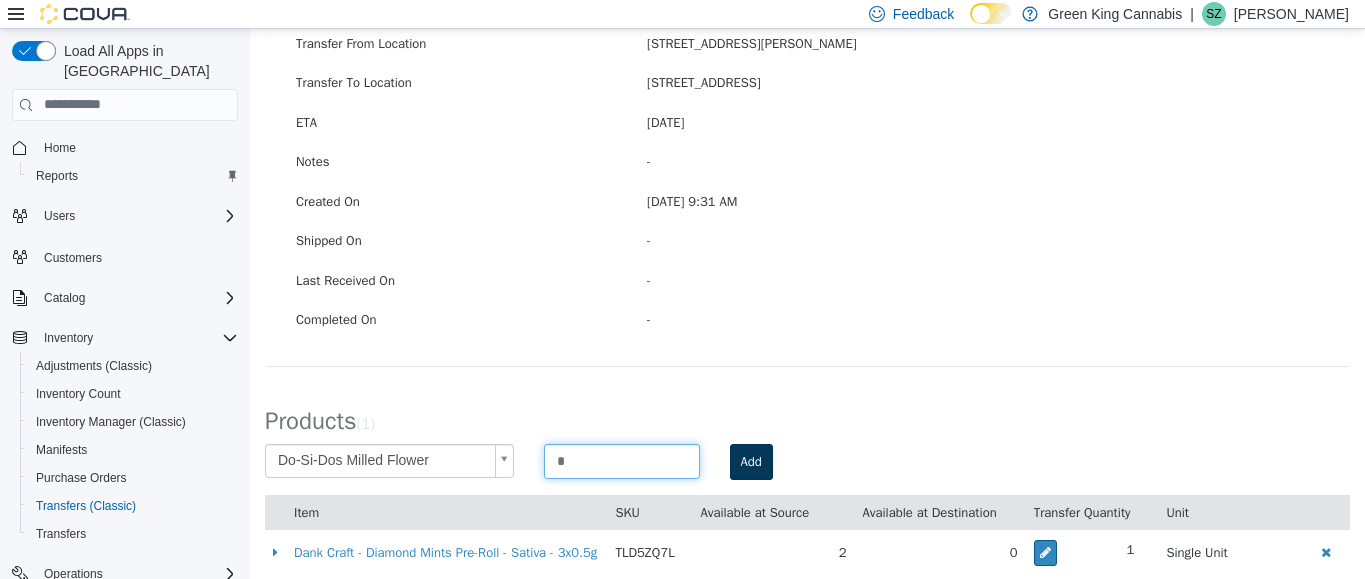 type on "*" 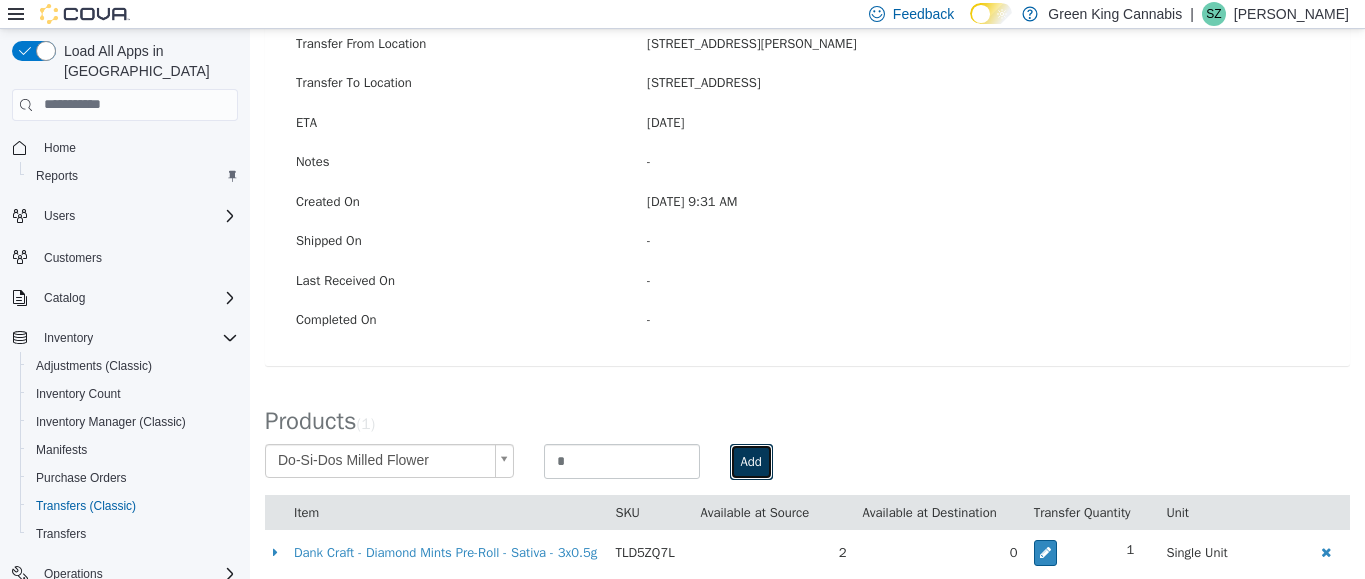 click on "Add" at bounding box center [751, 461] 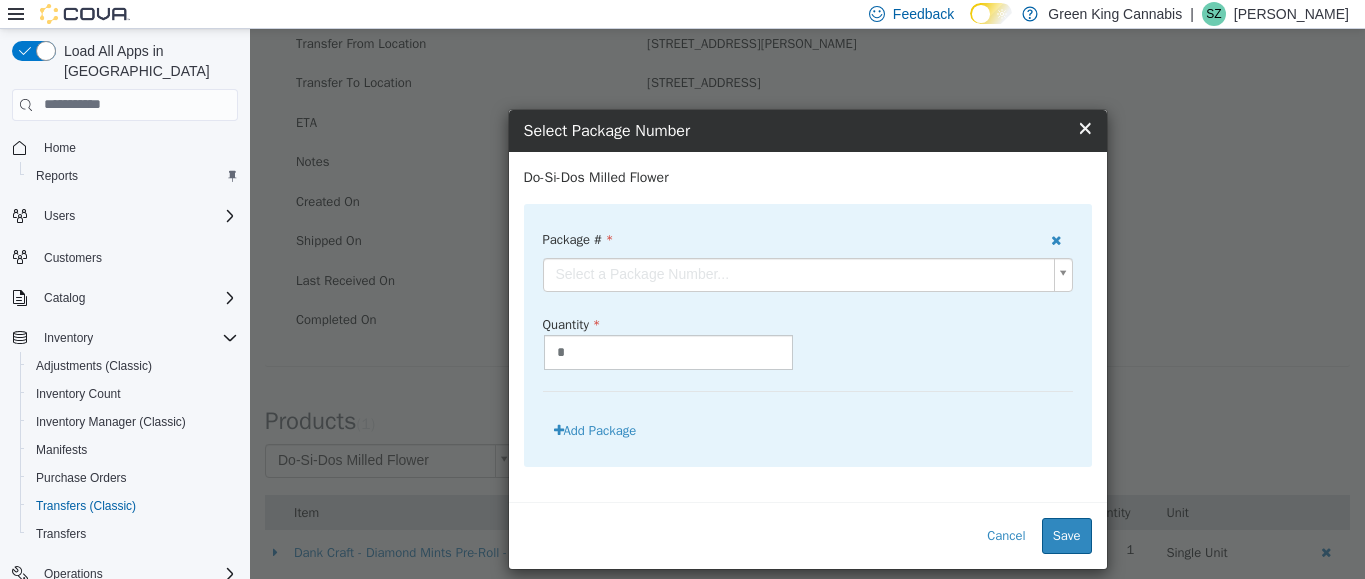 click on "**********" at bounding box center [807, 191] 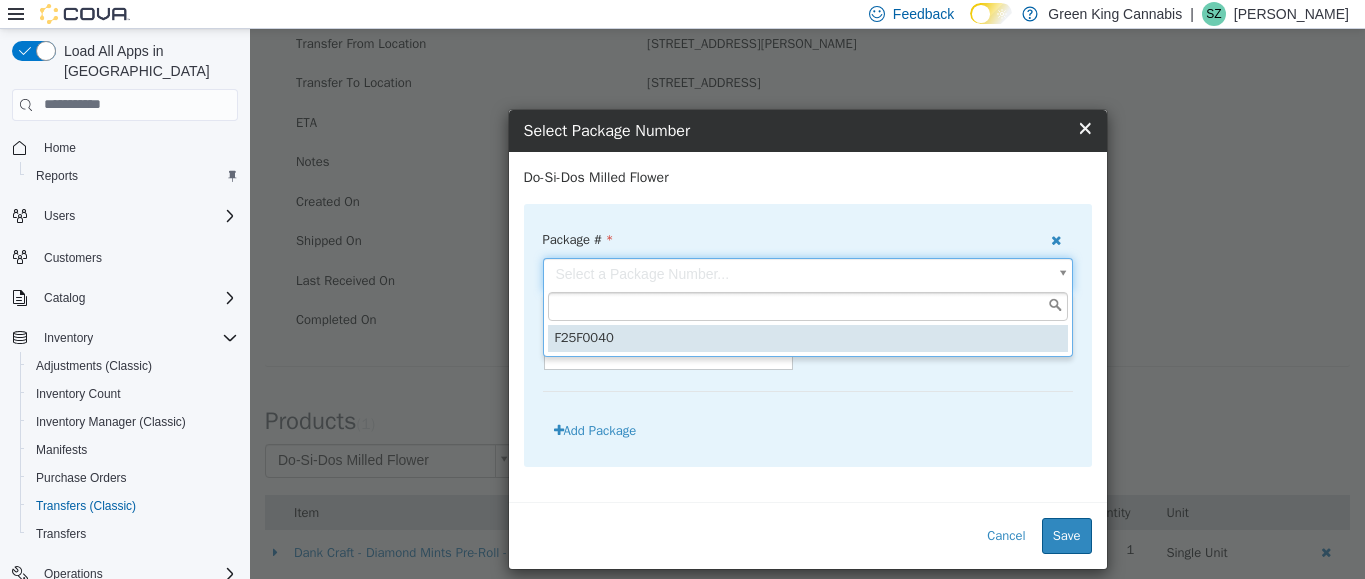 click on "F25F0040" at bounding box center (808, 323) 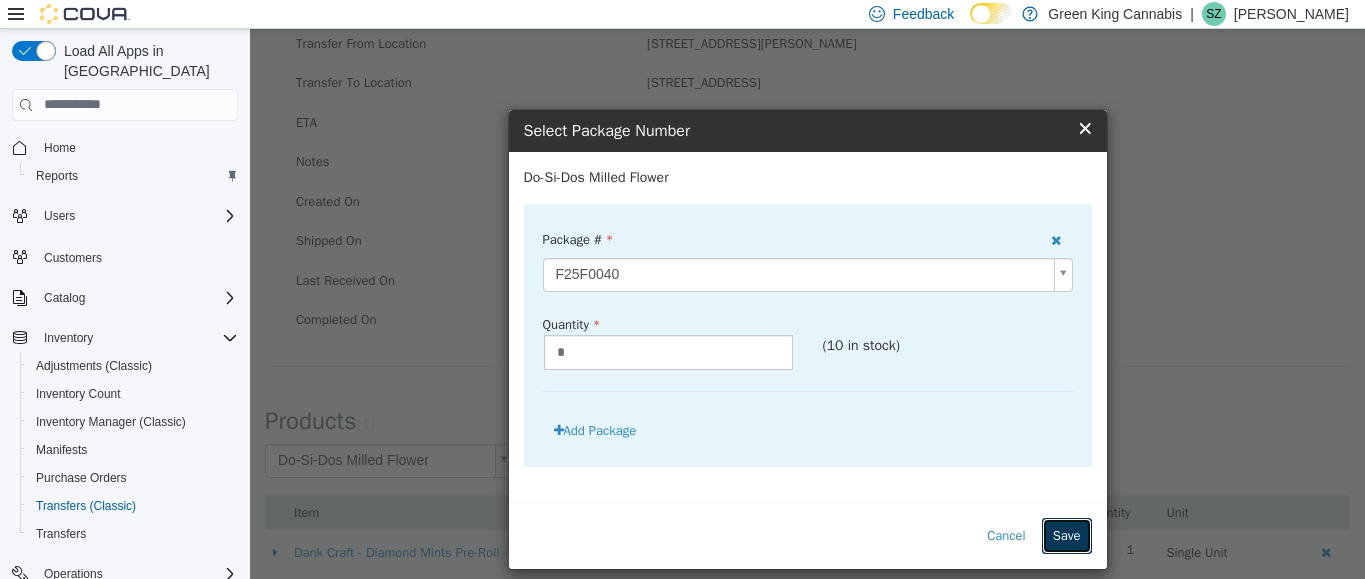 click on "Save" at bounding box center [1067, 535] 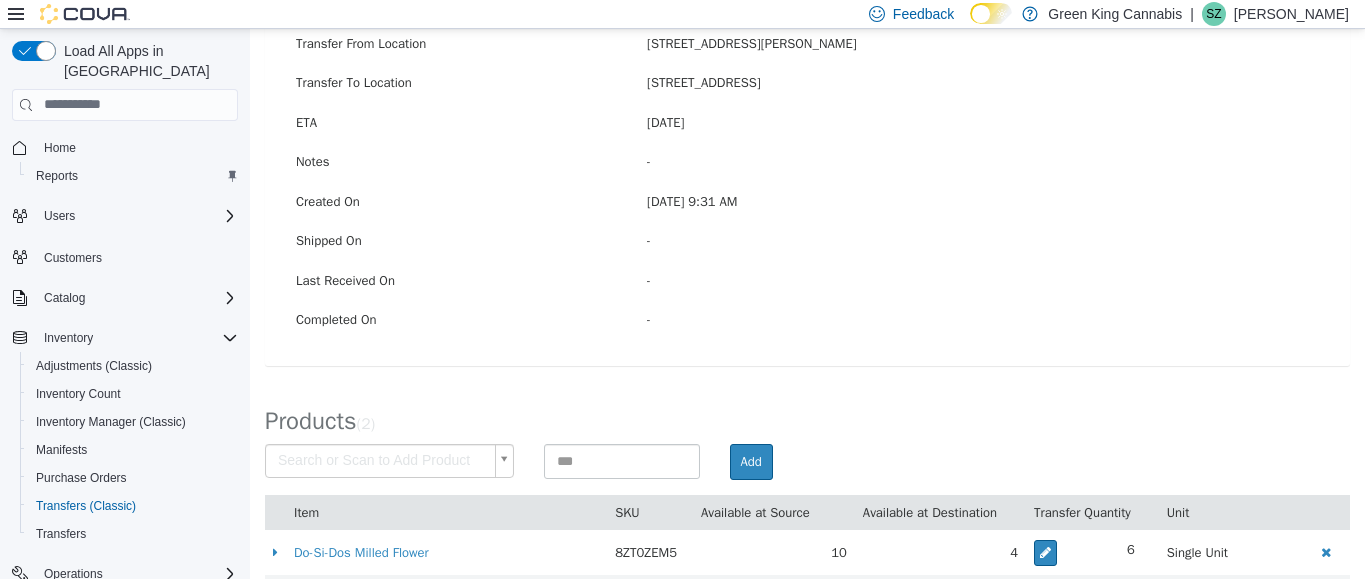 click on "×
Save successful.
Transfers
TRB17G-1143
Transfer #TRB17G-1143
Preparing Download...  Tools  PDF Download
Delete
Auto Complete Transfer Ship Transfer
Transfer Details  Edit Status
Pending
Transfer From Location
[STREET_ADDRESS][PERSON_NAME]
Transfer To Location
[STREET_ADDRESS]
ETA [DATE] Notes -
Created On [DATE] 9:31 AM Shipped On - Last Received On - Completed On - Products  ( 2 )
Search or Scan to Add Product                             Add
Item SKU Available at Source Available at Destination Transfer Quantity Unit Do-Si-Dos Milled Flower 8ZT0ZEM5 10  4  6 Single Unit Dank Craft - Diamond Mints Pre-Roll - Sativa - 3x0.5g TLD5ZQ7L 2  0  1 Single Unit
[DATE] Su Mo Tu We Th Fr Sa 29 30 1 2 3 4 5 6 7 8 9 10 11 12 13 14 15 16 17 18 19 20 21 22 23 24 25 26 27 28 29 30 31 1 2 3 4 5 6 7 8 [DATE] Mo Tu We Th Fr Sa 27 28 29 30 31 1 2 3 4 5 6 7 8 9 10 11 12 13 14 15 16 1" at bounding box center [807, 213] 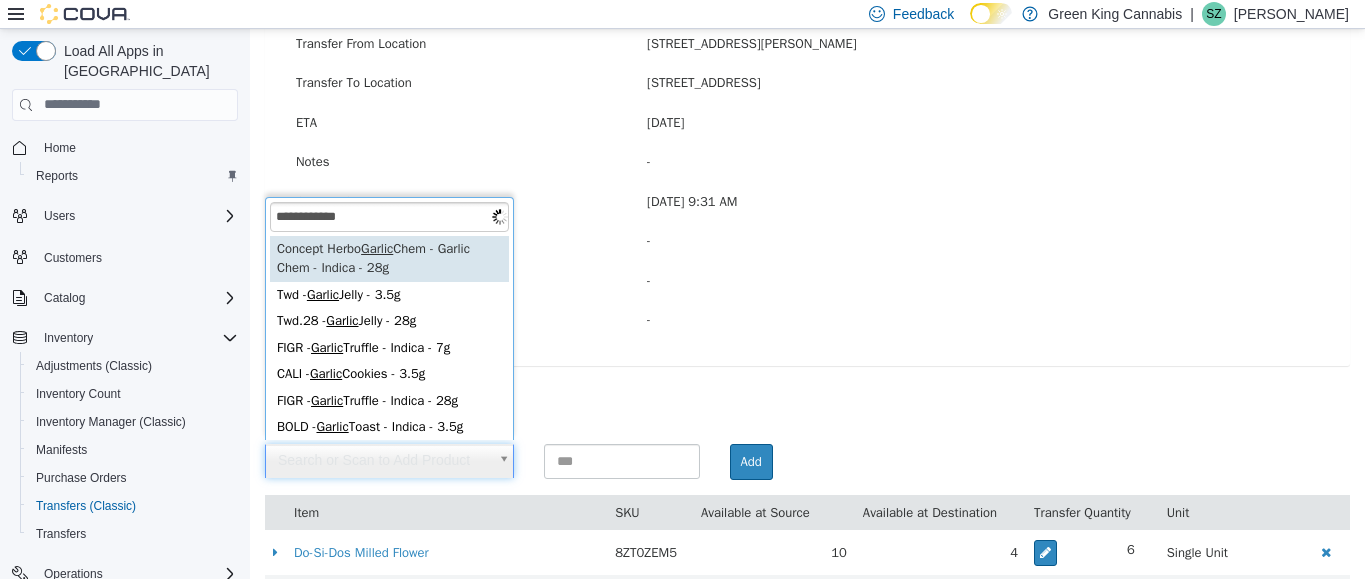 type on "**********" 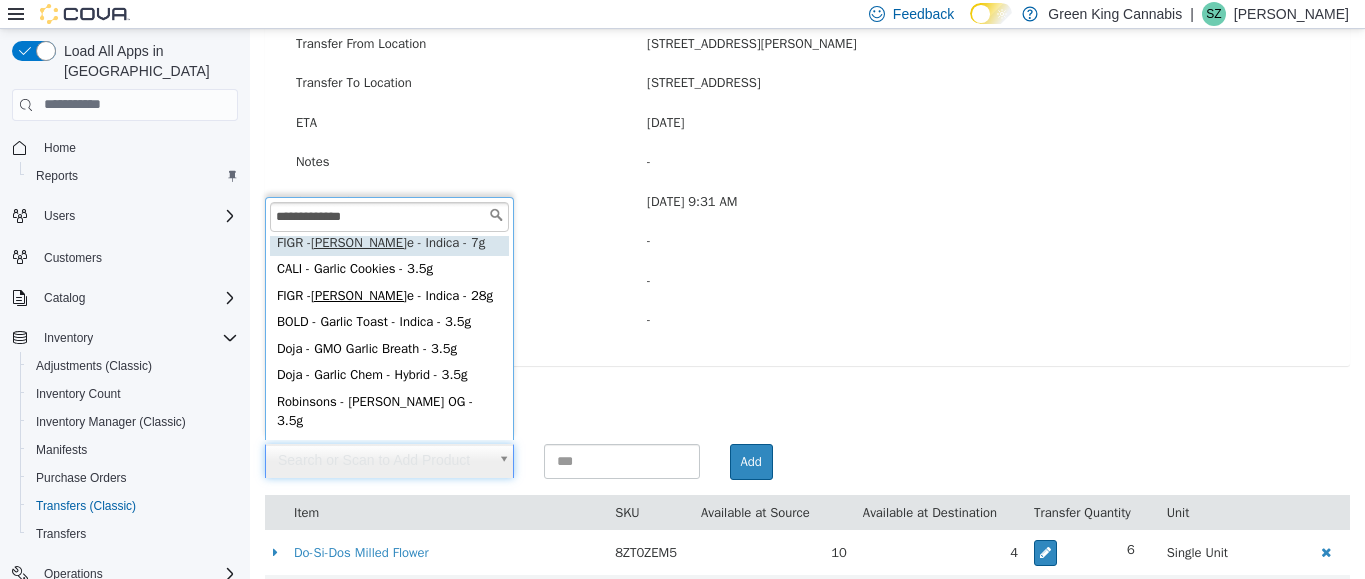 scroll, scrollTop: 110, scrollLeft: 0, axis: vertical 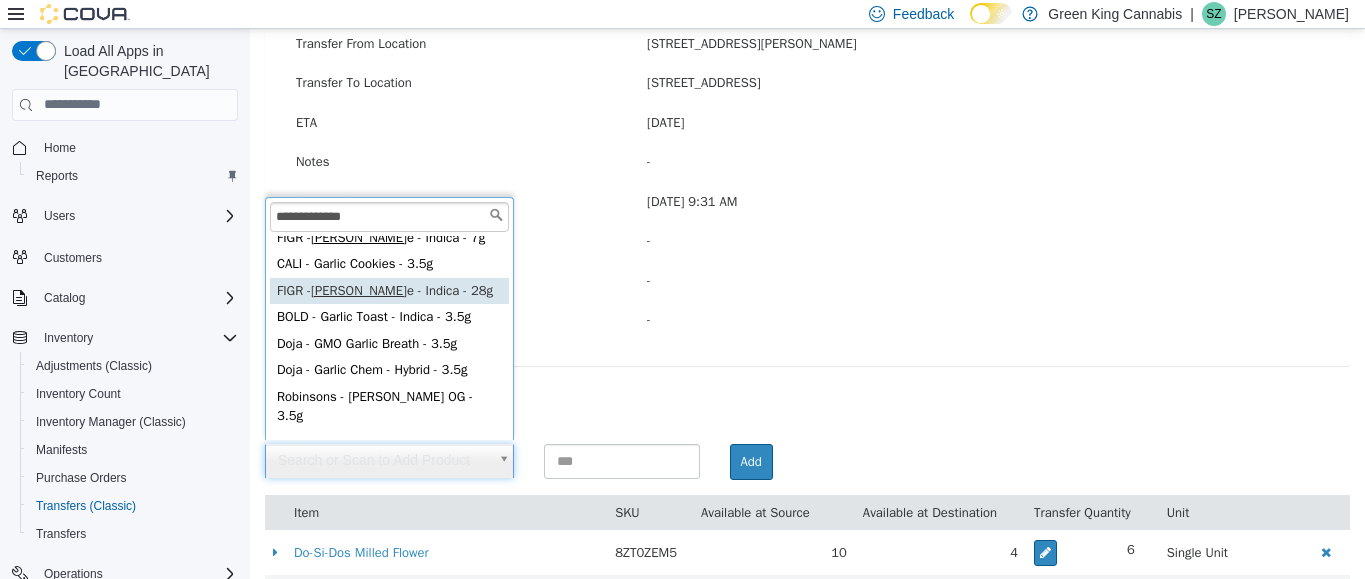 type on "**********" 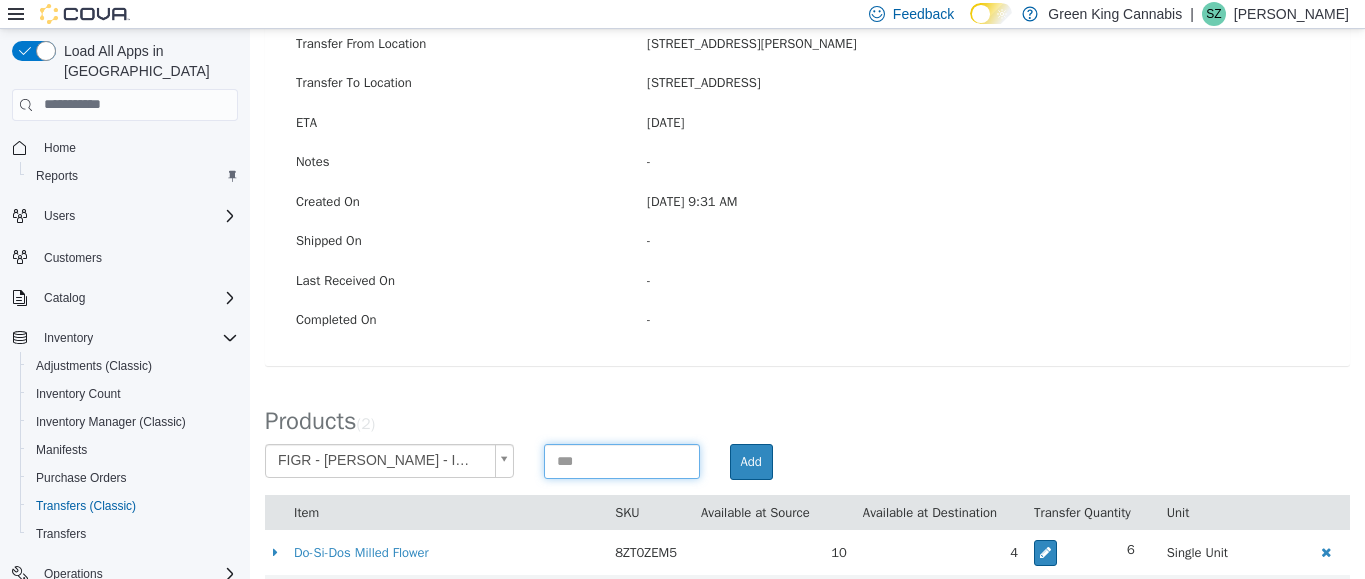click at bounding box center [622, 460] 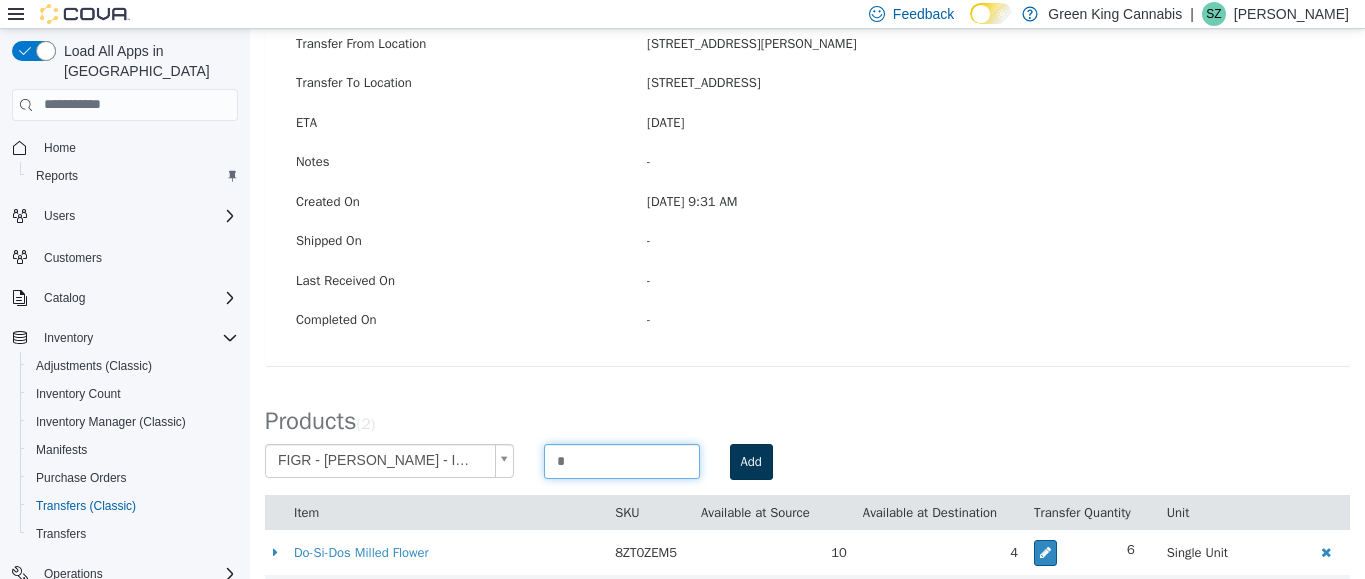 type on "*" 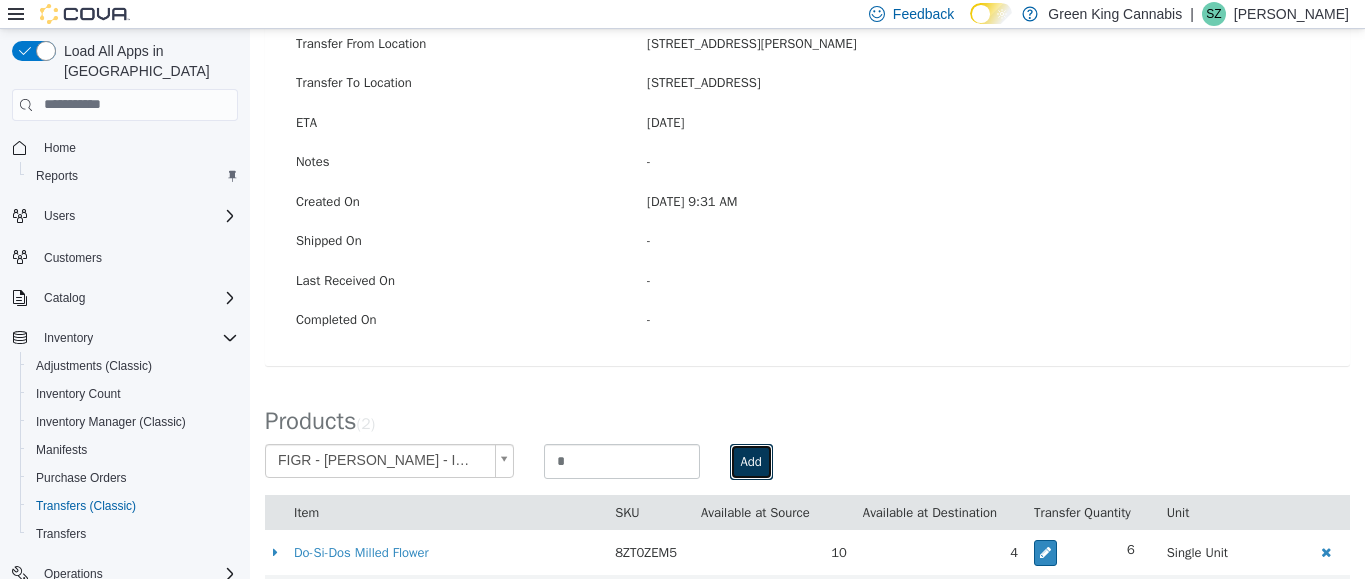 click on "Add" at bounding box center (751, 461) 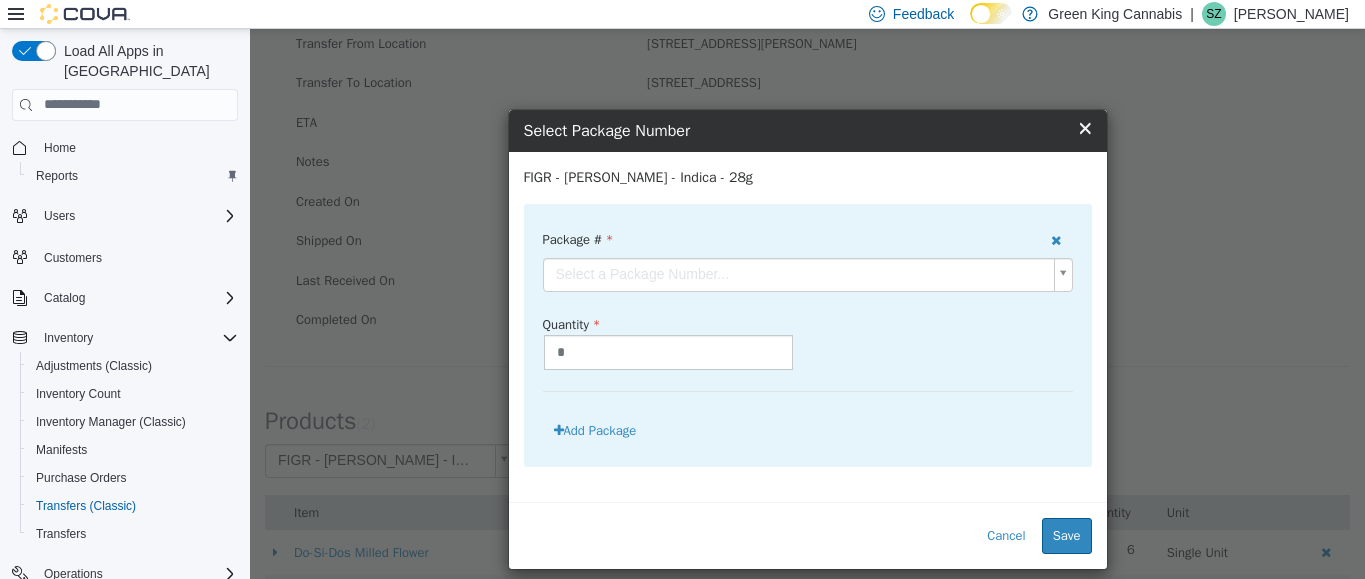 click on "**********" at bounding box center (807, 213) 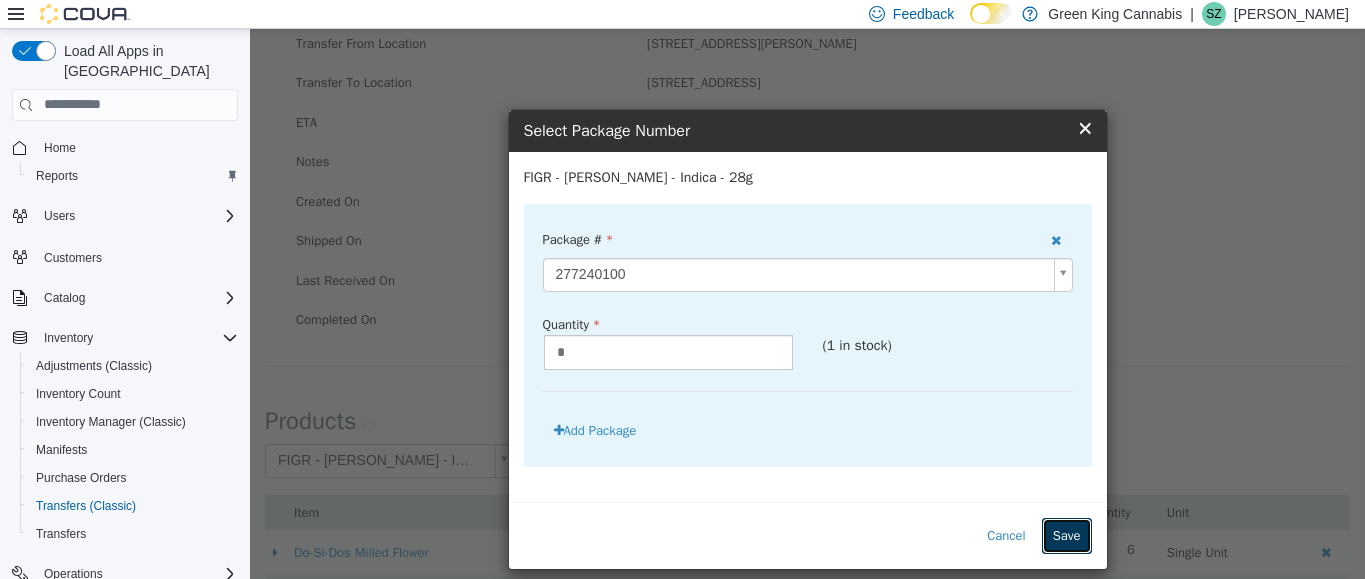 click on "Save" at bounding box center (1067, 535) 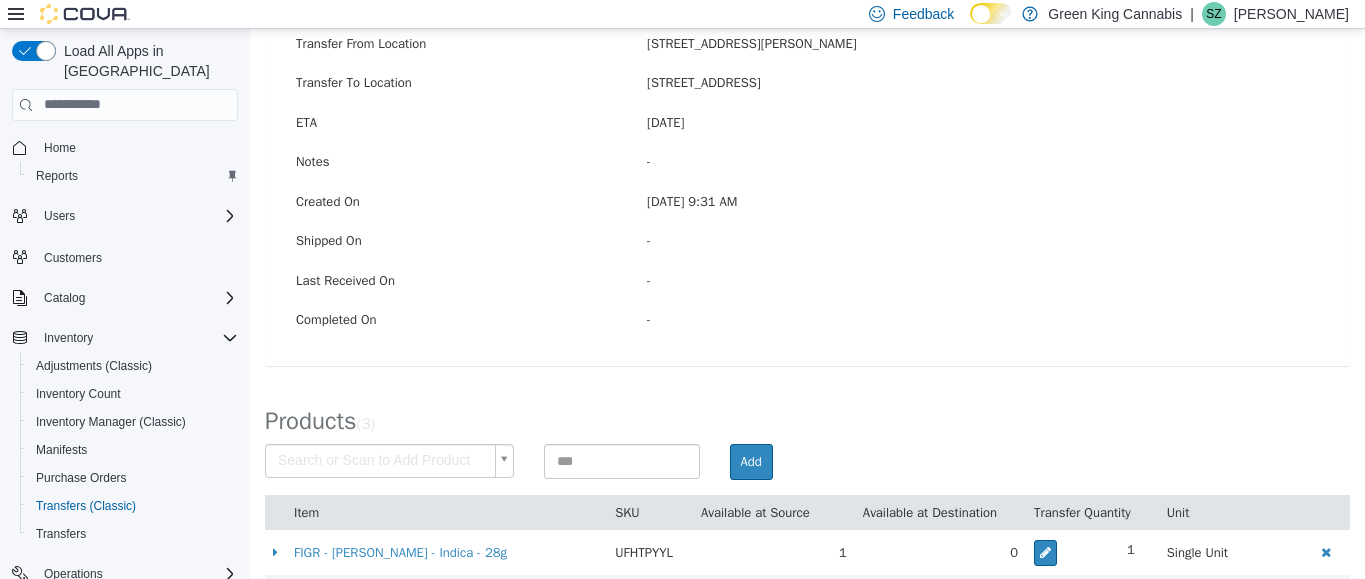 click on "×
Save successful.
Transfers
TRB17G-1143
Transfer #TRB17G-1143
Preparing Download...  Tools  PDF Download
Delete
Auto Complete Transfer Ship Transfer
Transfer Details  Edit Status
Pending
Transfer From Location
[STREET_ADDRESS][PERSON_NAME]
Transfer To Location
[STREET_ADDRESS]
ETA [DATE] Notes -
Created On [DATE] 9:31 AM Shipped On - Last Received On - Completed On - Products  ( 3 )
Search or Scan to Add Product                             Add
Item SKU Available at Source Available at Destination Transfer Quantity Unit FIGR - Garlic Truffle - Indica - 28g UFHTPYYL 1  0  1 Single Unit Do-Si-Dos Milled Flower 8ZT0ZEM5 10  4  6 Single Unit Dank Craft - Diamond Mints Pre-Roll - Sativa - 3x0.5g TLD5ZQ7L 2  0  1 Single Unit
[DATE] Su Mo Tu We Th Fr Sa 29 30 1 2 3 4 5 6 7 8 9 10 11 12 13 14 15 16 17 18 19 20 21 22 23 24 25 26 27 28 29 30 31 1 2 3 4 5 6 7 8 [DATE] Mo Tu 1" at bounding box center [807, 236] 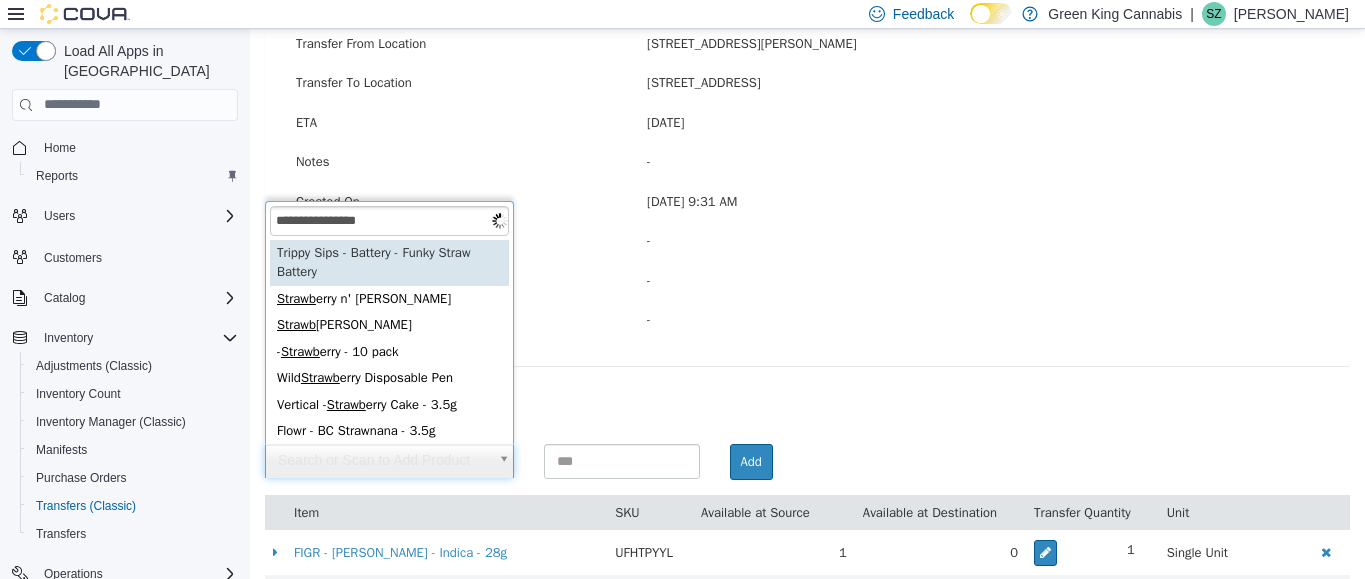 type on "**********" 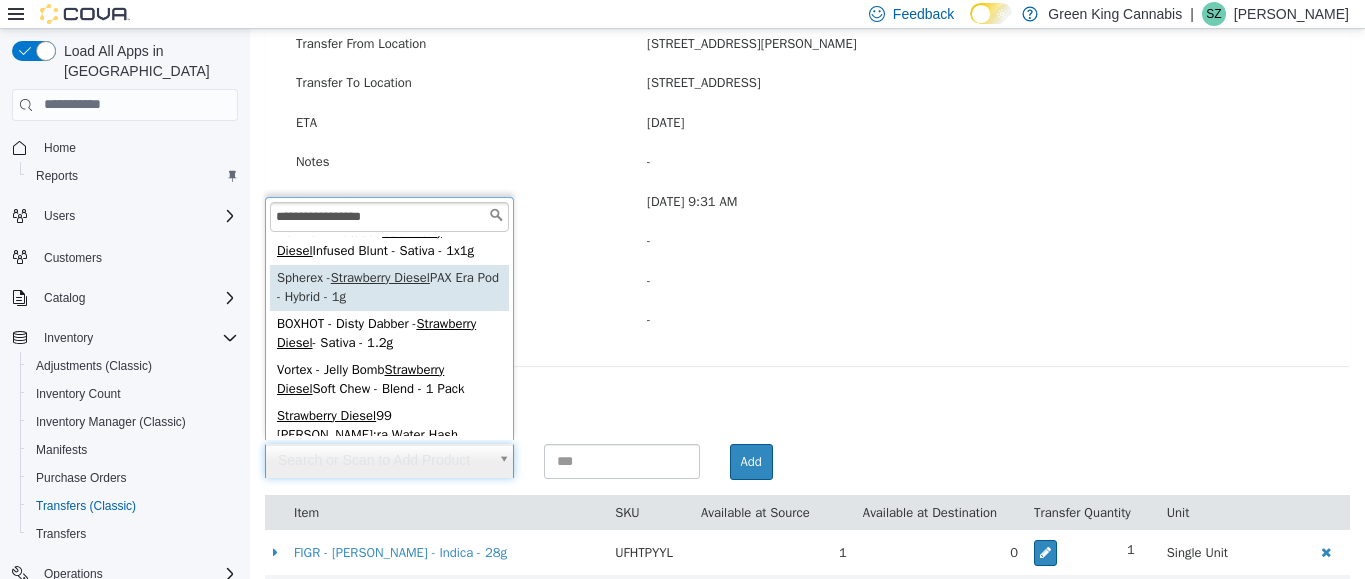 scroll, scrollTop: 0, scrollLeft: 0, axis: both 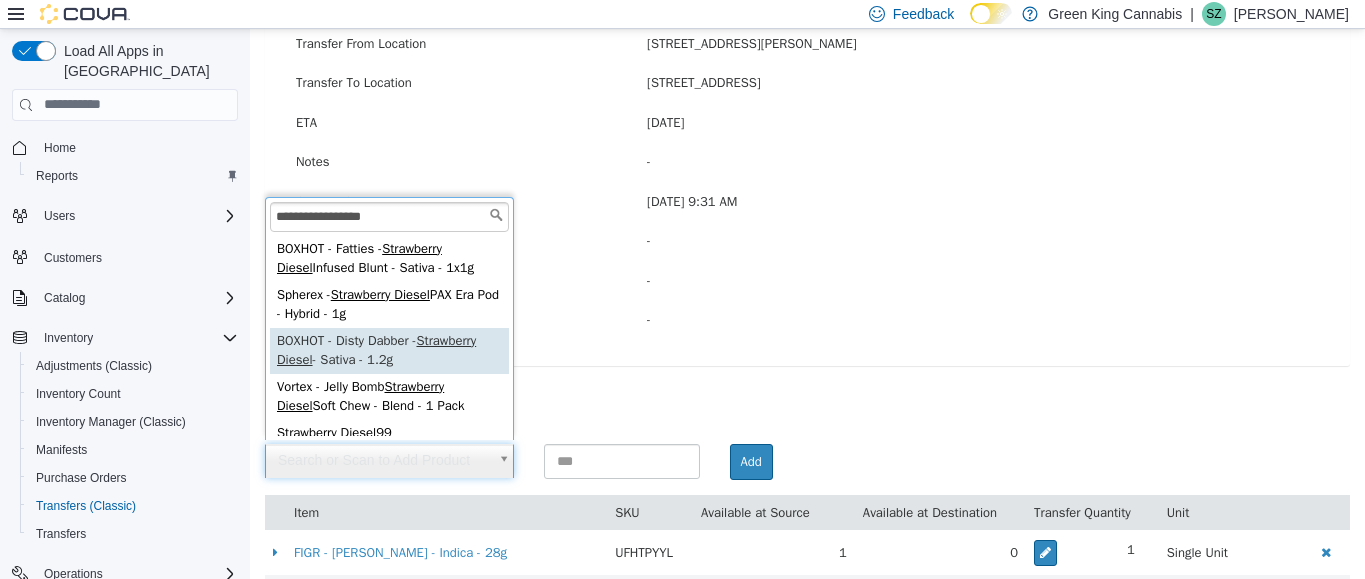 type on "**********" 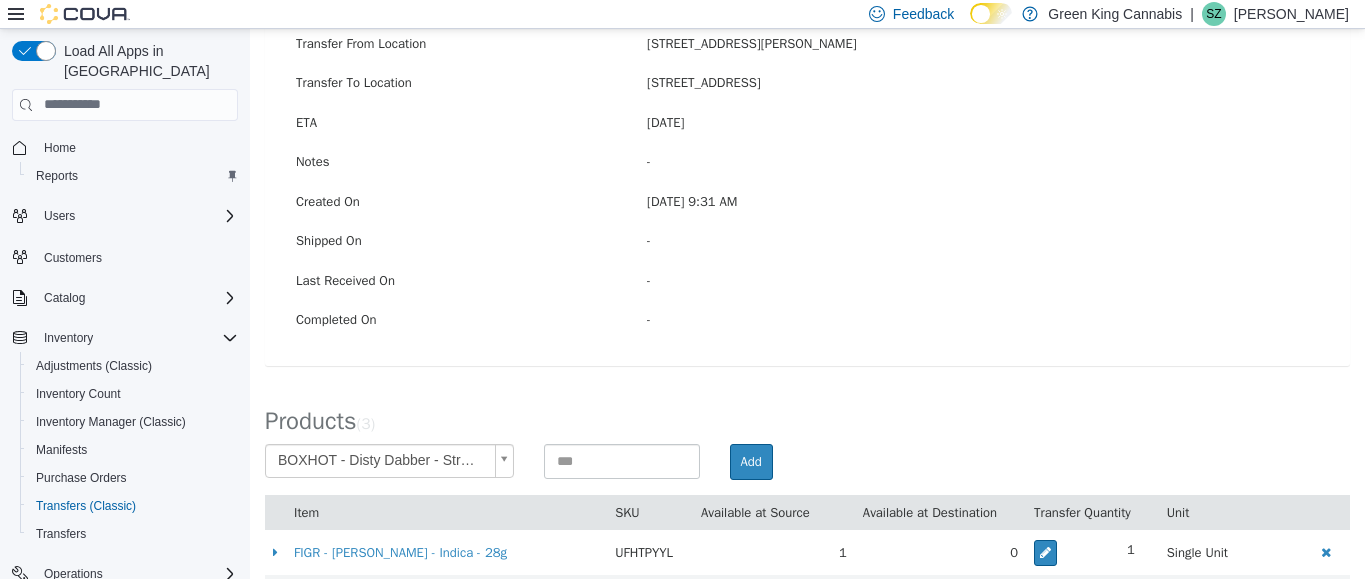 click on "**********" at bounding box center [807, 236] 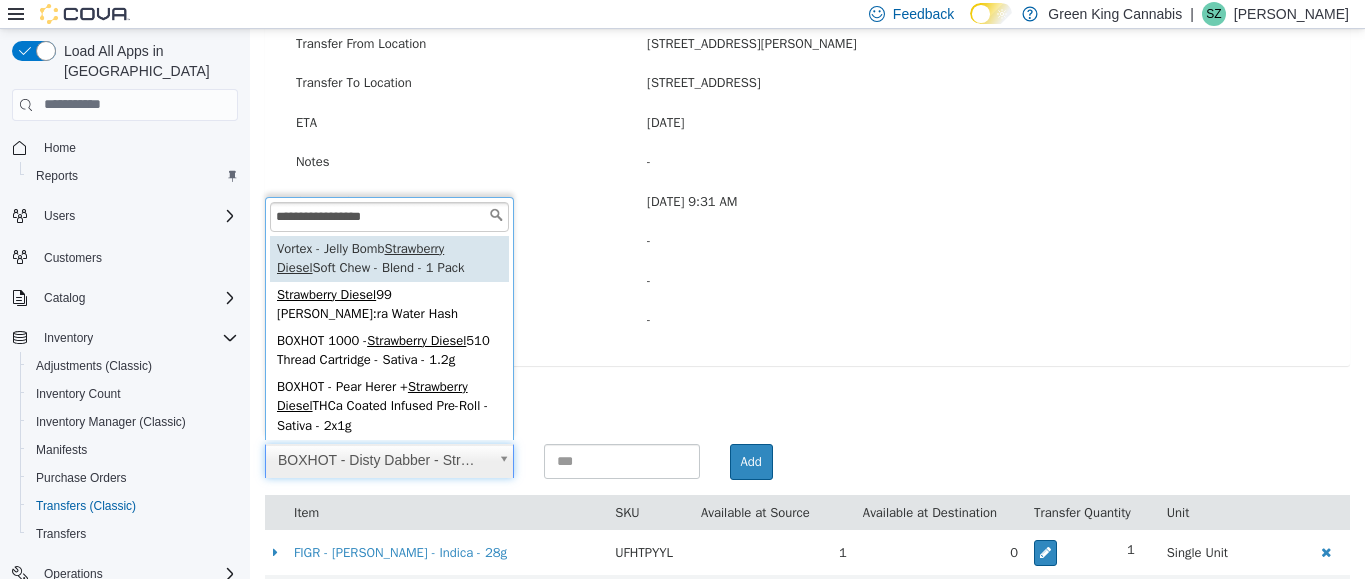 scroll, scrollTop: 140, scrollLeft: 0, axis: vertical 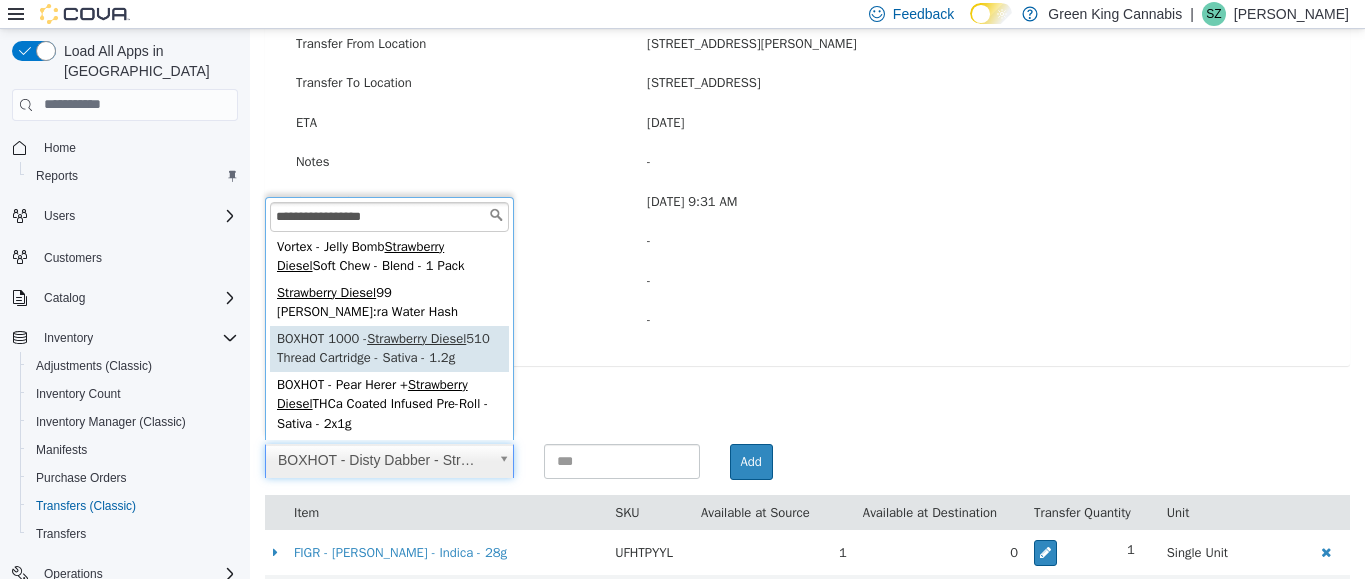 type on "**********" 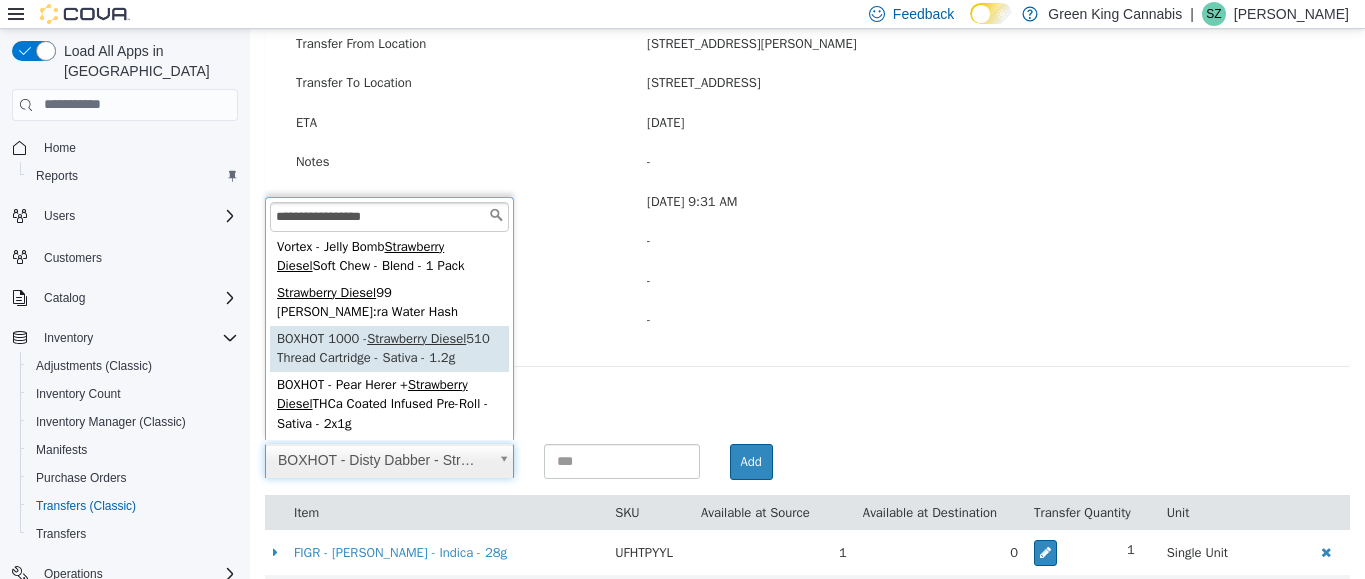 type on "**********" 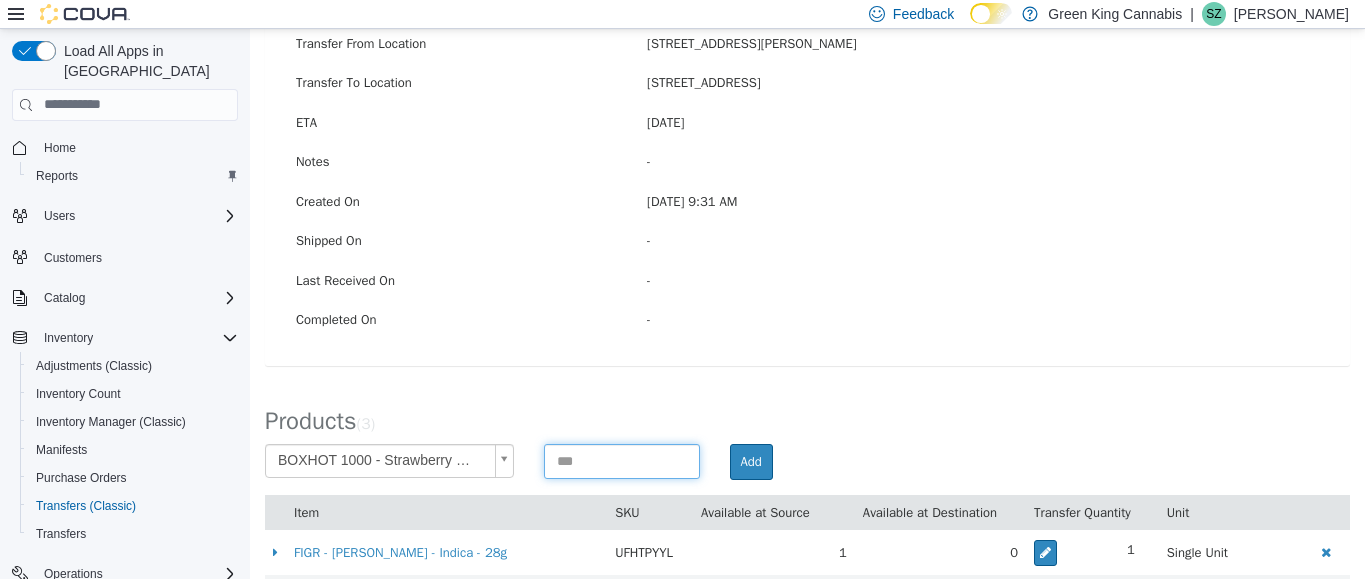 click at bounding box center [622, 460] 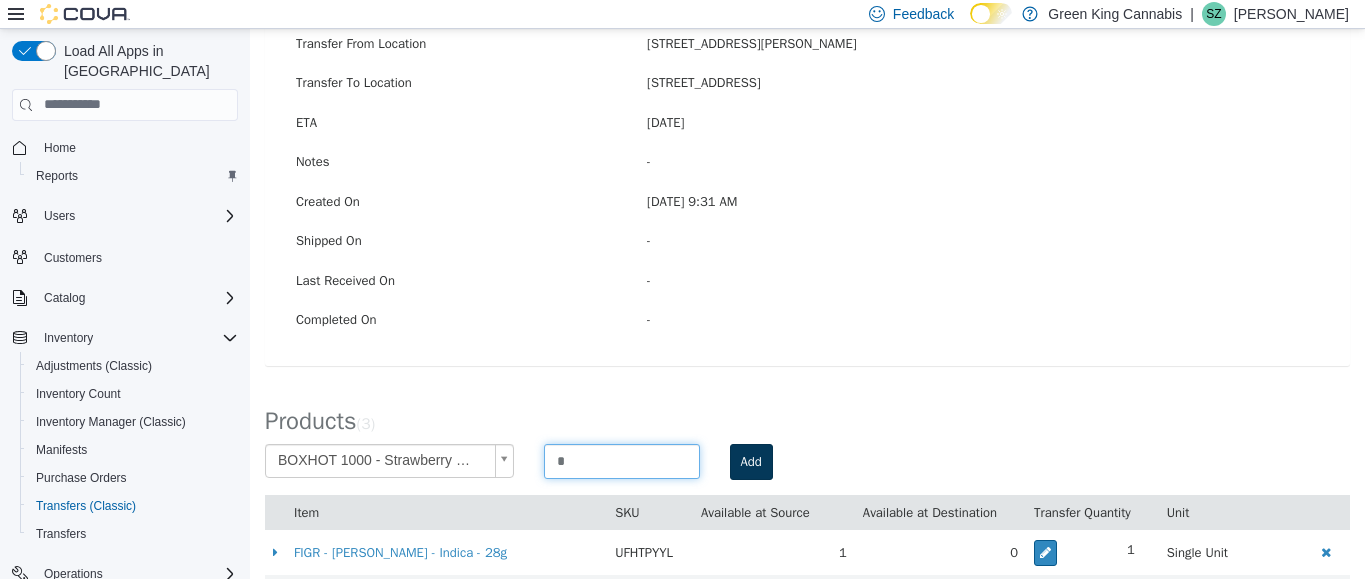 type on "*" 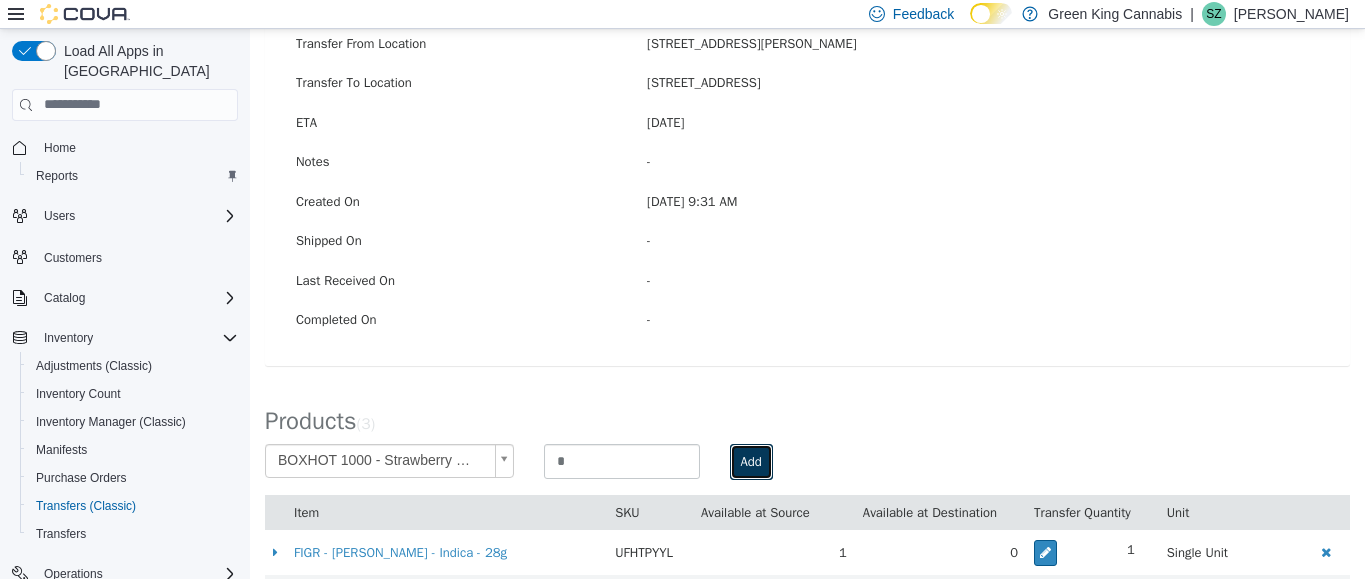 click on "Add" at bounding box center (751, 461) 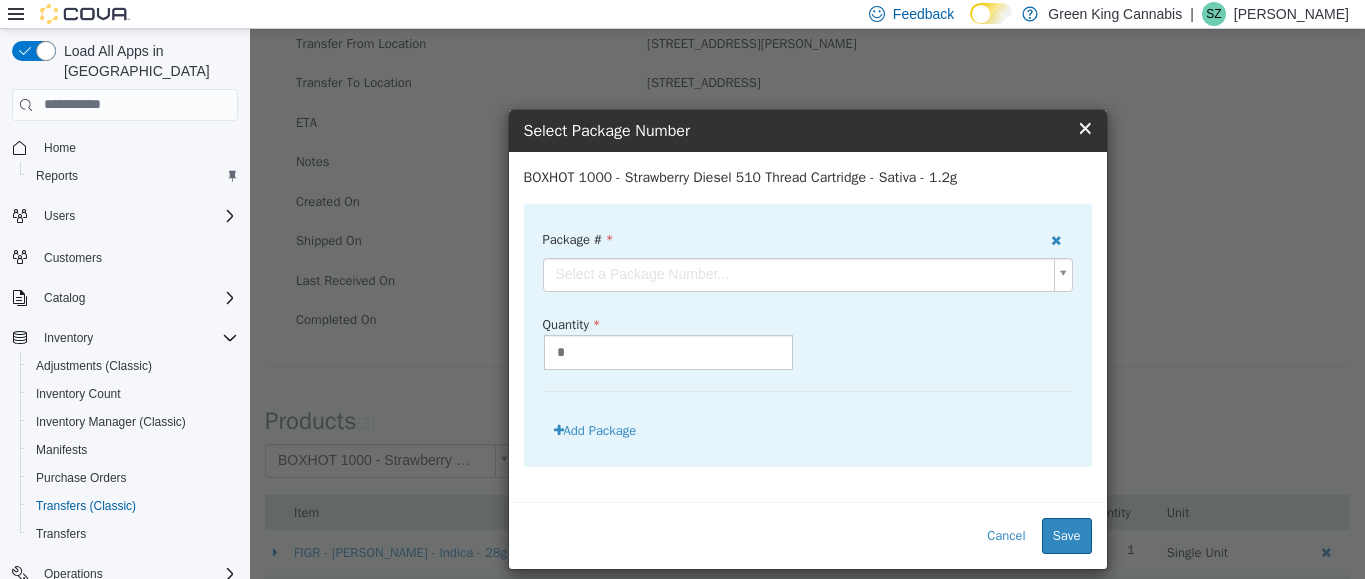 click on "**********" at bounding box center [807, 236] 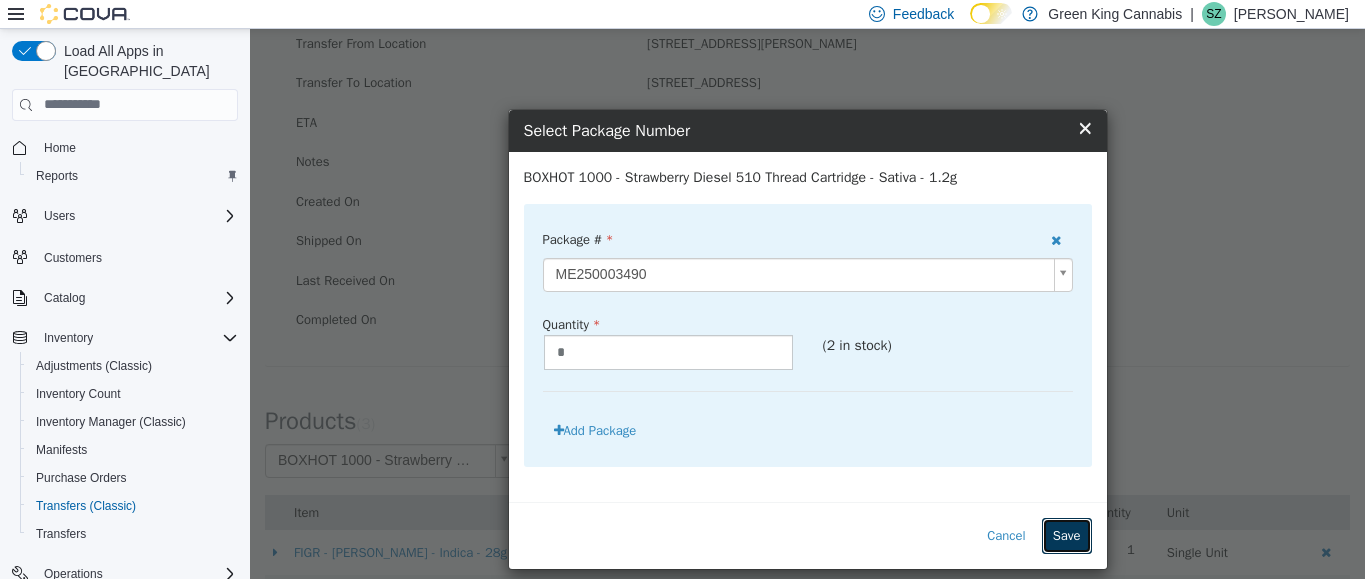 click on "Save" at bounding box center [1067, 535] 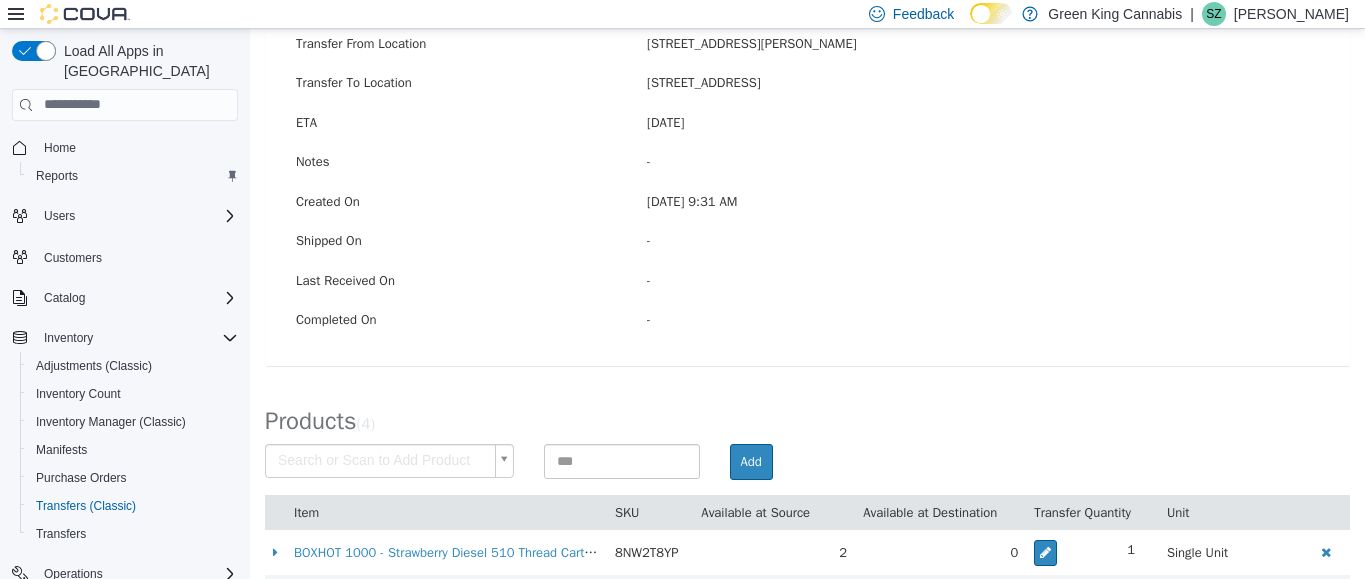click on "×
Save successful.
Transfers
TRB17G-1143
Transfer #TRB17G-1143
Preparing Download...  Tools  PDF Download
Delete
Auto Complete Transfer Ship Transfer
Transfer Details  Edit Status
Pending
Transfer From Location
[STREET_ADDRESS][PERSON_NAME]
Transfer To Location
[STREET_ADDRESS]
ETA [DATE] Notes -
Created On [DATE] 9:31 AM Shipped On - Last Received On - Completed On - Products  ( 4 )
Search or Scan to Add Product                             Add
Item SKU Available at Source Available at Destination Transfer Quantity Unit BOXHOT 1000 - Strawberry Diesel 510 Thread Cartridge - Sativa - 1.2g 8NW2T8YP 2  0  1 Single Unit FIGR - Garlic Truffle - Indica - 28g UFHTPYYL 1  0  1 Single Unit Do-Si-Dos Milled Flower 8ZT0ZEM5 10  4  6 Single Unit Dank Craft - Diamond Mints Pre-Roll - Sativa - 3x0.5g TLD5ZQ7L 2  0  1 Single Unit
[DATE] Su Mo Tu We Th Fr Sa 29 30 1 2 3 4 5 6 7 8 9 10 11" at bounding box center [807, 258] 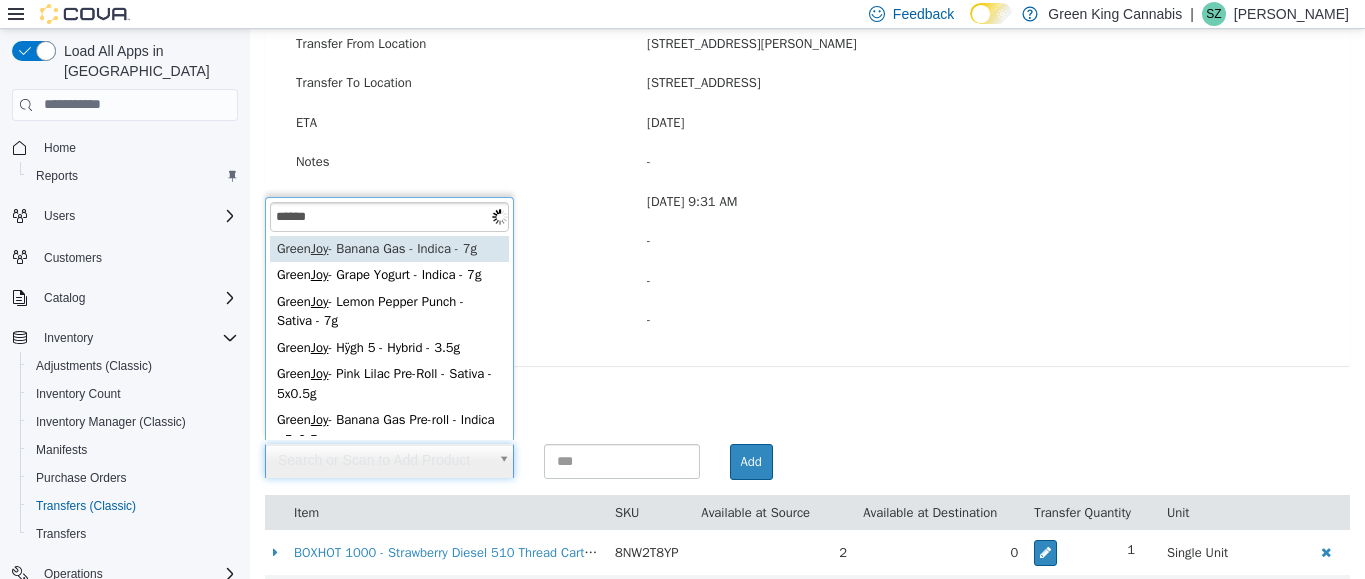type on "*******" 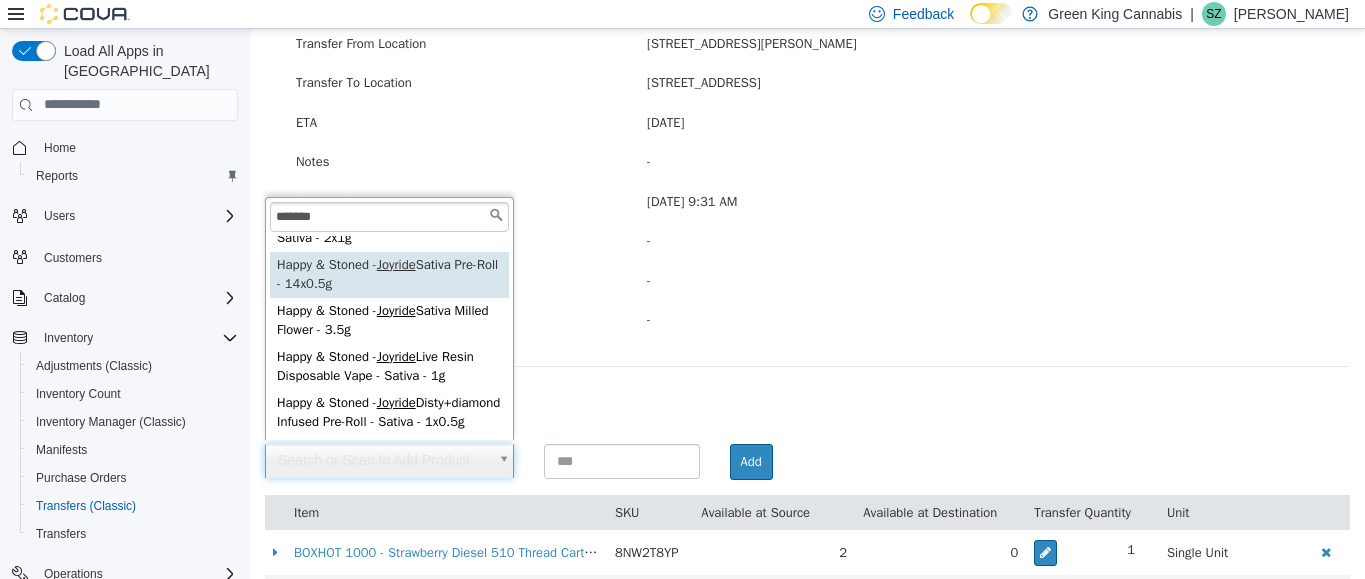scroll, scrollTop: 89, scrollLeft: 0, axis: vertical 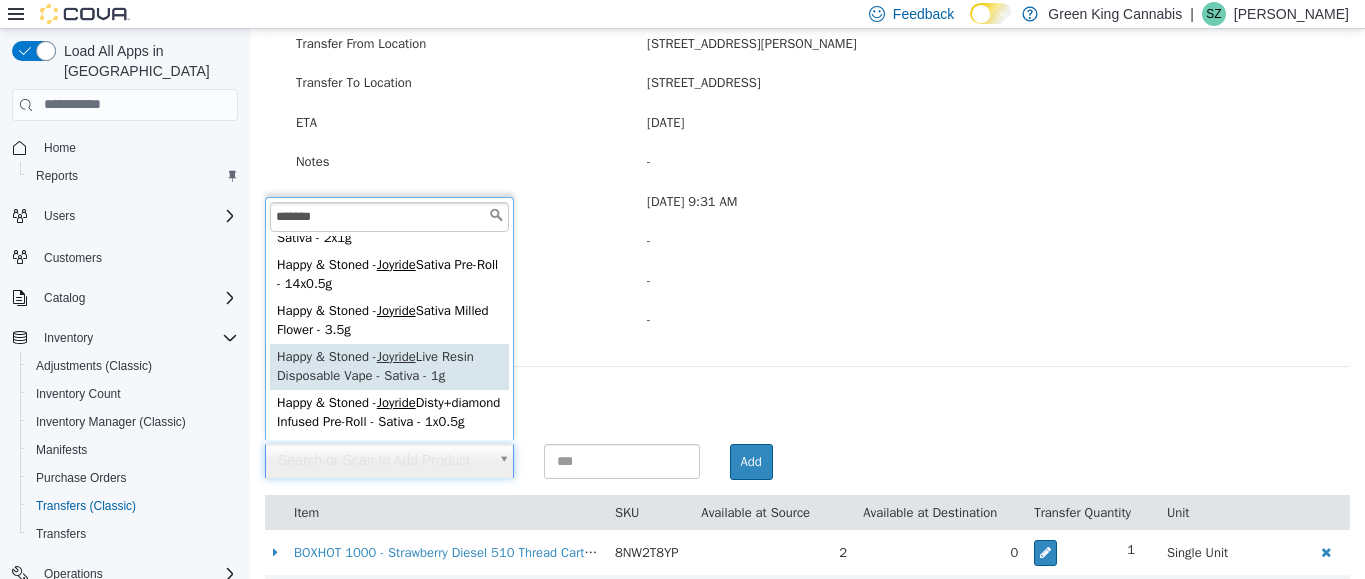 type on "**********" 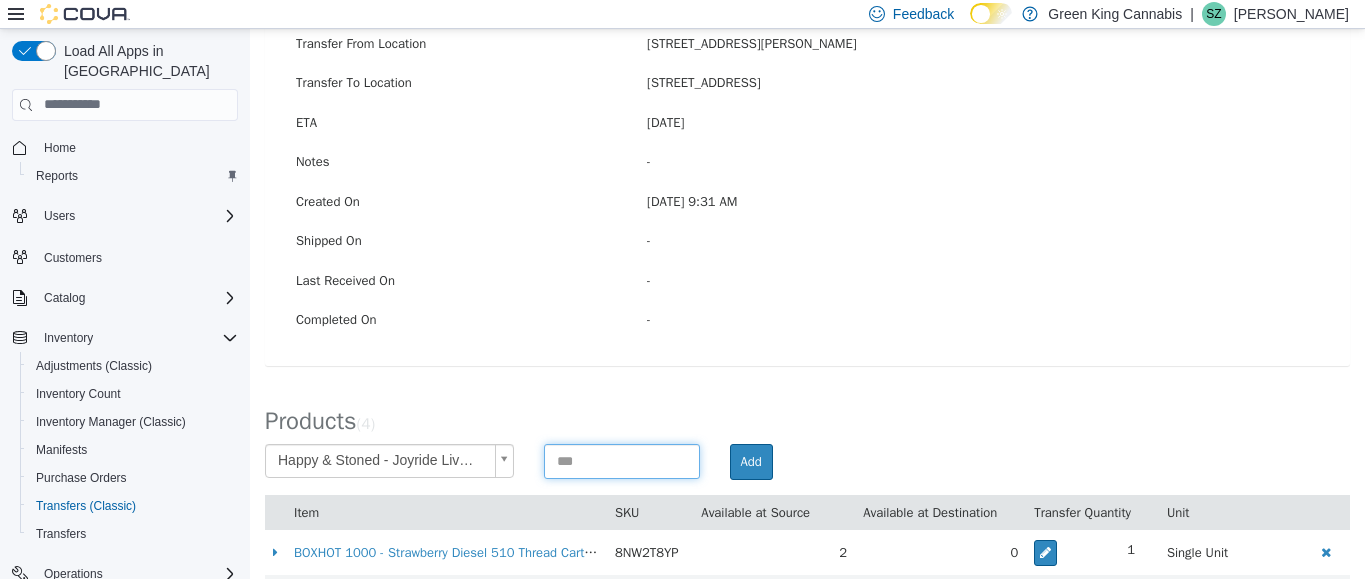 click at bounding box center [622, 460] 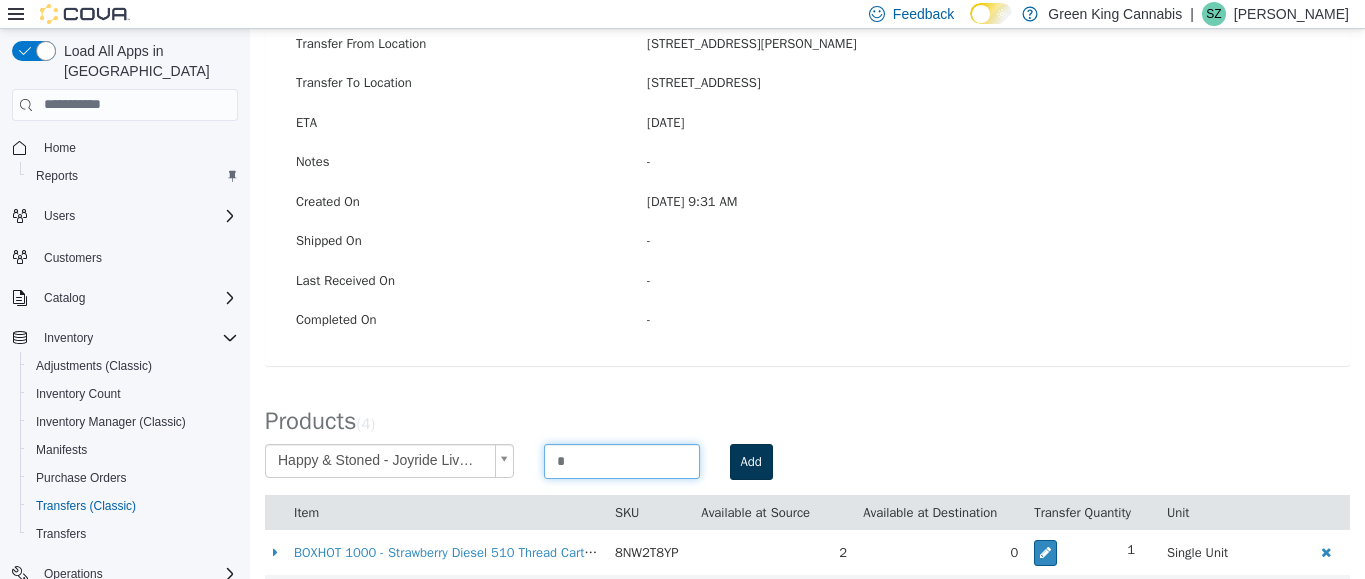 type on "*" 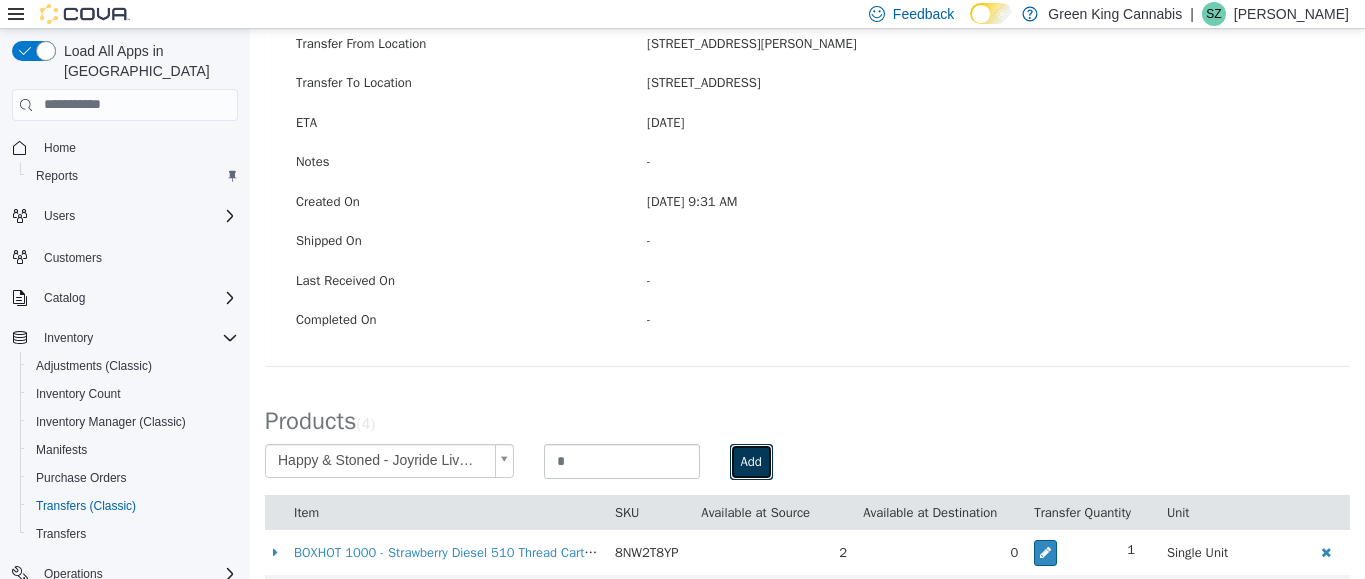 click on "Add" at bounding box center [751, 461] 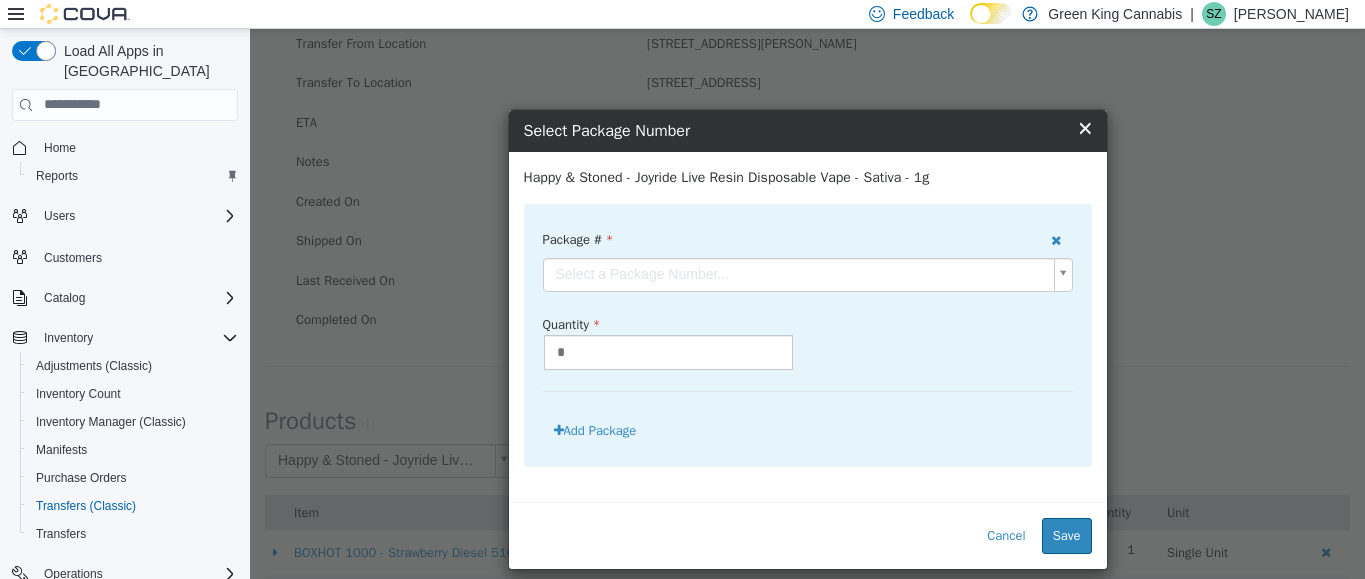 click on "**********" at bounding box center (807, 258) 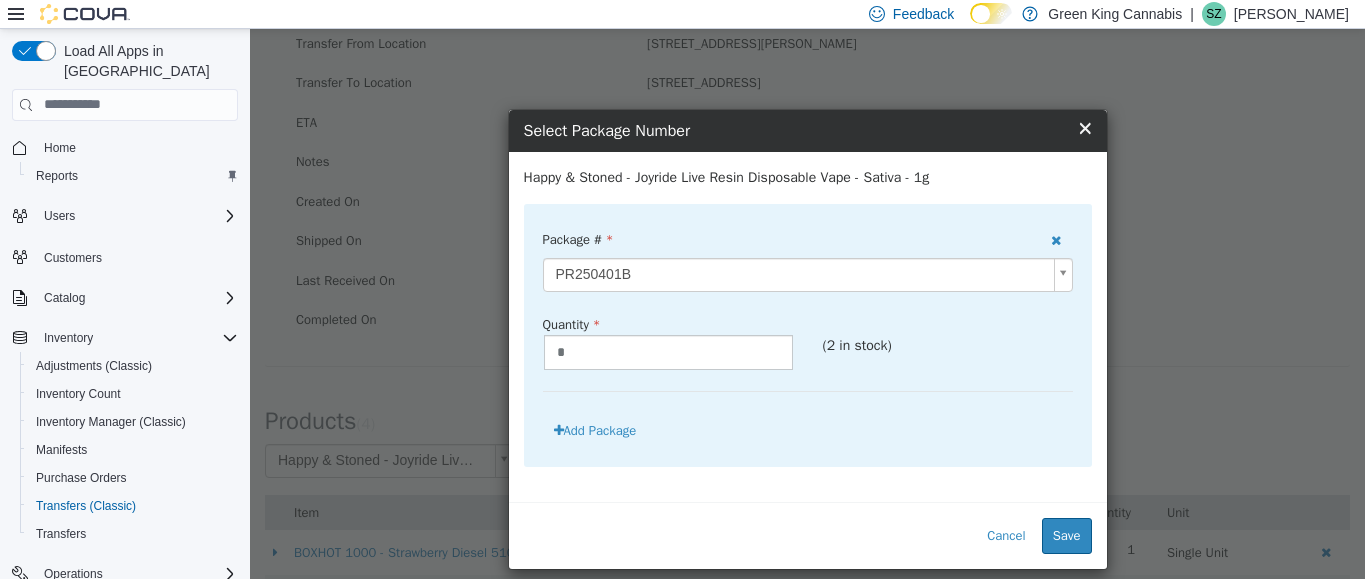 click on "Cancel Save" at bounding box center (808, 534) 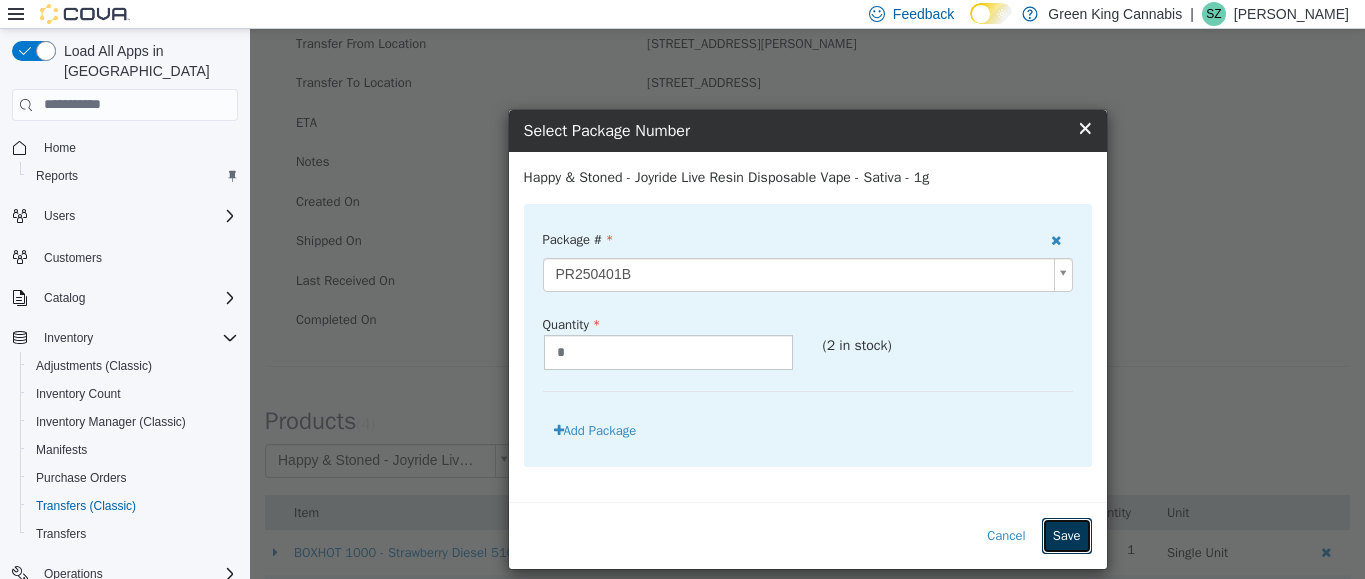 click on "Save" at bounding box center (1067, 535) 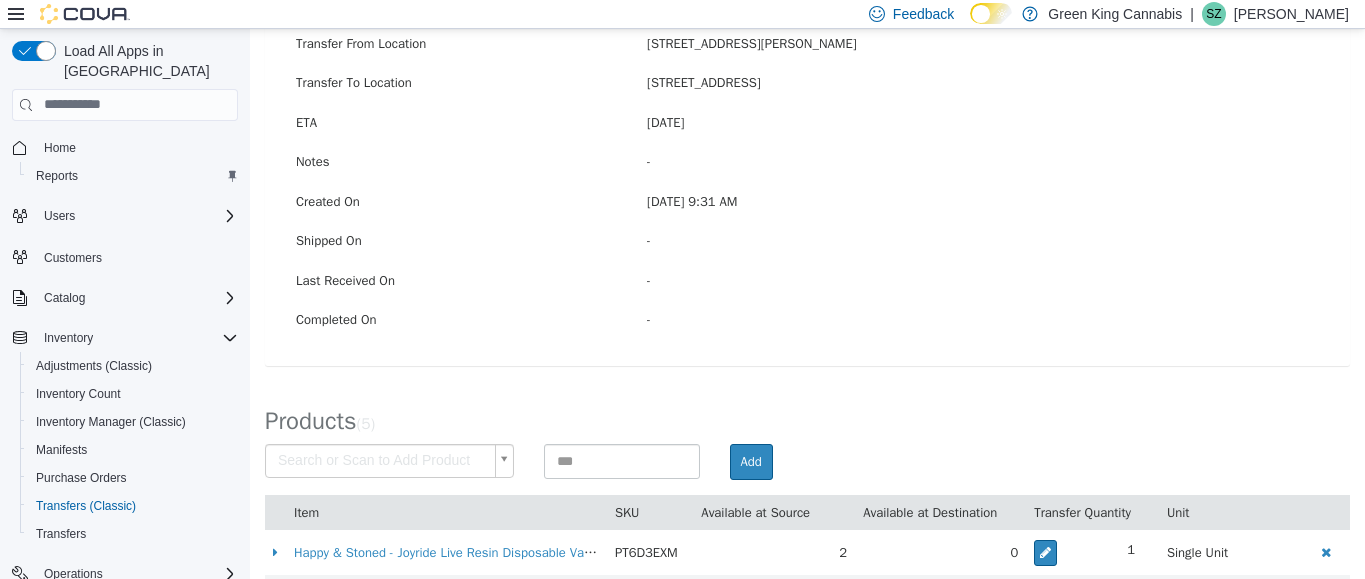 click on "×
Save successful.
Transfers
TRB17G-1143
Transfer #TRB17G-1143
Preparing Download...  Tools  PDF Download
Delete
Auto Complete Transfer Ship Transfer
Transfer Details  Edit Status
Pending
Transfer From Location
[STREET_ADDRESS][PERSON_NAME]
Transfer To Location
[STREET_ADDRESS]
ETA [DATE] Notes -
Created On [DATE] 9:31 AM Shipped On - Last Received On - Completed On - Products  ( 5 )
Search or Scan to Add Product                             Add
Item SKU Available at Source Available at Destination Transfer Quantity Unit Happy & Stoned - Joyride Live Resin Disposable Vape - Sativa - 1g PT6D3EXM 2  0  1 Single Unit BOXHOT 1000 - Strawberry Diesel 510 Thread Cartridge - Sativa - 1.2g 8NW2T8YP 2  0  1 Single Unit FIGR - Garlic Truffle - Indica - 28g UFHTPYYL 1  0  1 Single Unit Do-Si-Dos Milled Flower 8ZT0ZEM5 10  4  6 Single Unit Dank Craft - Diamond Mints Pre-Roll - Sativa - 3x0.5g TLD5ZQ7L 2  0  1" at bounding box center (807, 281) 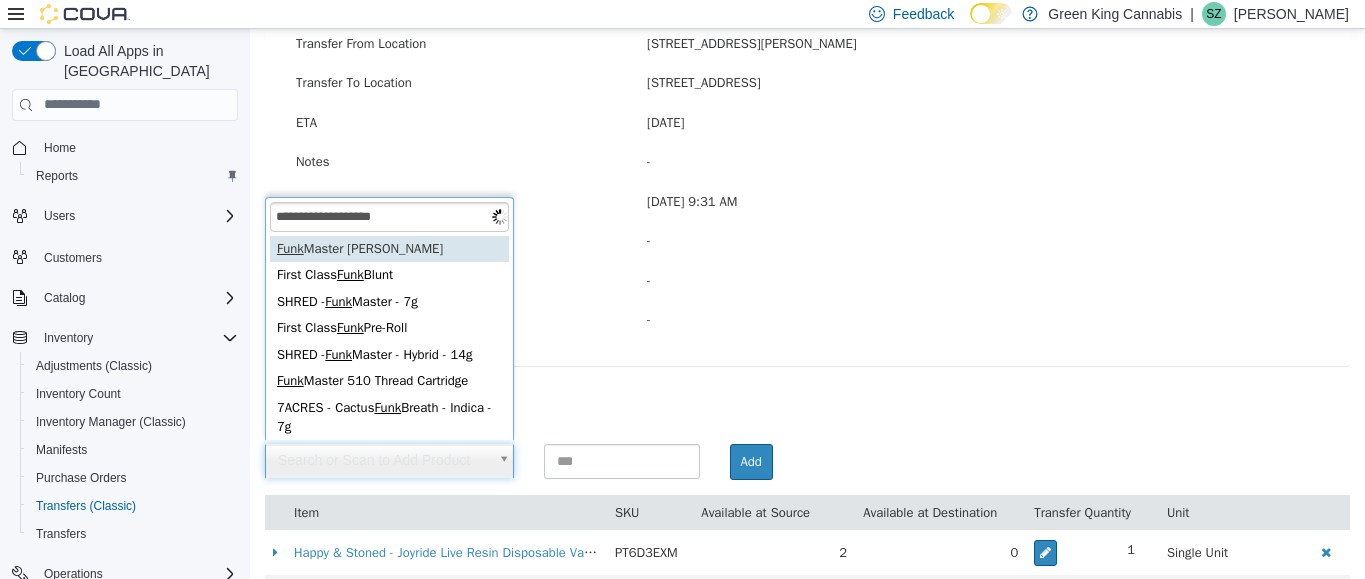 type on "**********" 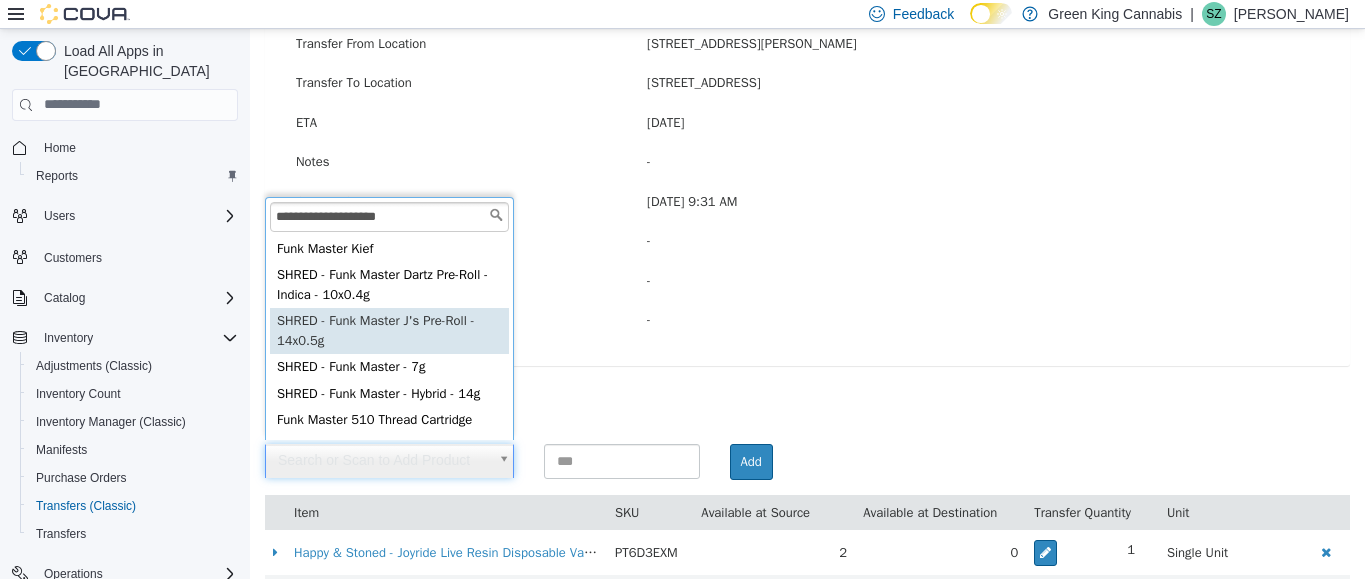 type on "**********" 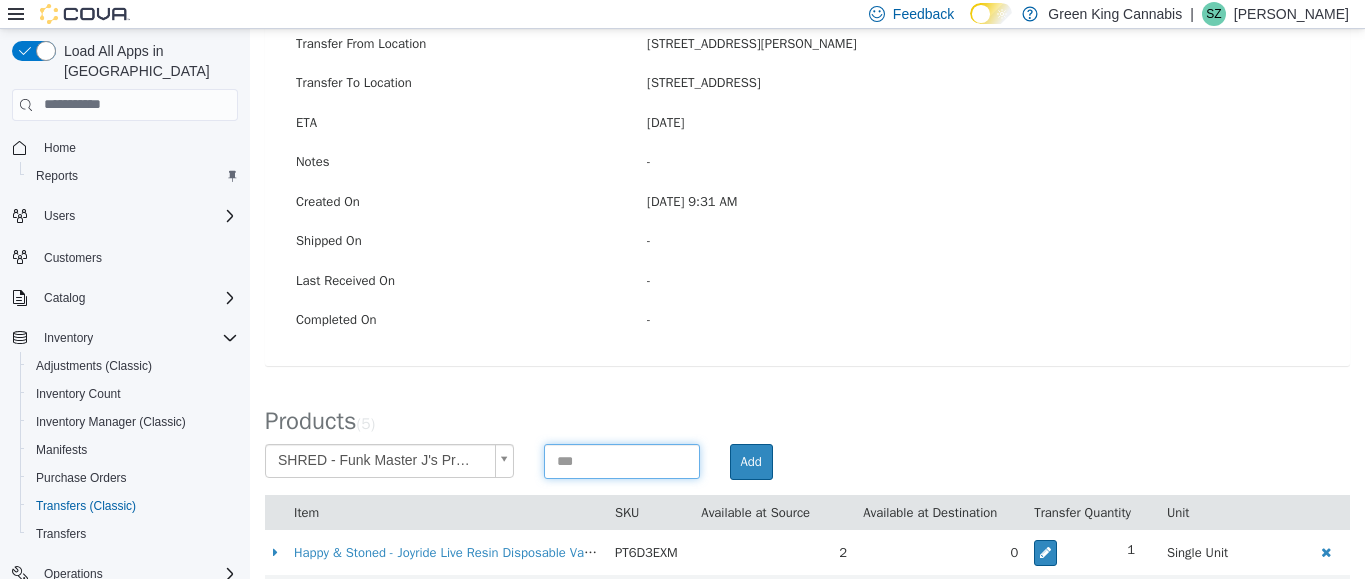 click at bounding box center (622, 460) 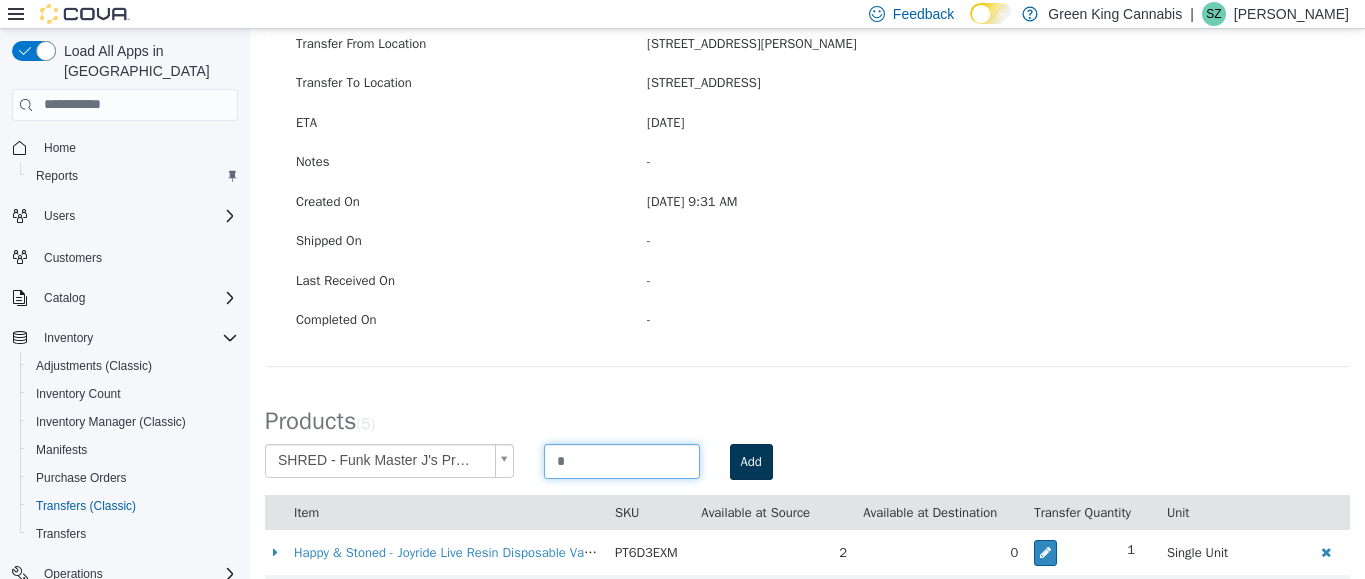 type on "*" 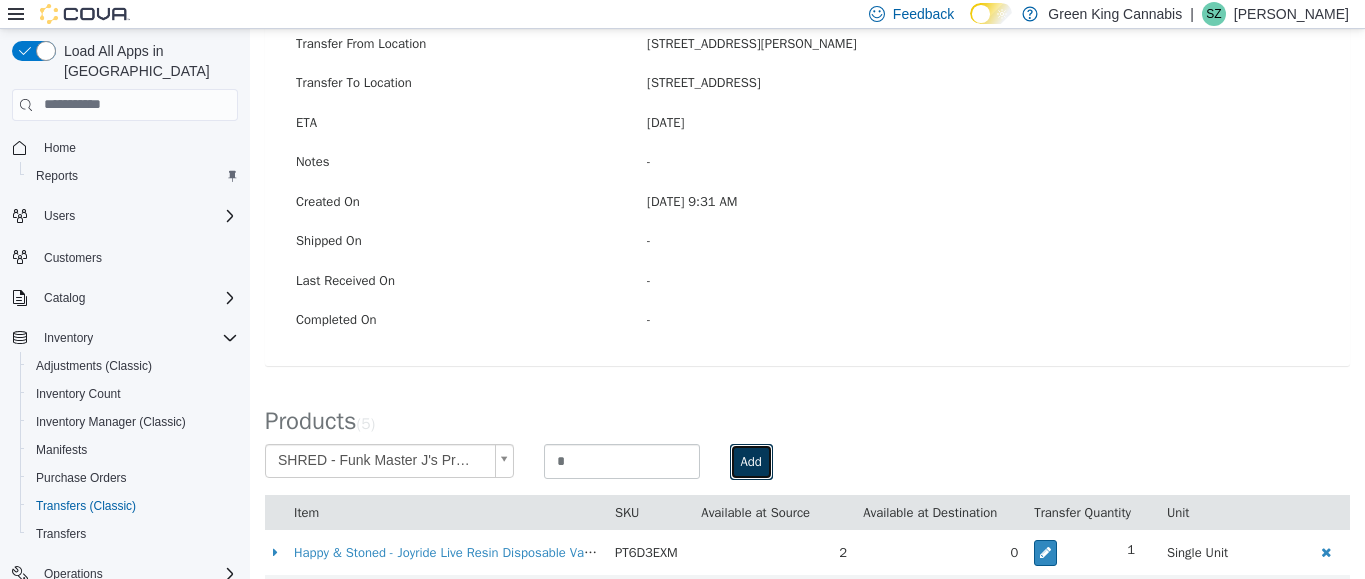 click on "Add" at bounding box center (751, 461) 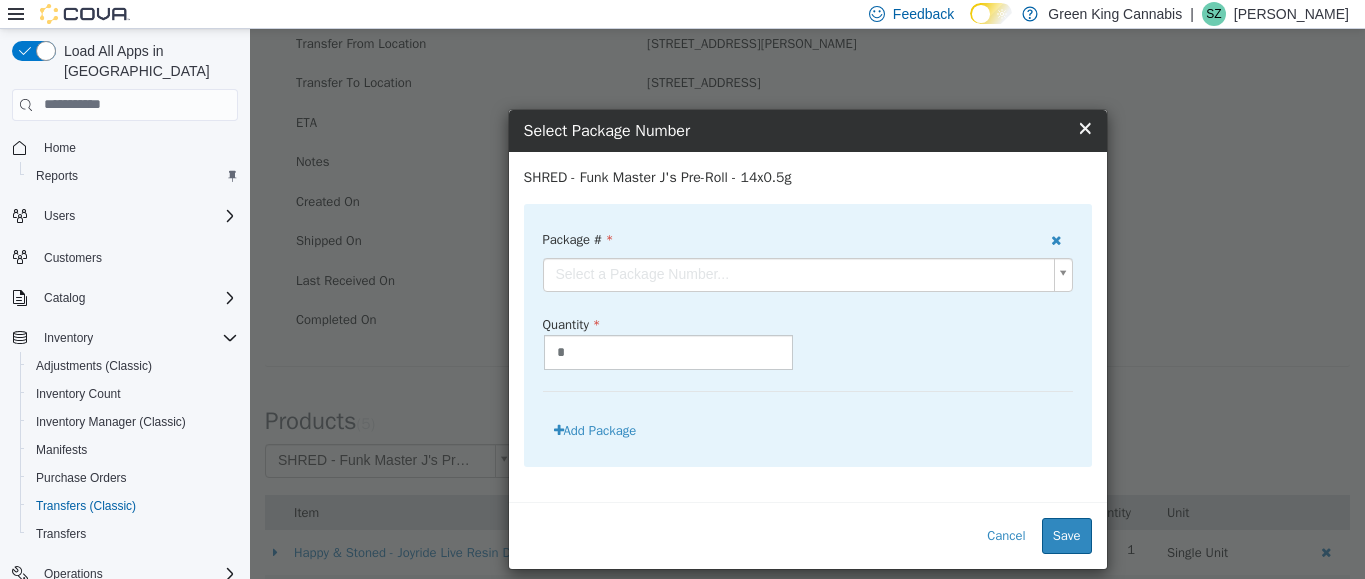 click on "**********" at bounding box center (807, 281) 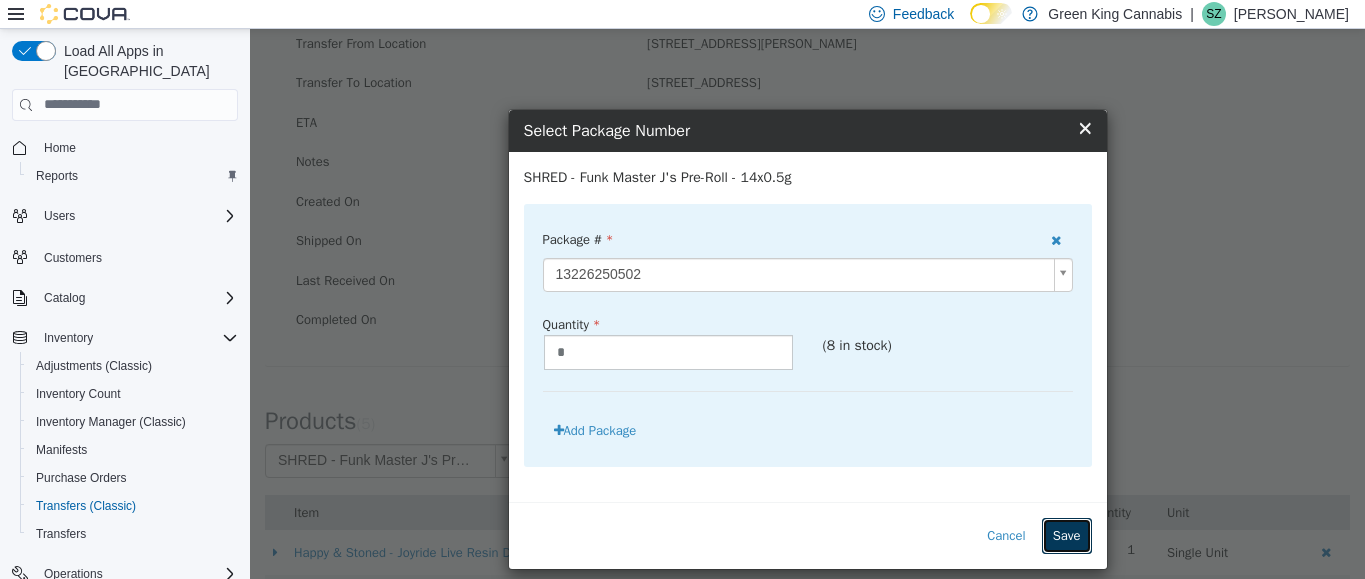 click on "Save" at bounding box center [1067, 535] 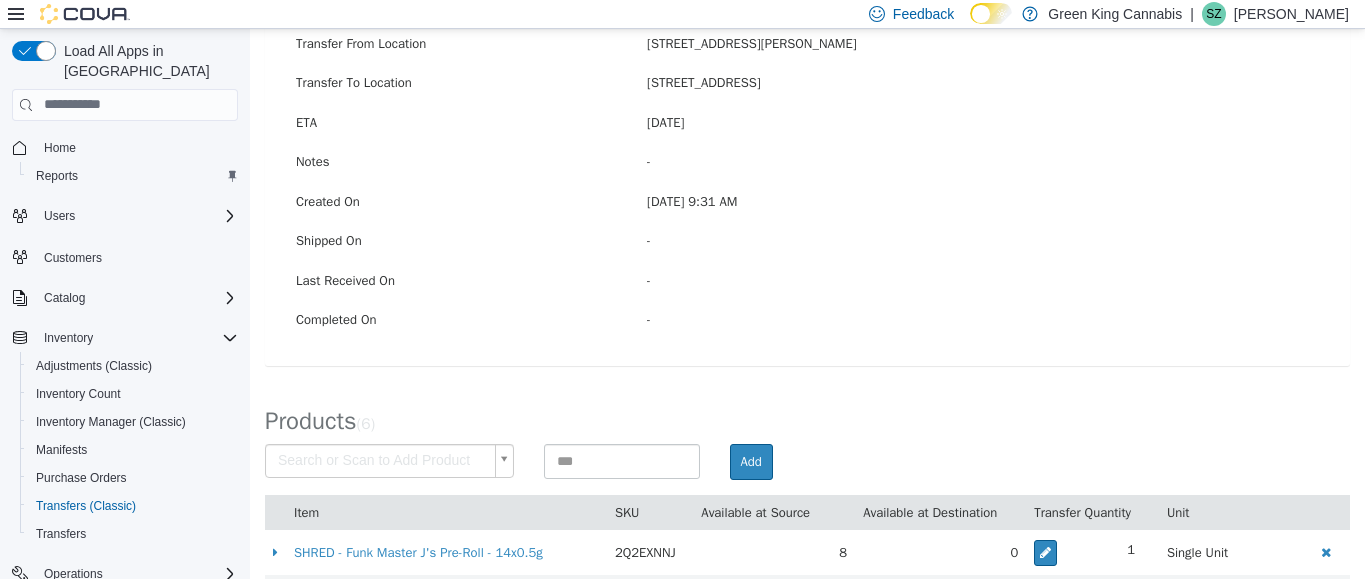 click on "×
Save successful.
Transfers
TRB17G-1143
Transfer #TRB17G-1143
Preparing Download...  Tools  PDF Download
Delete
Auto Complete Transfer Ship Transfer
Transfer Details  Edit Status
Pending
Transfer From Location
[STREET_ADDRESS][PERSON_NAME]
Transfer To Location
[STREET_ADDRESS]
ETA [DATE] Notes -
Created On [DATE] 9:31 AM Shipped On - Last Received On - Completed On - Products  ( 6 )
Search or Scan to Add Product                             Add
Item SKU Available at Source Available at Destination Transfer Quantity Unit SHRED - Funk Master J's Pre-Roll - 14x0.5g 2Q2EXNNJ 8  0  1 Single Unit Happy & Stoned - Joyride Live Resin Disposable Vape - Sativa - 1g PT6D3EXM 2  0  1 Single Unit BOXHOT 1000 - Strawberry Diesel 510 Thread Cartridge - Sativa - 1.2g 8NW2T8YP 2  0  1 Single Unit FIGR - Garlic Truffle - Indica - 28g UFHTPYYL 1  0  1 Single Unit Do-Si-Dos Milled Flower 8ZT0ZEM5 10  4  6 Single Unit 1" at bounding box center [807, 303] 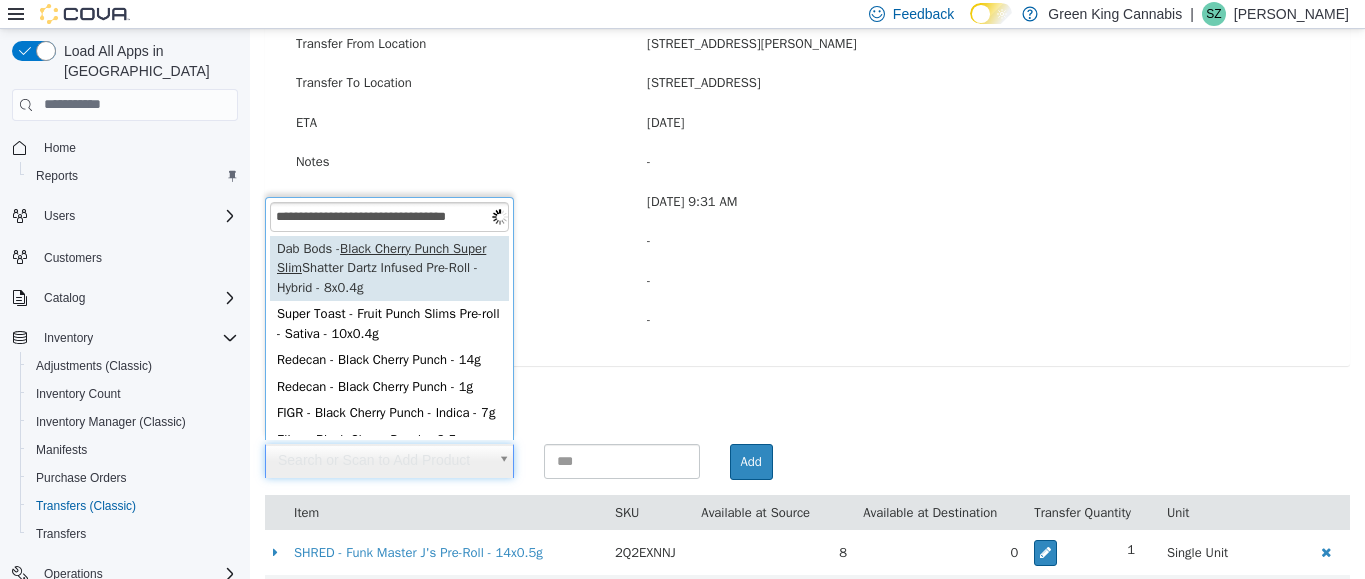 type on "**********" 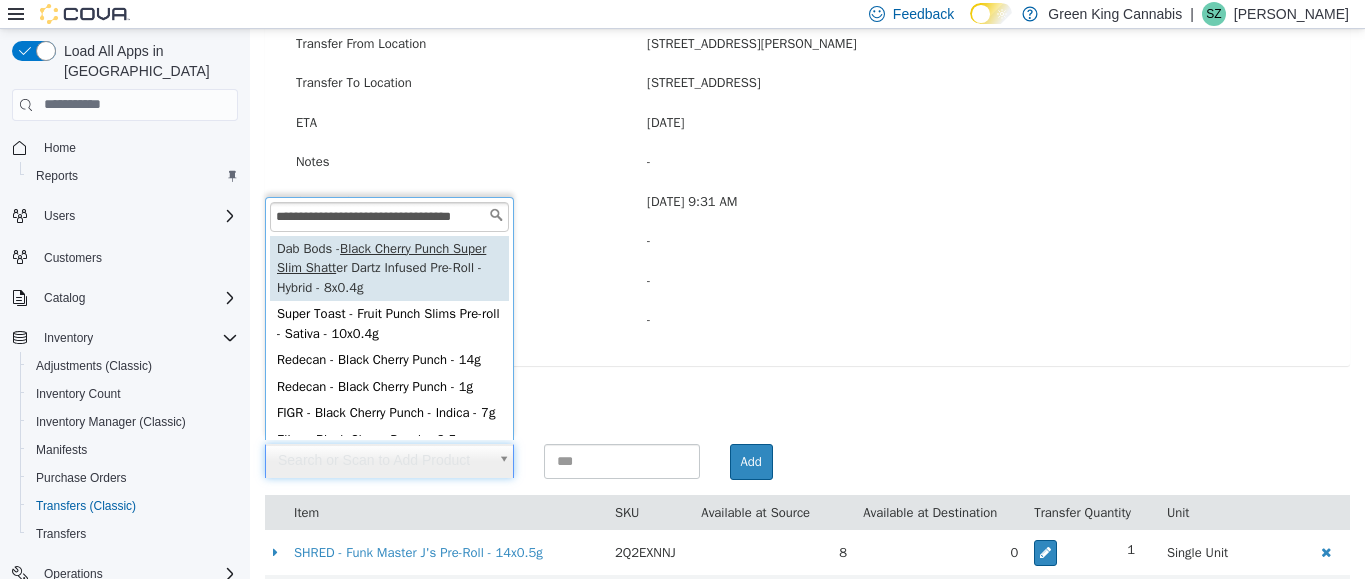 type on "**********" 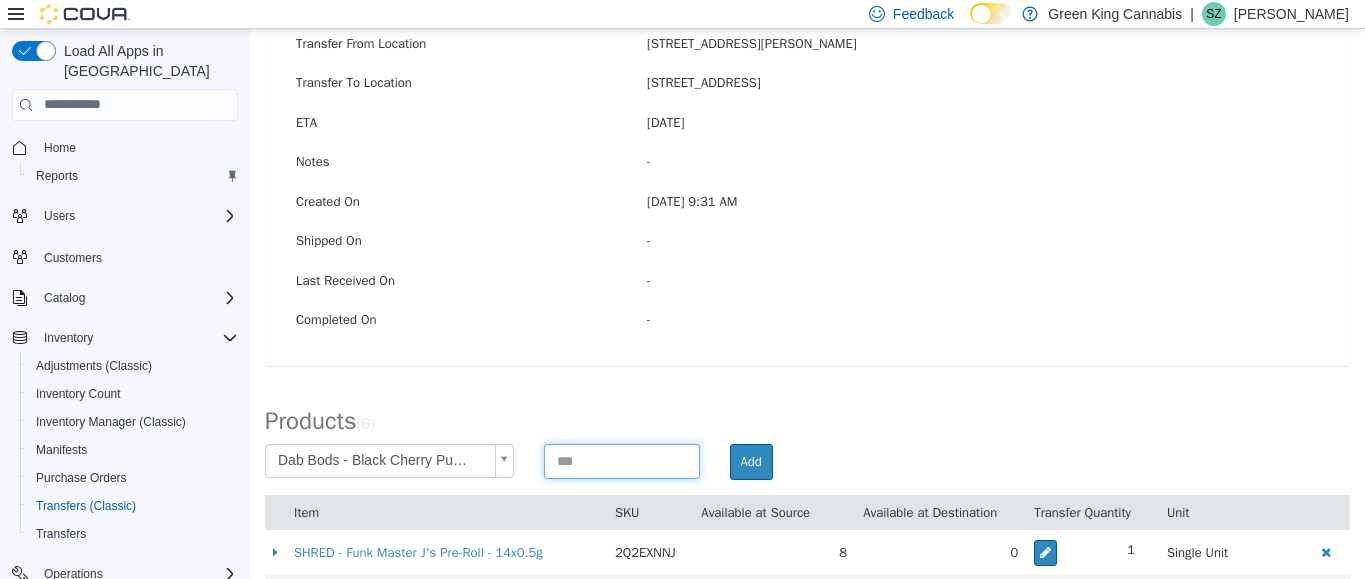click at bounding box center [622, 460] 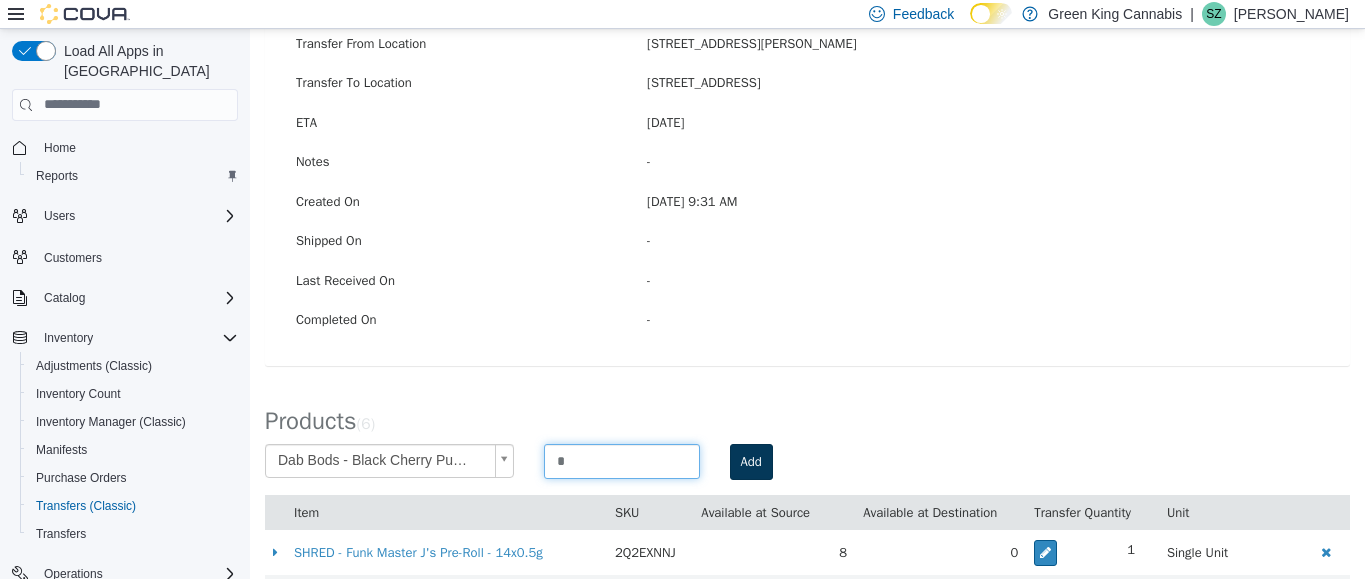 type on "*" 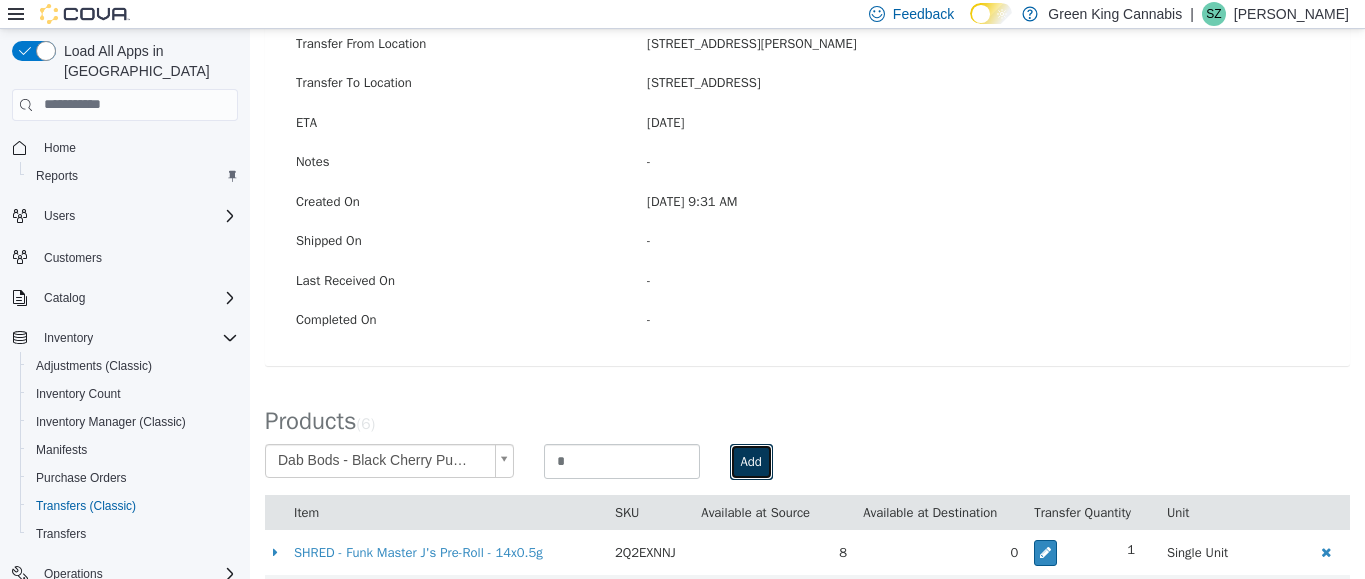 click on "Add" at bounding box center [751, 461] 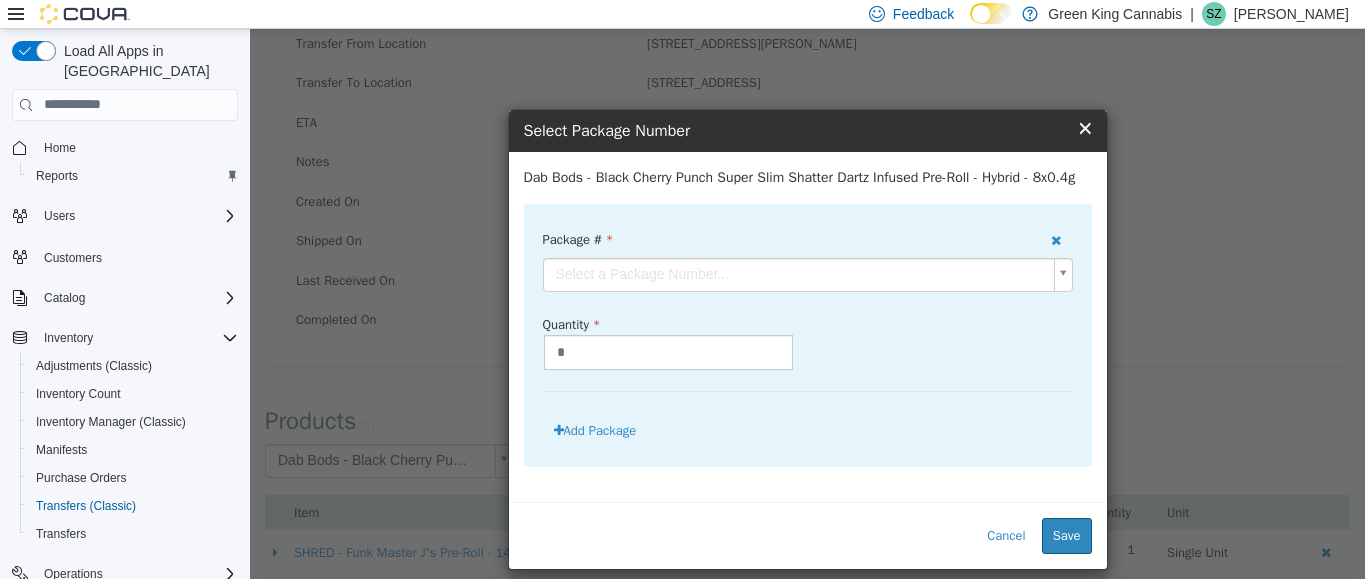 click on "**********" at bounding box center [807, 303] 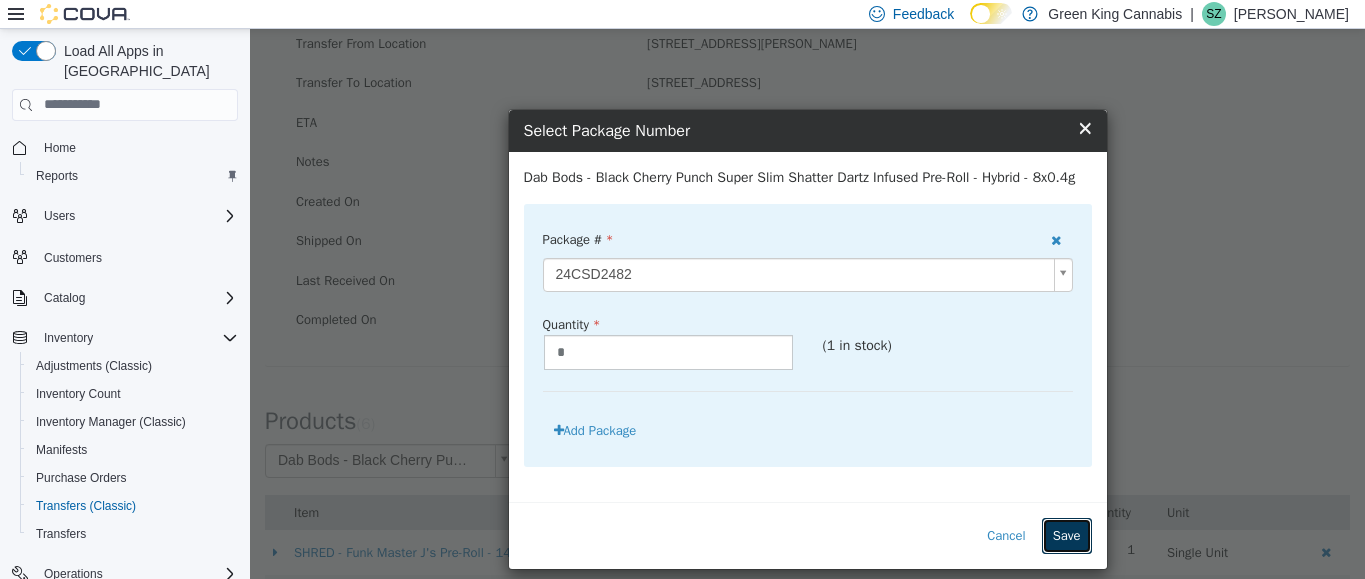 click on "Save" at bounding box center (1067, 535) 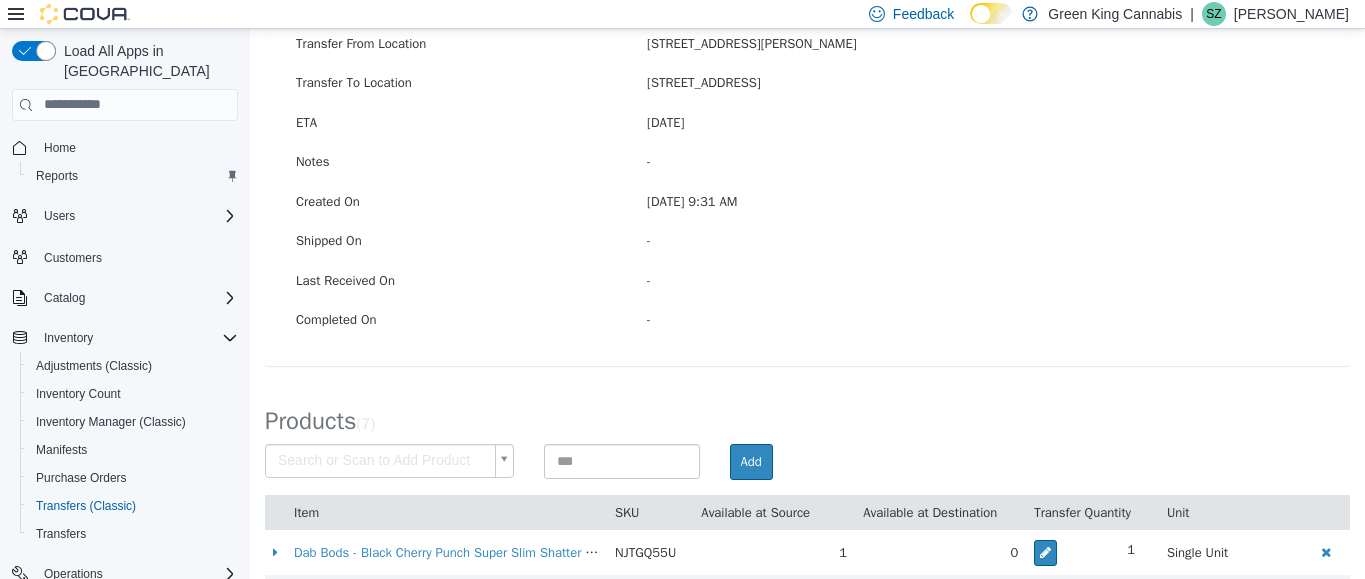 click on "×
Save successful.
Transfers
TRB17G-1143
Transfer #TRB17G-1143
Preparing Download...  Tools  PDF Download
Delete
Auto Complete Transfer Ship Transfer
Transfer Details  Edit Status
Pending
Transfer From Location
[STREET_ADDRESS][PERSON_NAME]
Transfer To Location
[STREET_ADDRESS]
ETA [DATE] Notes -
Created On [DATE] 9:31 AM Shipped On - Last Received On - Completed On - Products  ( 7 )
Search or Scan to Add Product                             Add
Item SKU Available at Source Available at Destination Transfer Quantity Unit Dab Bods - Black Cherry Punch Super Slim Shatter Dartz Infused Pre-Roll - Hybrid - 8x0.4g NJTGQ55U 1  0  1 Single Unit SHRED - Funk Master J's Pre-Roll - 14x0.5g 2Q2EXNNJ 8  0  1 Single Unit Happy & Stoned - Joyride Live Resin Disposable Vape - Sativa - 1g PT6D3EXM 2  0  1 Single Unit BOXHOT 1000 - Strawberry Diesel 510 Thread Cartridge - Sativa - 1.2g 8NW2T8YP 2  0  1 Single Unit 1" at bounding box center [807, 326] 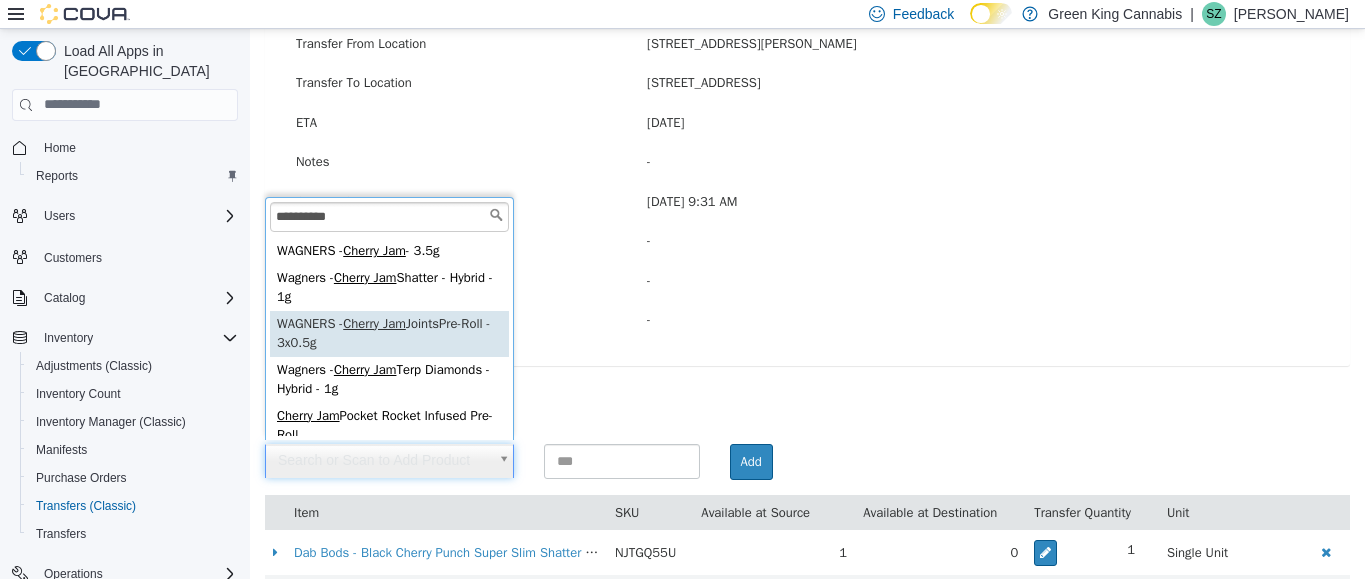 scroll, scrollTop: 0, scrollLeft: 0, axis: both 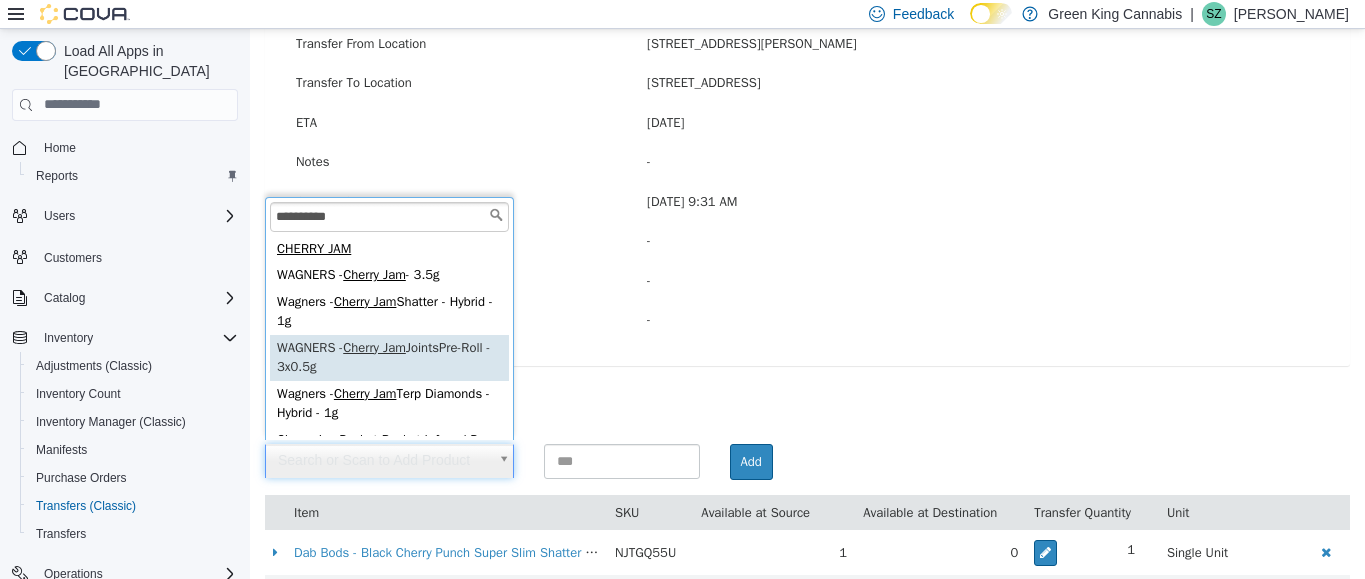 type on "**********" 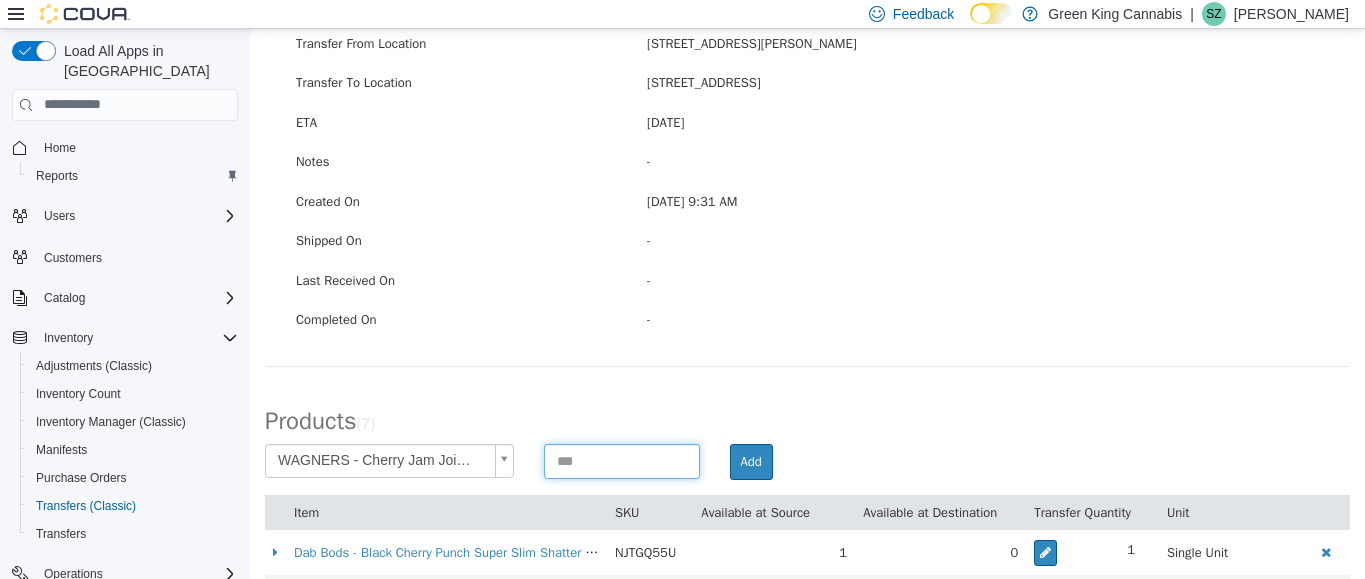 click at bounding box center (622, 460) 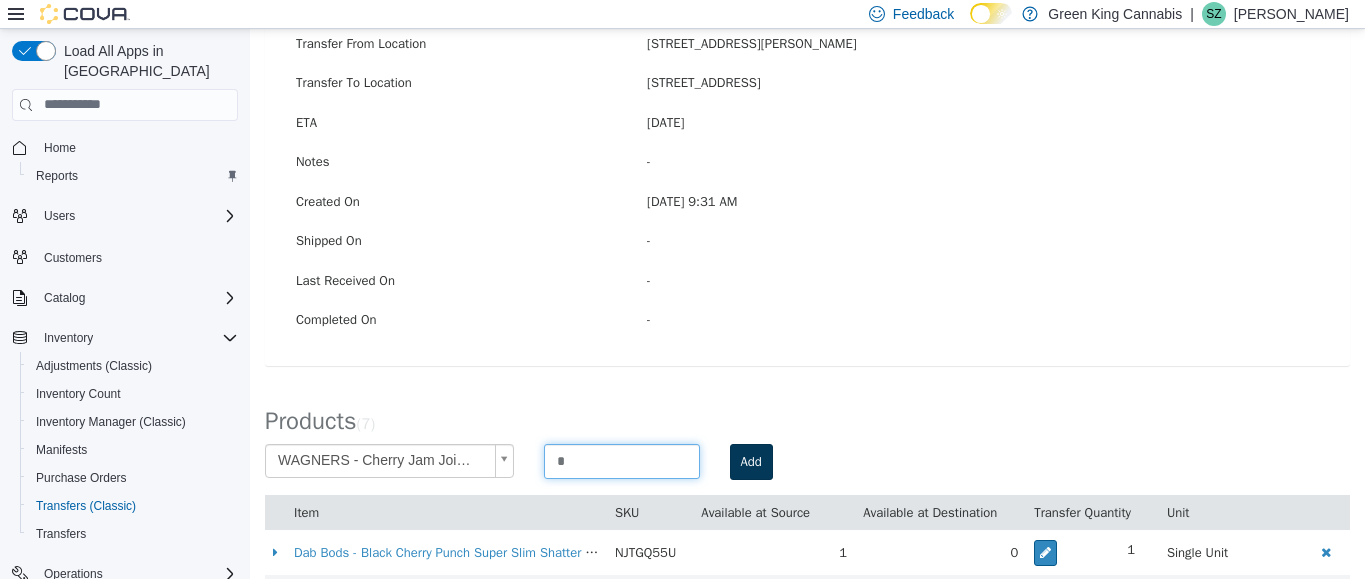 type on "*" 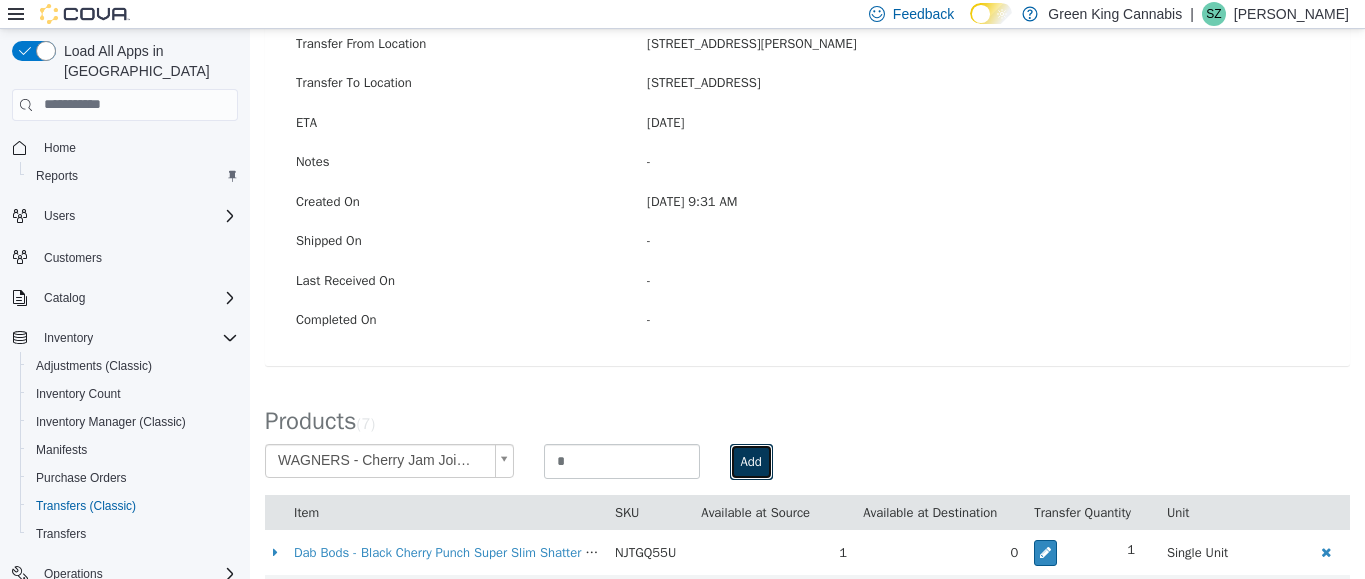 click on "Add" at bounding box center (751, 461) 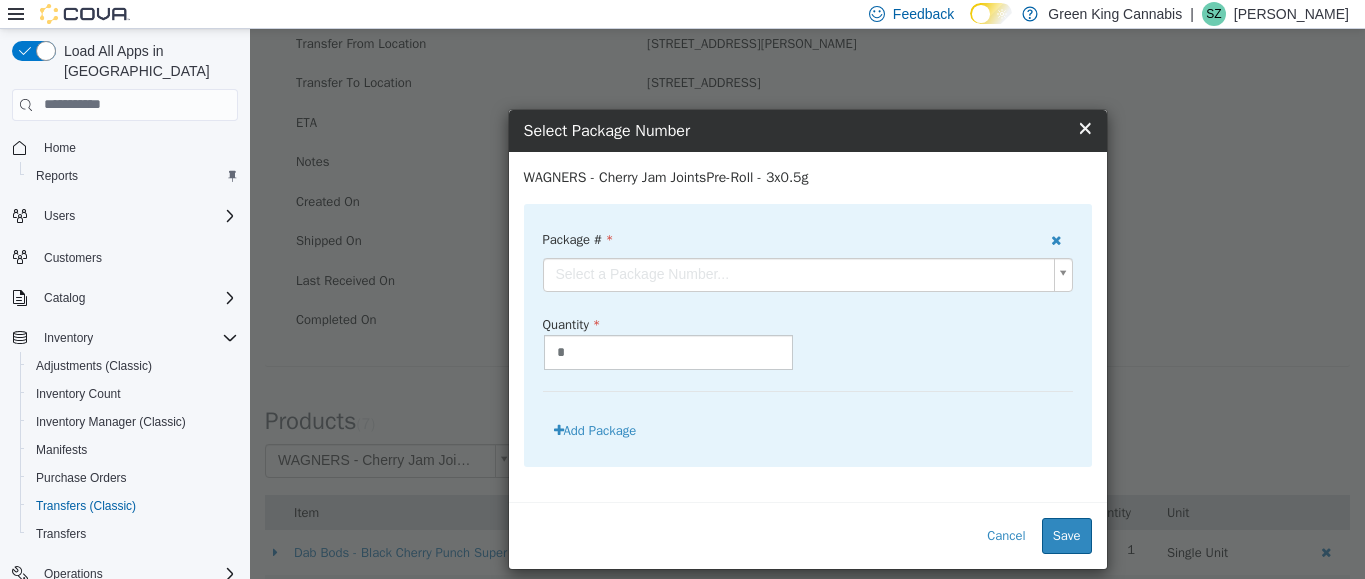 click on "**********" at bounding box center [807, 326] 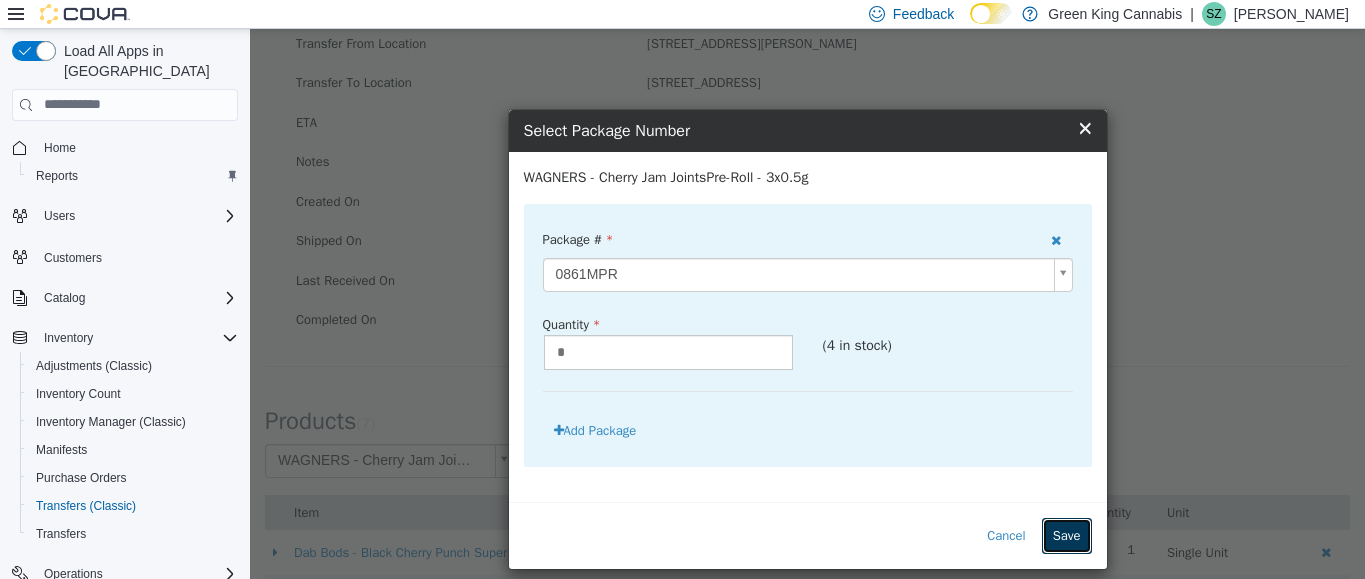 click on "Save" at bounding box center [1067, 535] 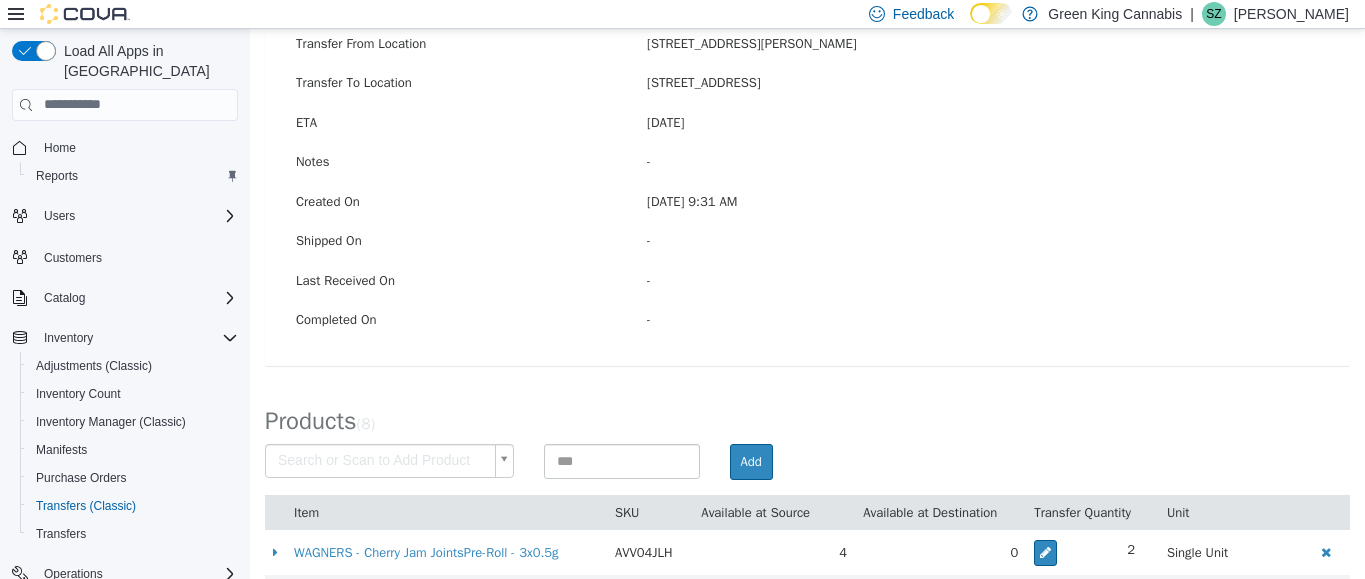 click on "×
Save successful.
Transfers
TRB17G-1143
Transfer #TRB17G-1143
Preparing Download...  Tools  PDF Download
Delete
Auto Complete Transfer Ship Transfer
Transfer Details  Edit Status
Pending
Transfer From Location
[STREET_ADDRESS][PERSON_NAME]
Transfer To Location
[STREET_ADDRESS]
ETA [DATE] Notes -
Created On [DATE] 9:31 AM Shipped On - Last Received On - Completed On - Products  ( 8 )
Search or Scan to Add Product                             Add
Item SKU Available at Source Available at Destination Transfer Quantity Unit WAGNERS - Cherry Jam JointsPre-Roll - 3x0.5g AVV04JLH 4  0  2 Single Unit Dab Bods - Black Cherry Punch Super Slim Shatter Dartz Infused Pre-Roll - Hybrid - 8x0.4g NJTGQ55U 1  0  1 Single Unit SHRED - Funk Master J's Pre-Roll - 14x0.5g 2Q2EXNNJ 8  0  1 Single Unit Happy & Stoned - Joyride Live Resin Disposable Vape - Sativa - 1g PT6D3EXM 2  0  1 Single Unit 8NW2T8YP 2  0  1 UFHTPYYL" at bounding box center (807, 348) 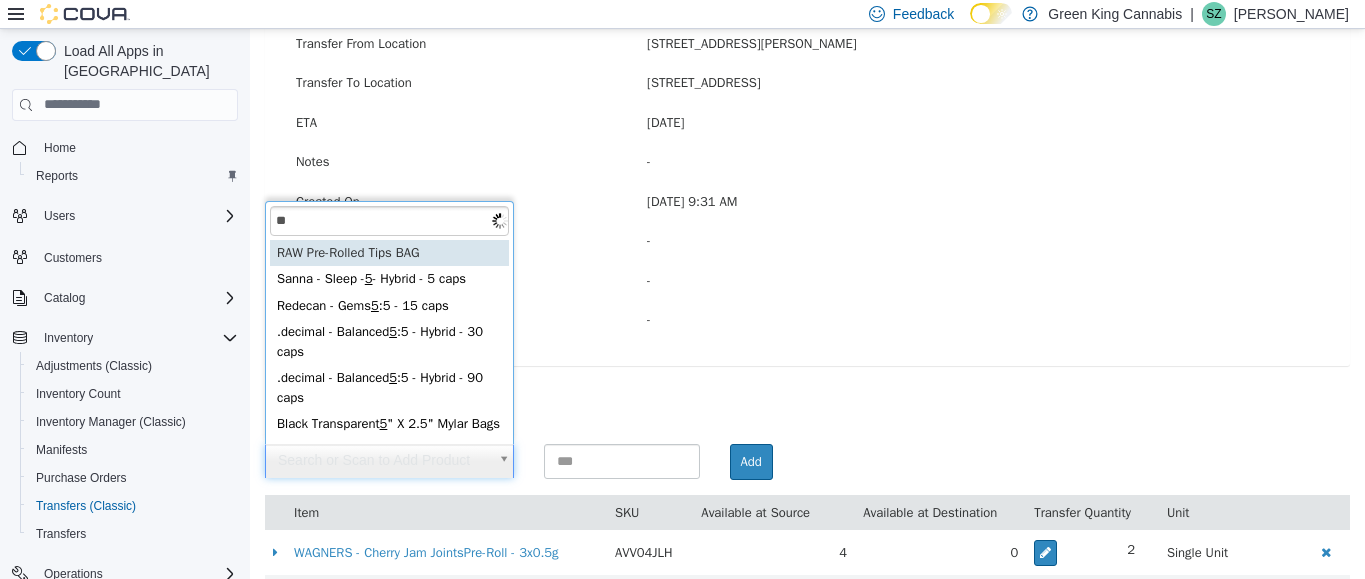 type on "***" 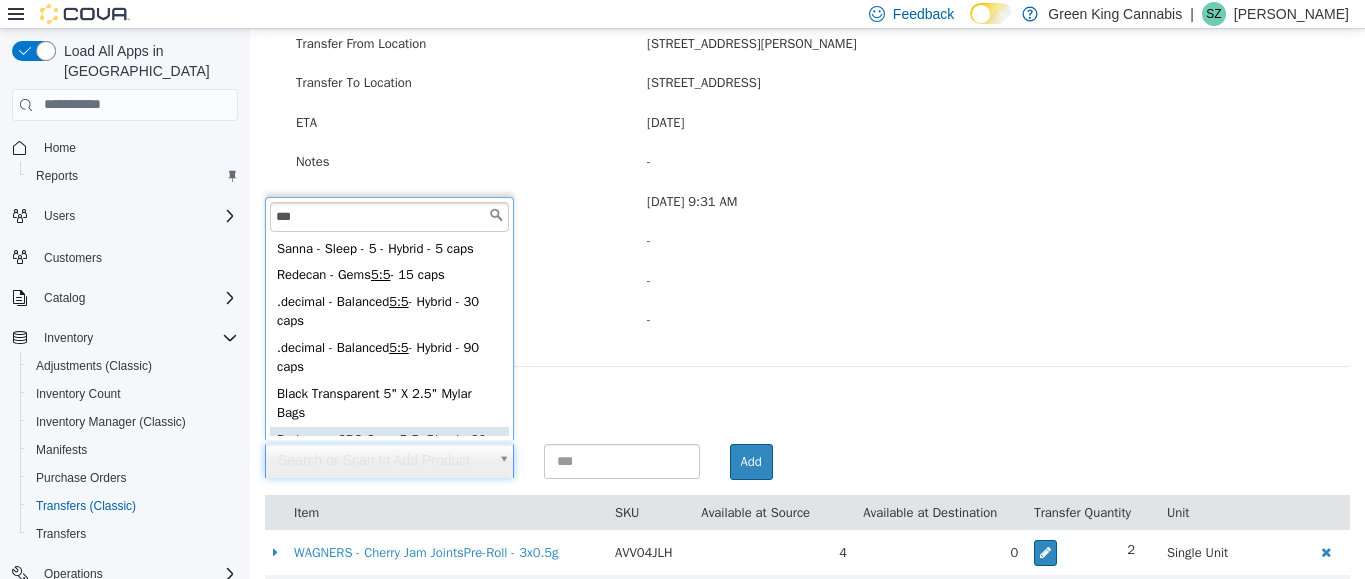 scroll, scrollTop: 24, scrollLeft: 0, axis: vertical 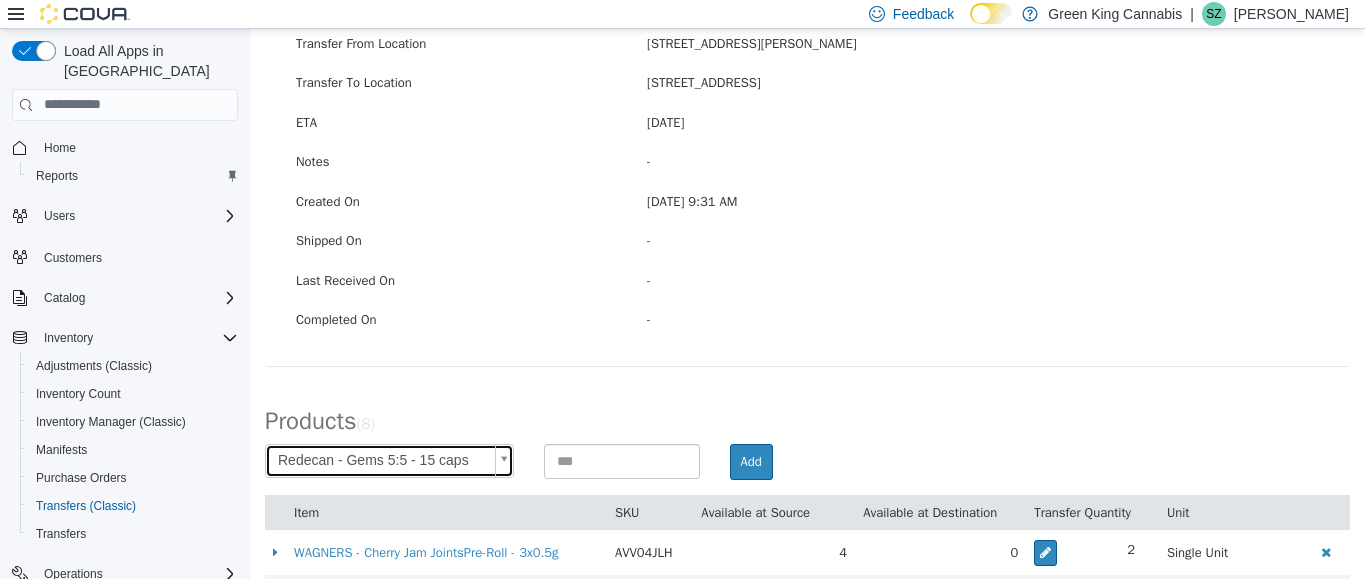 type on "**********" 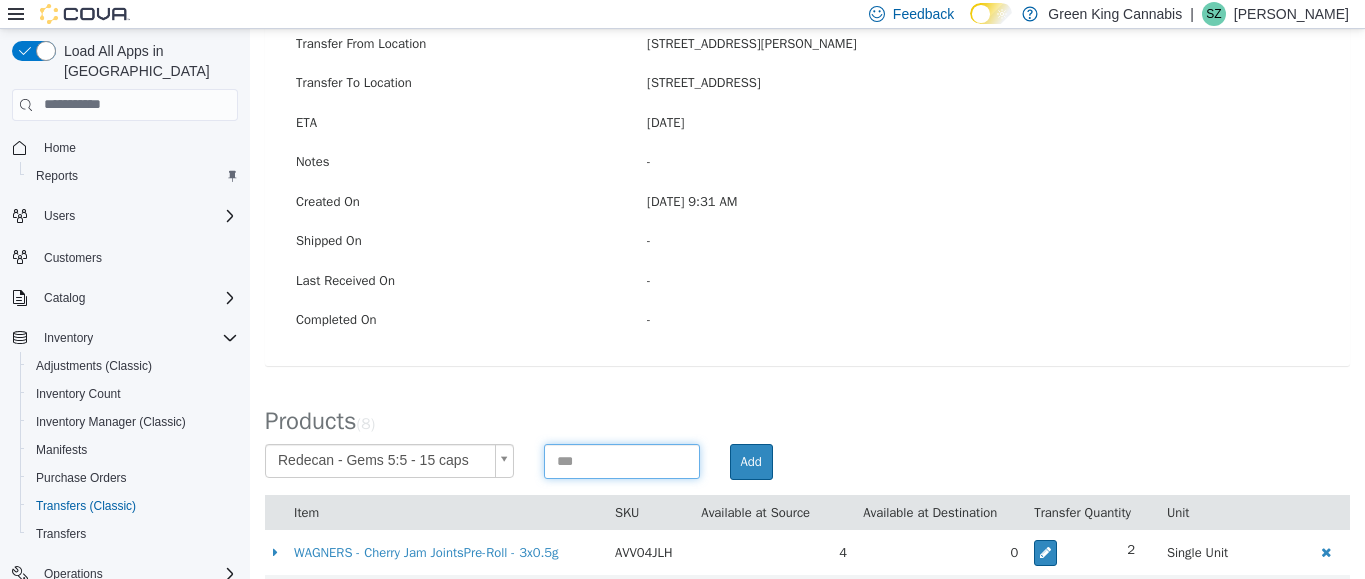 click at bounding box center [622, 460] 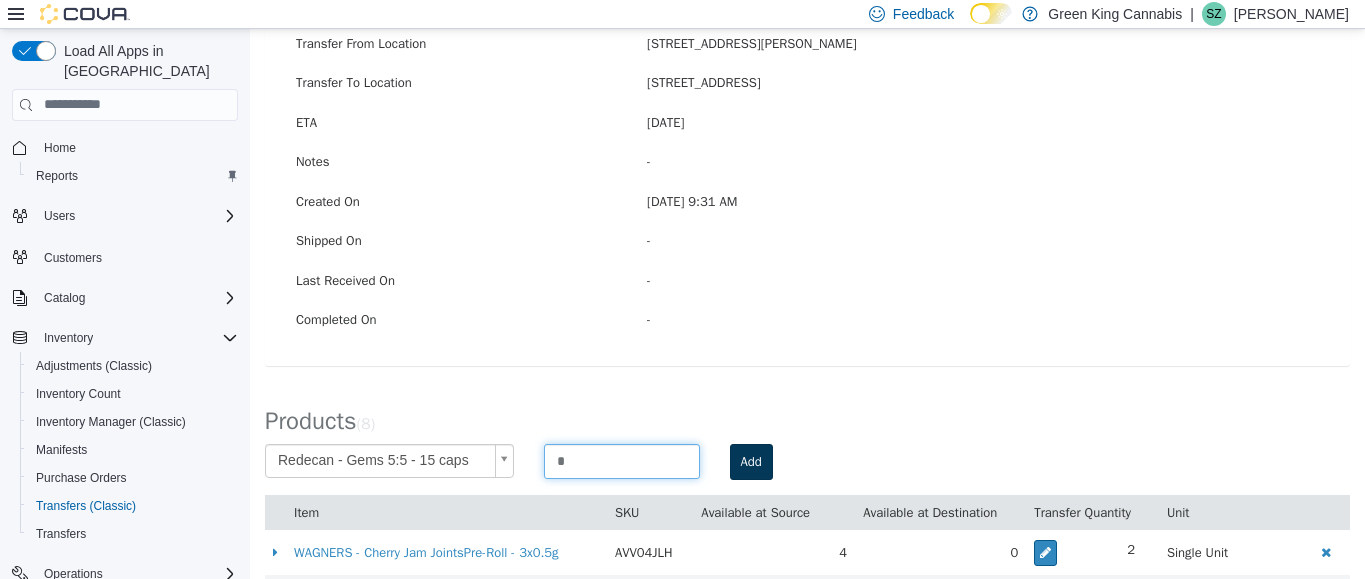 type on "*" 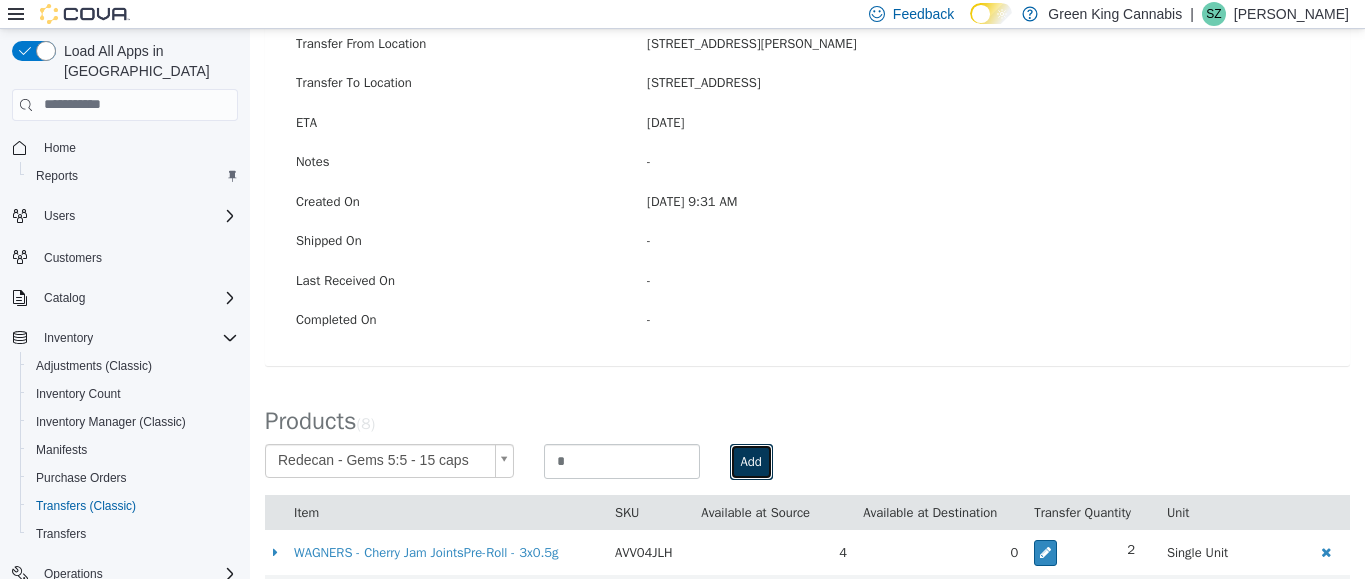 click on "Add" at bounding box center (751, 461) 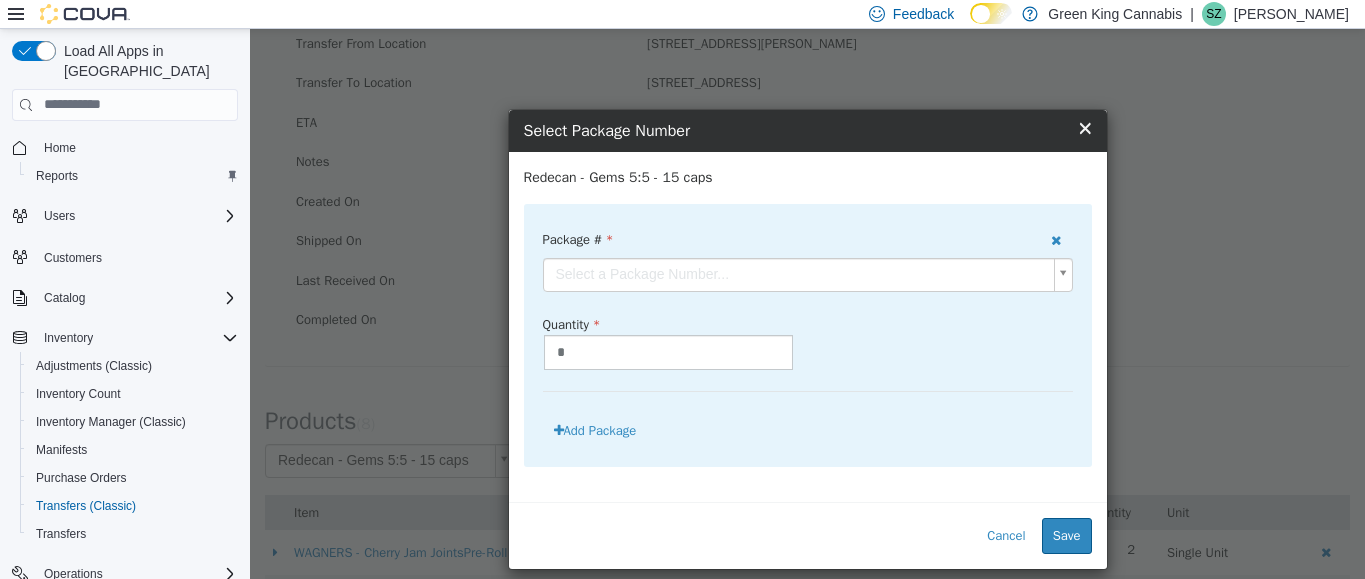 click on "**********" at bounding box center (807, 348) 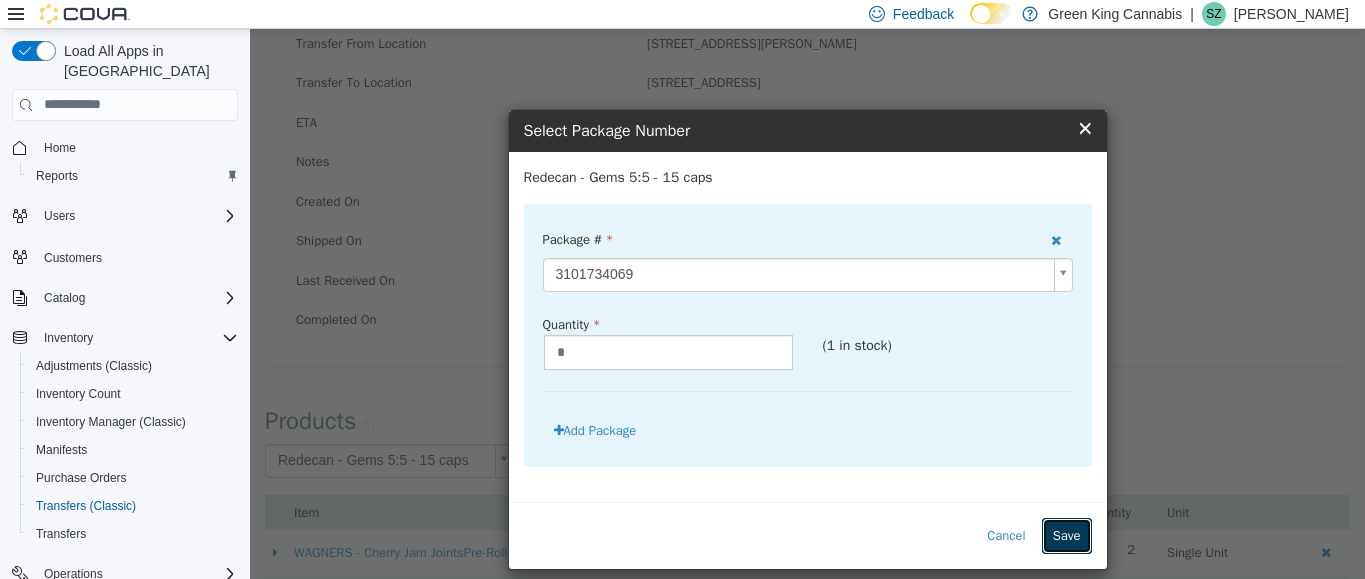click on "Save" at bounding box center (1067, 535) 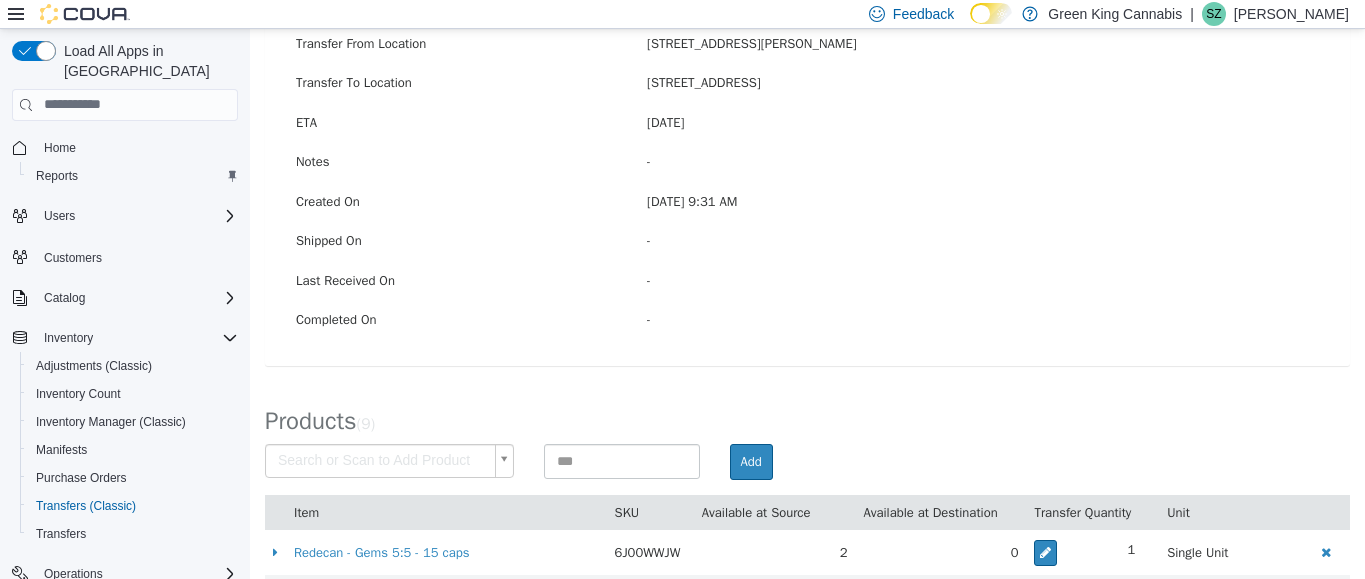 click on "×
Save successful.
Transfers
TRB17G-1143
Transfer #TRB17G-1143
Preparing Download...  Tools  PDF Download
Delete
Auto Complete Transfer Ship Transfer
Transfer Details  Edit Status
Pending
Transfer From Location
[STREET_ADDRESS][PERSON_NAME]
Transfer To Location
[STREET_ADDRESS]
ETA [DATE] Notes -
Created On [DATE] 9:31 AM Shipped On - Last Received On - Completed On - Products  ( 9 )
Search or Scan to Add Product                             Add
Item SKU Available at Source Available at Destination Transfer Quantity Unit Redecan - Gems 5:5 - 15 caps 6J00WWJW 2  0  1 Single Unit WAGNERS - Cherry Jam JointsPre-Roll - 3x0.5g AVV04JLH 4  0  2 Single Unit Dab Bods - Black Cherry Punch Super Slim Shatter Dartz Infused Pre-Roll - Hybrid - 8x0.4g NJTGQ55U 1  0  1 Single Unit SHRED - Funk Master J's Pre-Roll - 14x0.5g 2Q2EXNNJ 8  0  1 Single Unit PT6D3EXM 2  0  1 Single Unit 8NW2T8YP 2  0  1 Single Unit 1  0" at bounding box center (807, 371) 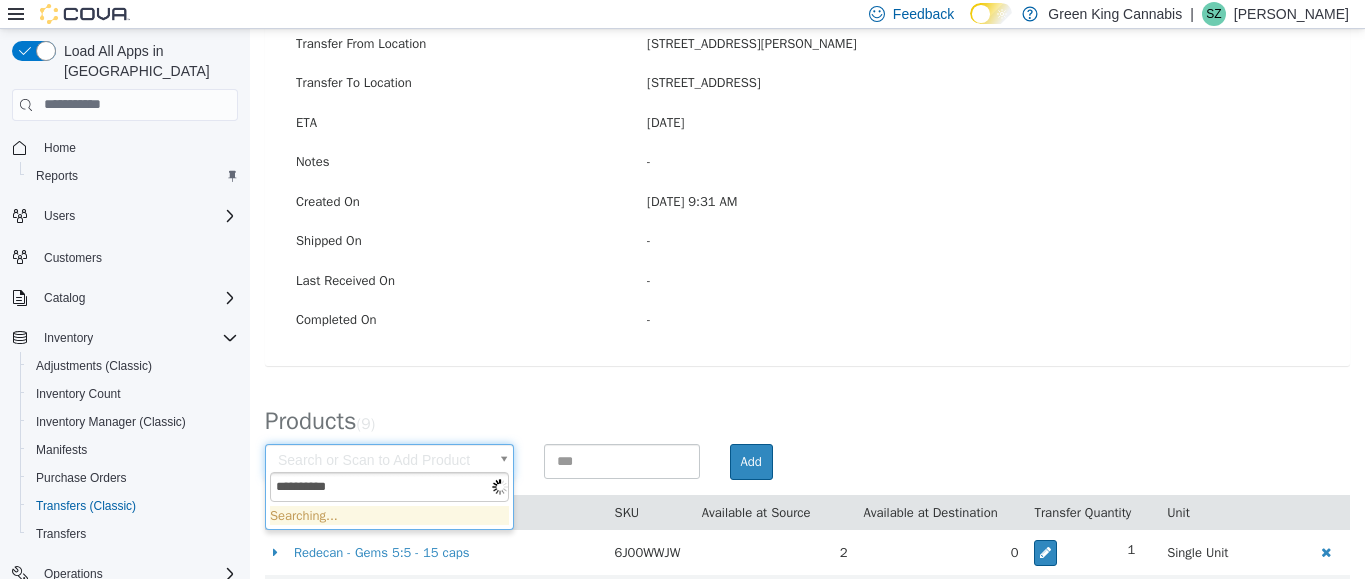 type on "**********" 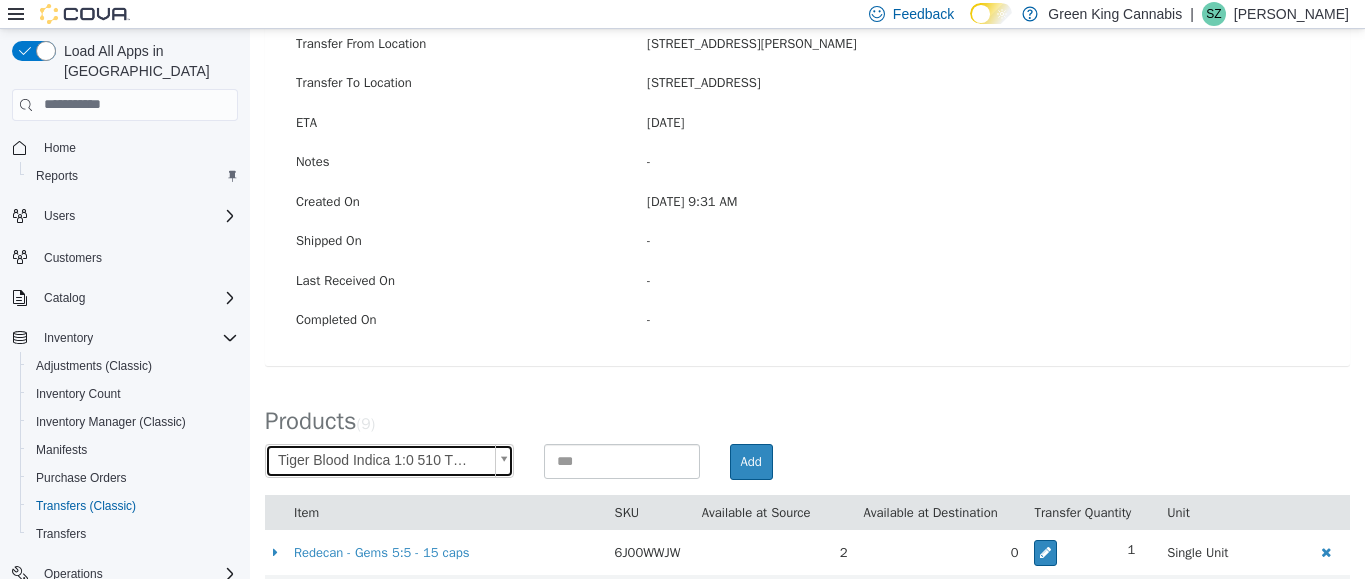type on "**********" 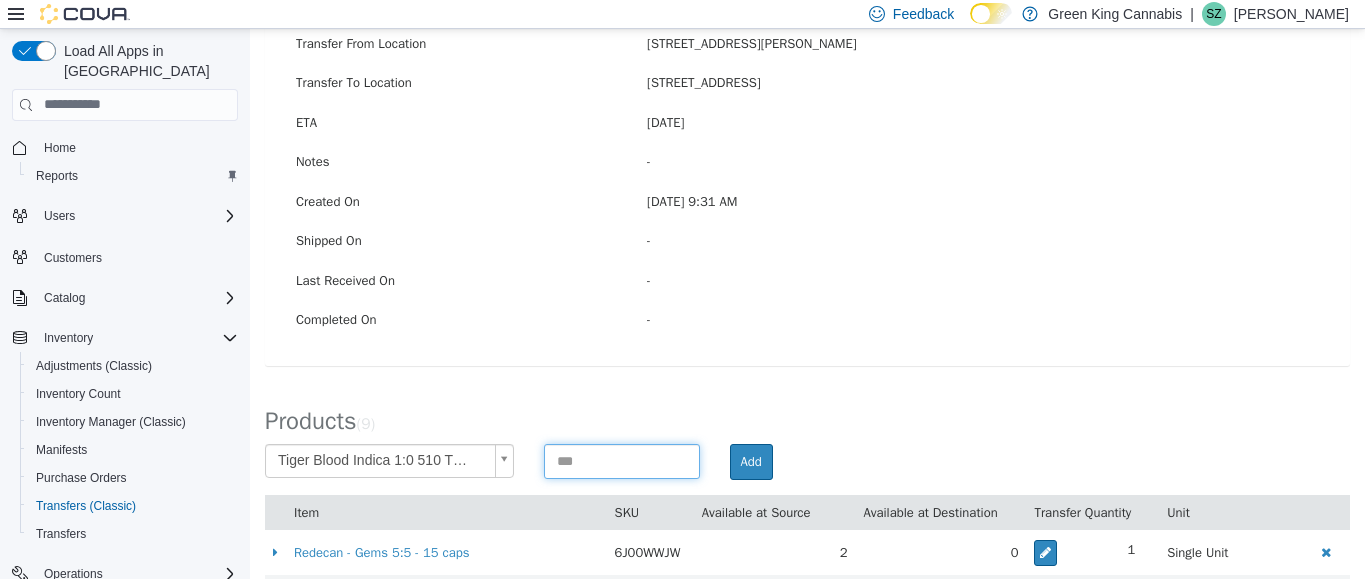 click at bounding box center (622, 460) 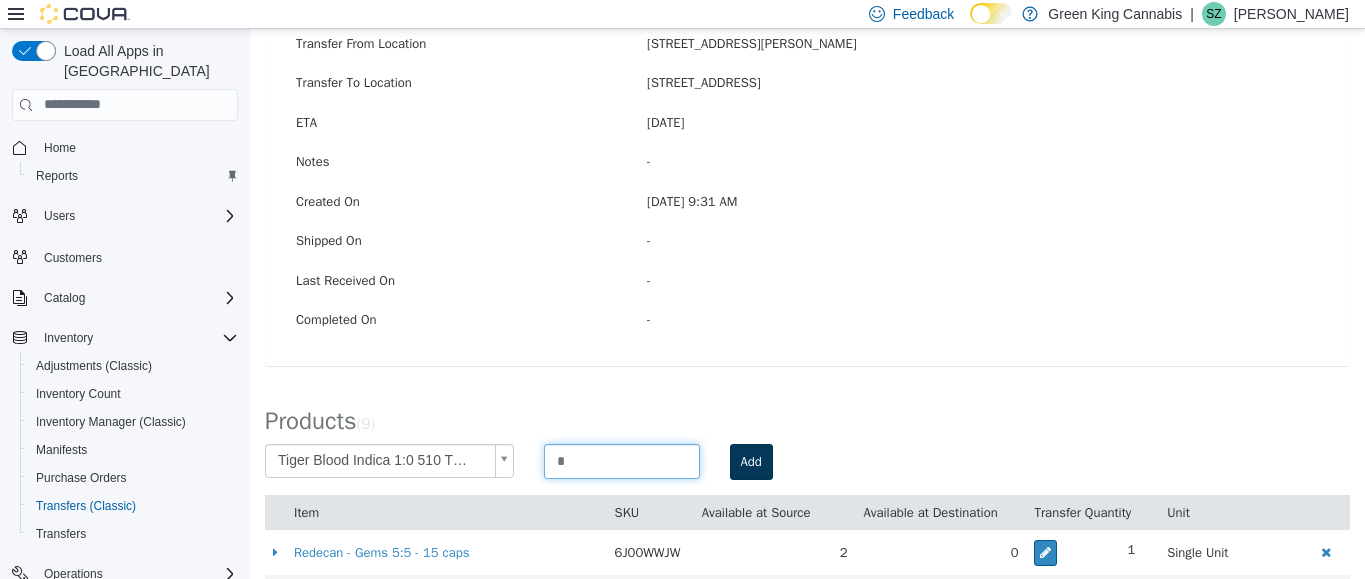 type on "*" 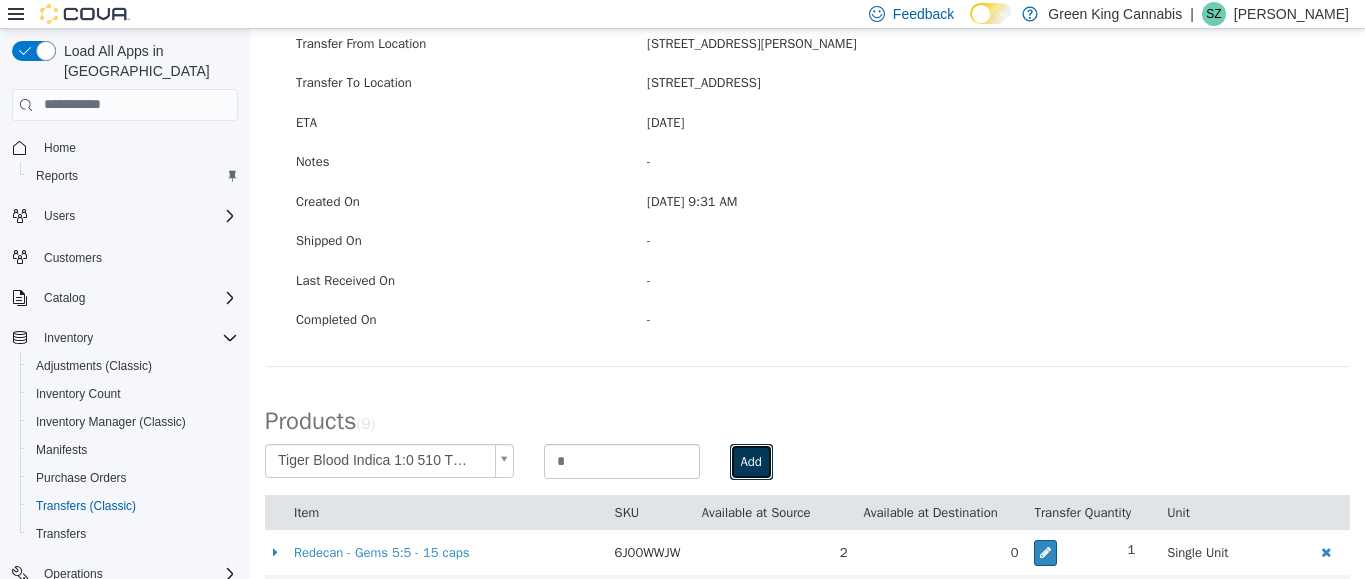 click on "Add" at bounding box center (751, 461) 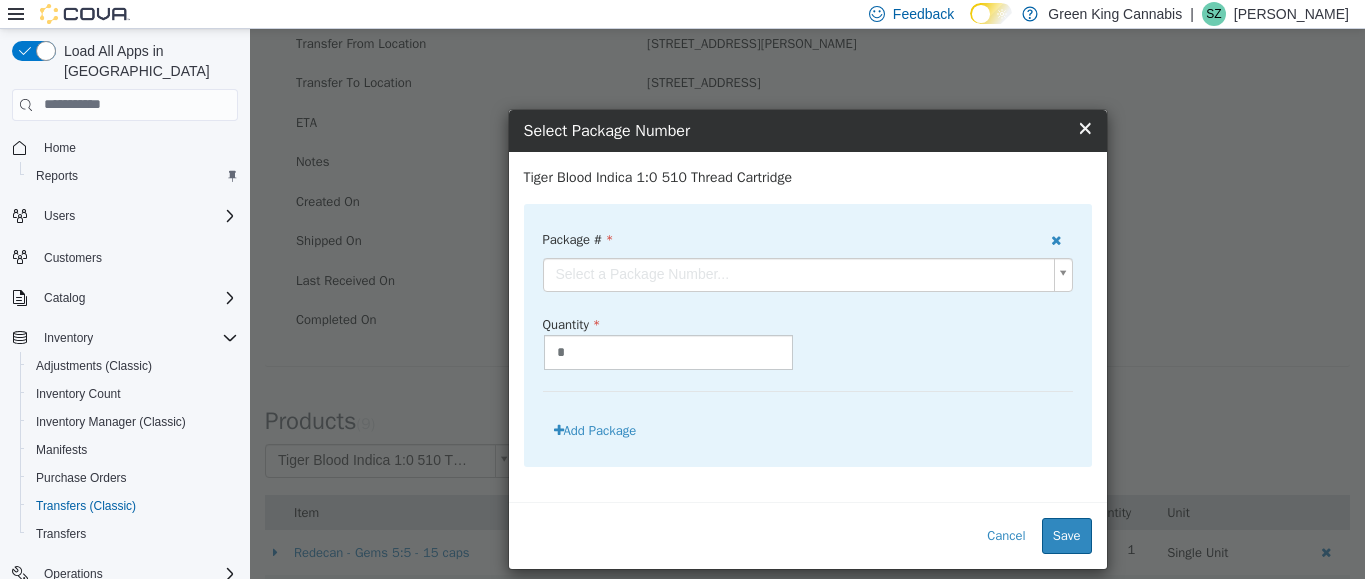 click on "**********" at bounding box center [807, 371] 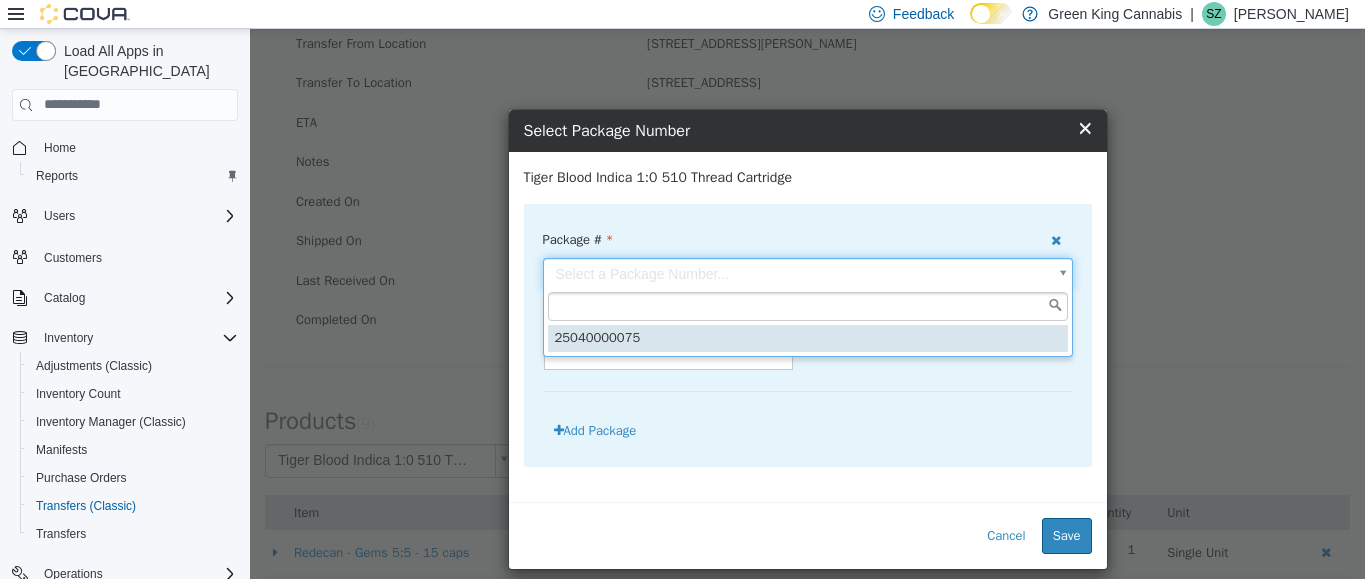 click on "25040000075" at bounding box center (808, 323) 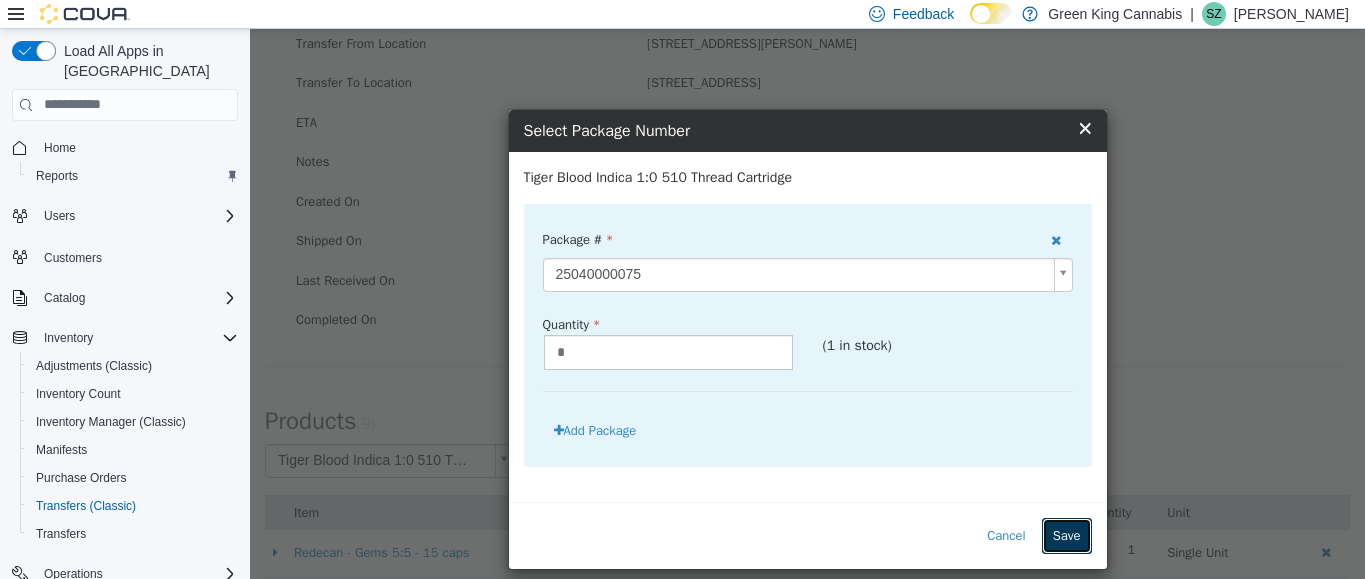 click on "Save" at bounding box center (1067, 535) 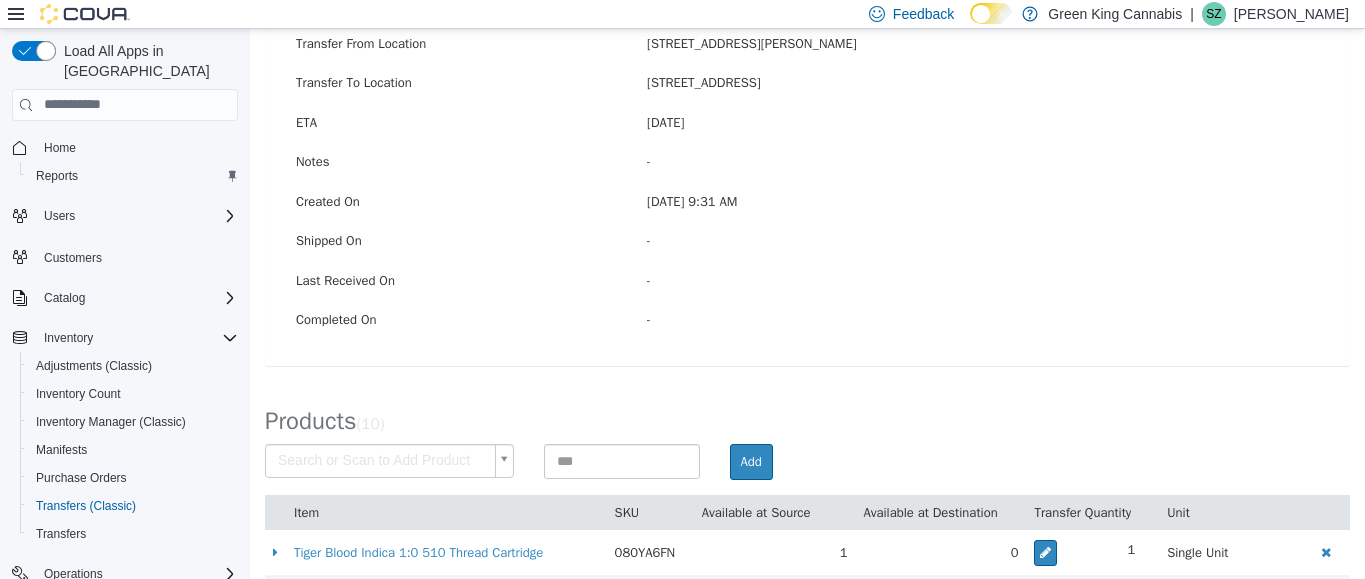 click on "×
Save successful.
Transfers
TRB17G-1143
Transfer #TRB17G-1143
Preparing Download...  Tools  PDF Download
Delete
Auto Complete Transfer Ship Transfer
Transfer Details  Edit Status
Pending
Transfer From Location
[STREET_ADDRESS][PERSON_NAME]
Transfer To Location
[STREET_ADDRESS]
ETA [DATE] Notes -
Created On [DATE] 9:31 AM Shipped On - Last Received On - Completed On - Products  ( 10 )
Search or Scan to Add Product                             Add
Item SKU Available at Source Available at Destination Transfer Quantity Unit Tiger Blood Indica 1:0 510 Thread Cartridge 080YA6FN 1  0  1 Single Unit Redecan - Gems 5:5 - 15 caps 6J00WWJW 2  0  1 Single Unit WAGNERS - Cherry Jam JointsPre-Roll - 3x0.5g AVV04JLH 4  0  2 Single Unit Dab Bods - Black Cherry Punch Super Slim Shatter Dartz Infused Pre-Roll - Hybrid - 8x0.4g NJTGQ55U 1  0  1 Single Unit SHRED - Funk Master J's Pre-Roll - 14x0.5g 2Q2EXNNJ 8  0  1 1" at bounding box center [807, 393] 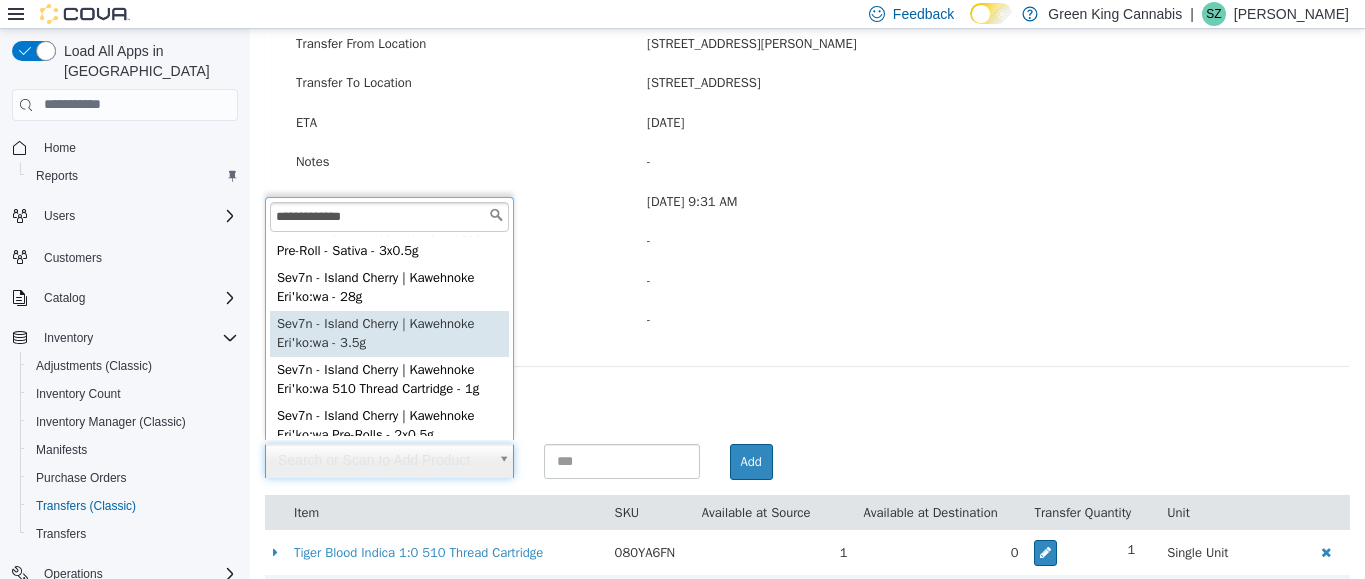 scroll, scrollTop: 0, scrollLeft: 0, axis: both 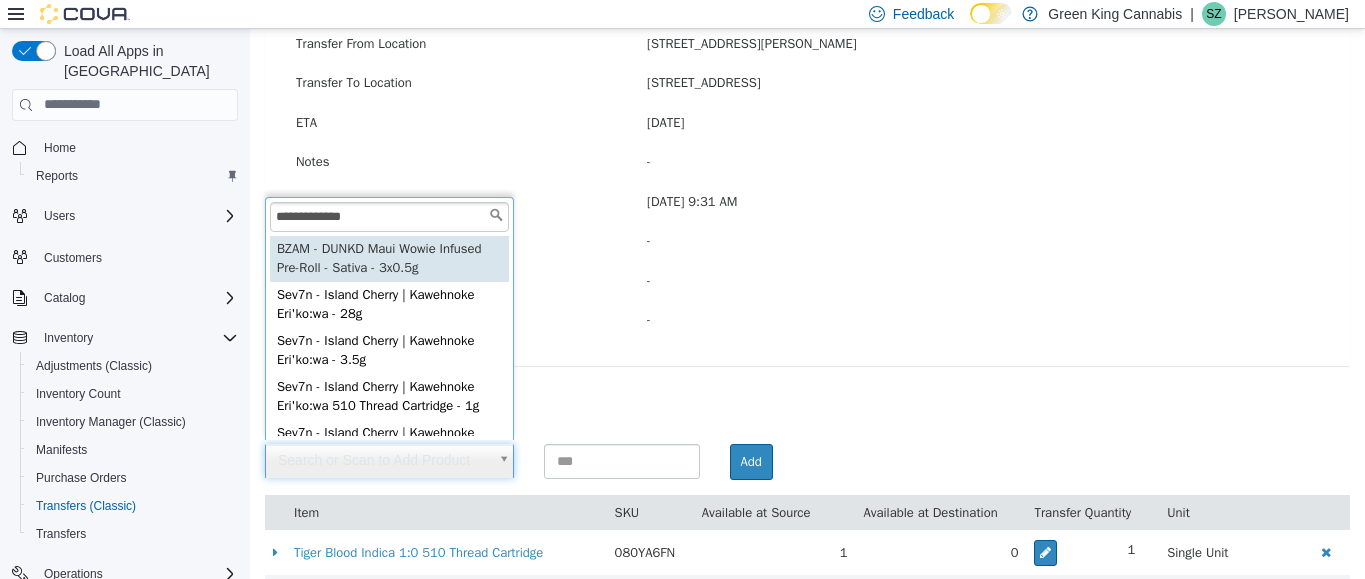 type on "**********" 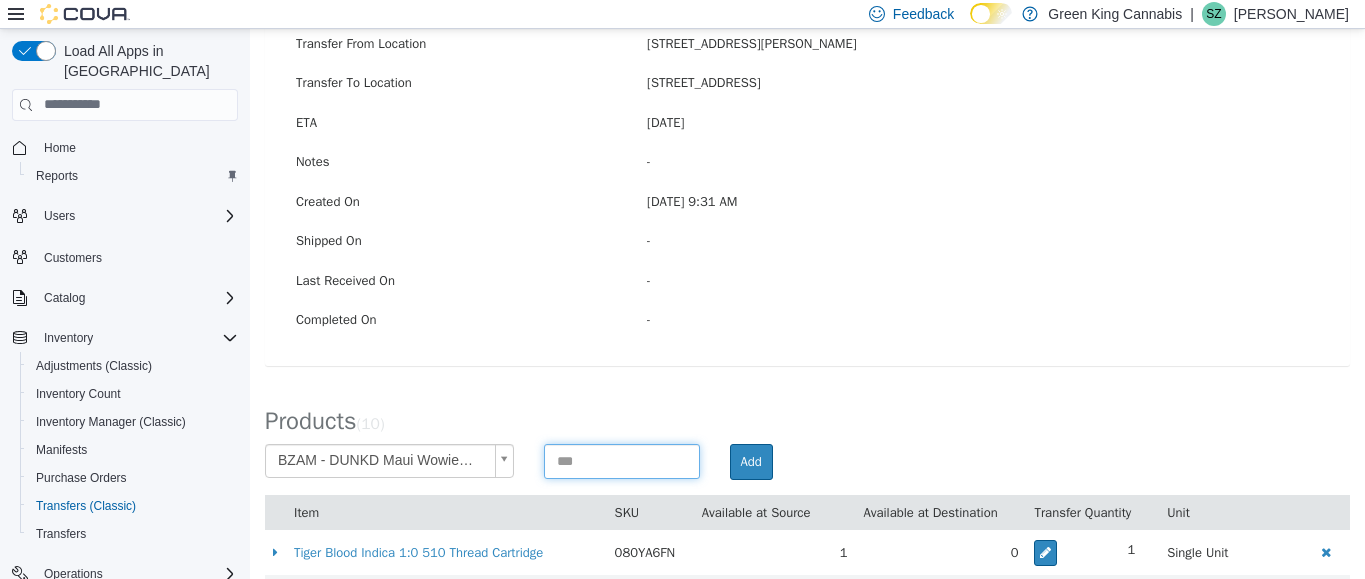 click at bounding box center (622, 460) 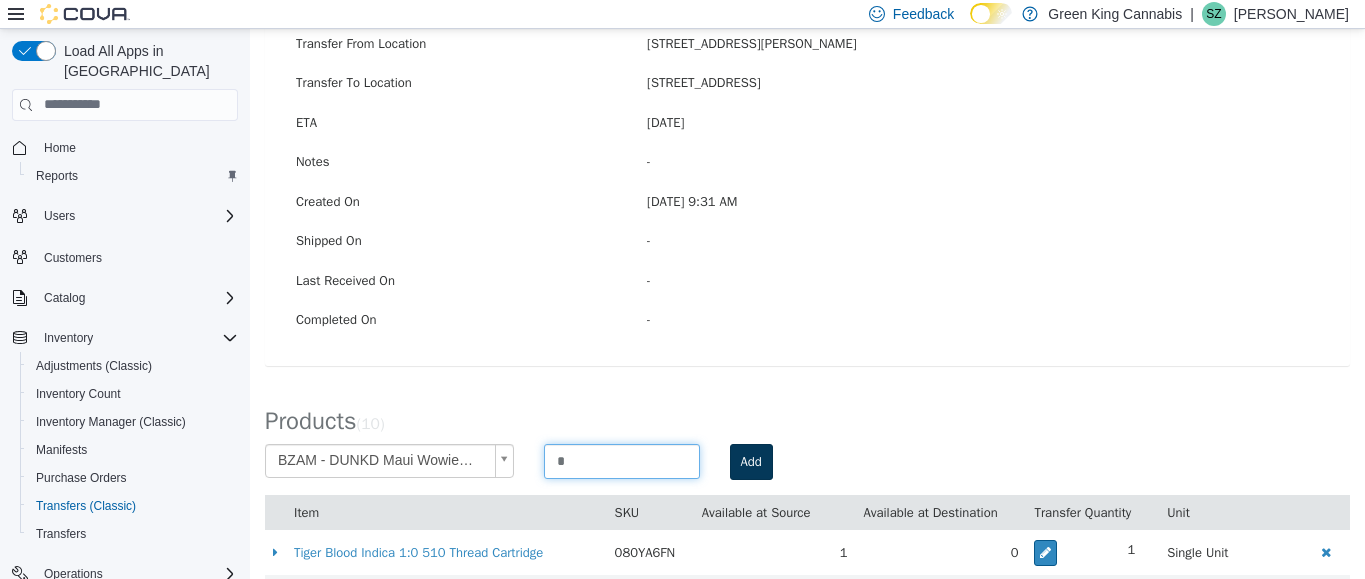 type on "*" 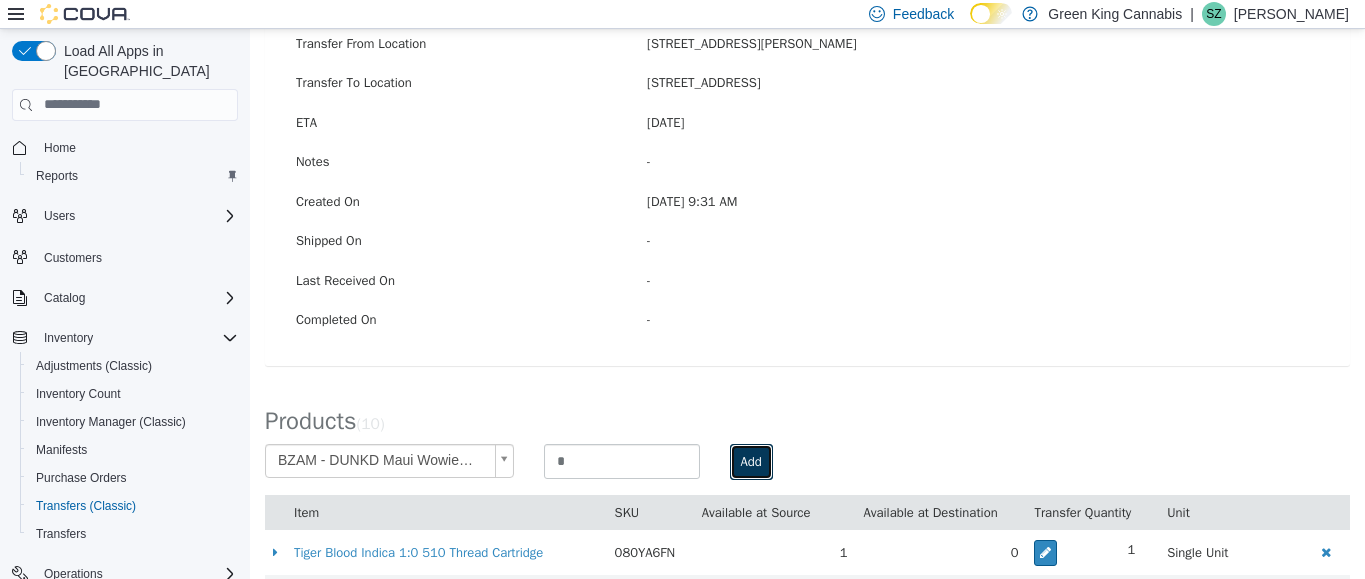 click on "Add" at bounding box center [751, 461] 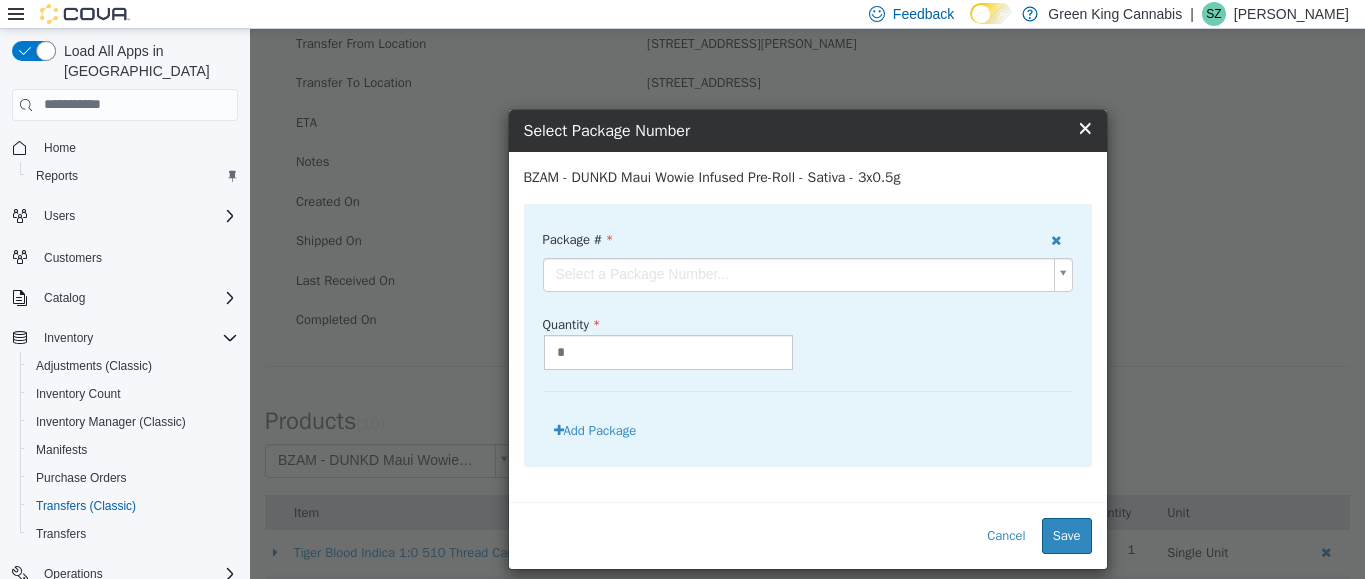 click on "**********" at bounding box center (807, 393) 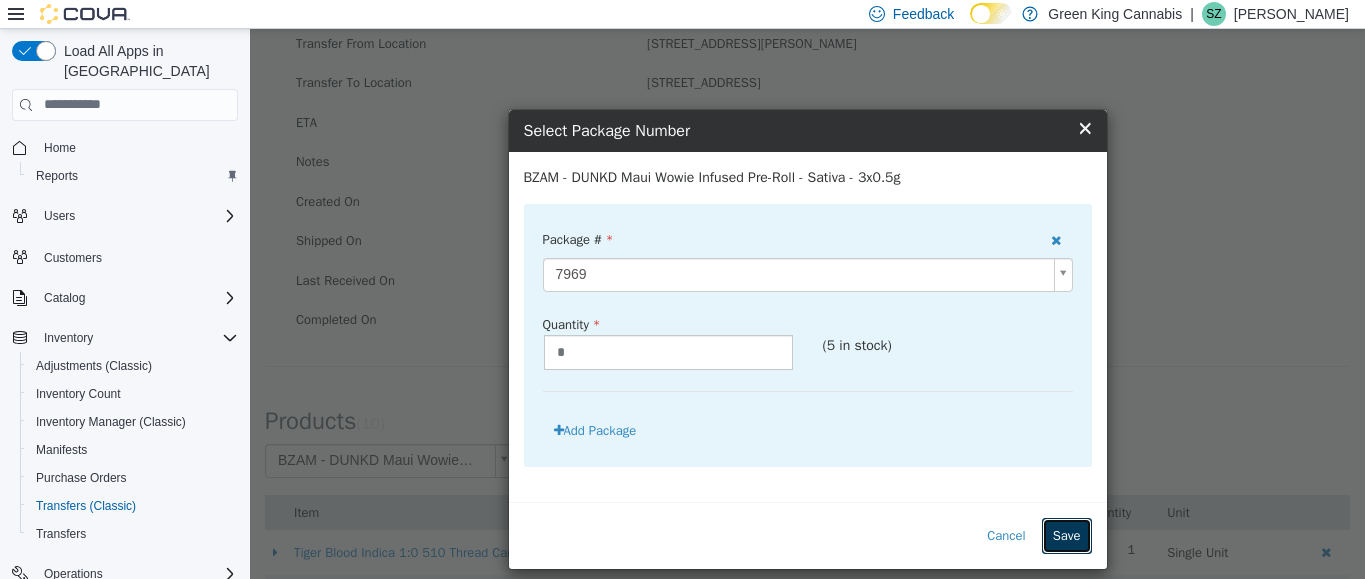 click on "Save" at bounding box center [1067, 535] 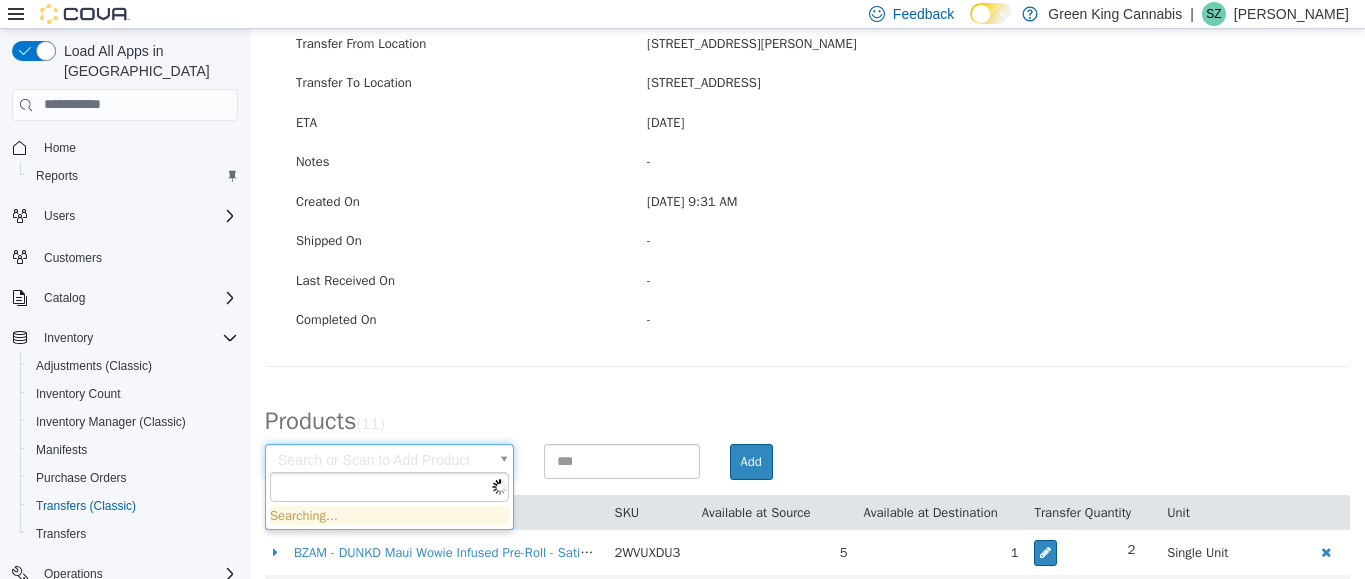 click on "×
Save successful.
Transfers
TRB17G-1143
Transfer #TRB17G-1143
Preparing Download...  Tools  PDF Download
Delete
Auto Complete Transfer Ship Transfer
Transfer Details  Edit Status
Pending
Transfer From Location
[STREET_ADDRESS][PERSON_NAME]
Transfer To Location
[STREET_ADDRESS]
ETA [DATE] Notes -
Created On [DATE] 9:31 AM Shipped On - Last Received On - Completed On - Products  ( 11 )
Search or Scan to Add Product     Add
Item SKU Available at Source Available at Destination Transfer Quantity Unit BZAM - DUNKD Maui Wowie Infused Pre-Roll - Sativa - 3x0.5g 2WVUXDU3 5  1  2 Single Unit Tiger Blood Indica 1:0 510 Thread Cartridge 080YA6FN 1  0  1 Single Unit Redecan - Gems 5:5 - 15 caps 6J00WWJW 2  0  1 Single Unit WAGNERS - Cherry Jam JointsPre-Roll - 3x0.5g AVV04JLH 4  0  2 Single Unit Dab Bods - Black Cherry Punch Super Slim Shatter Dartz Infused Pre-Roll - Hybrid - 8x0.4g NJTGQ55U 1  0  1 2Q2EXNNJ" at bounding box center (807, 416) 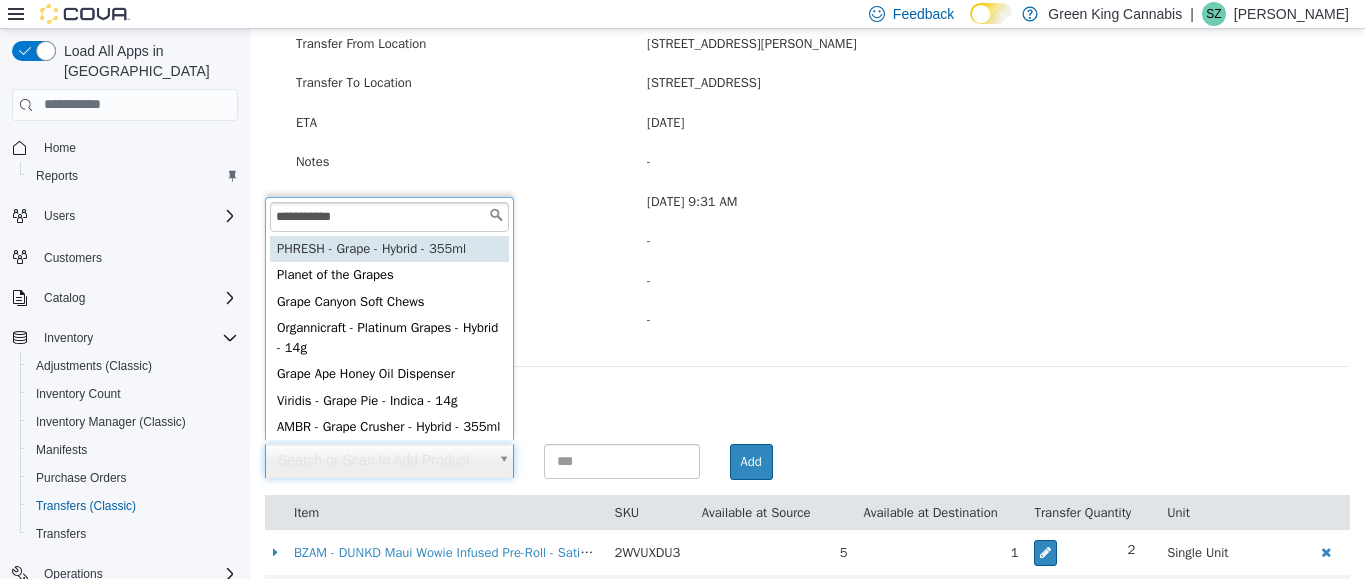 type on "**********" 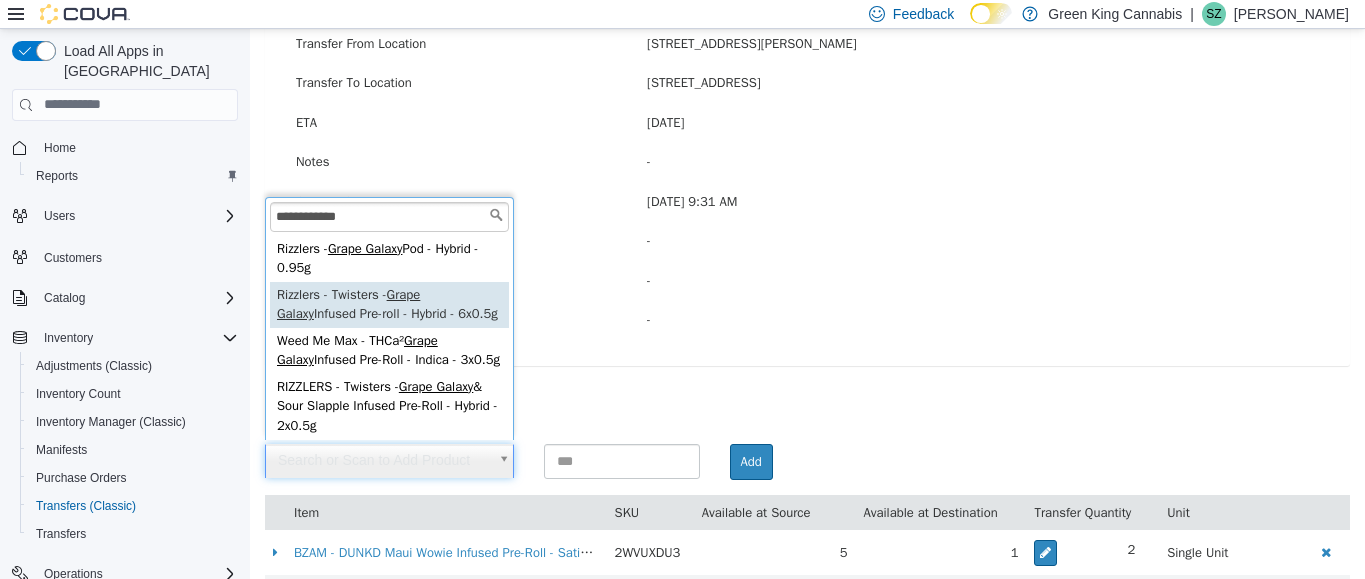 type on "**********" 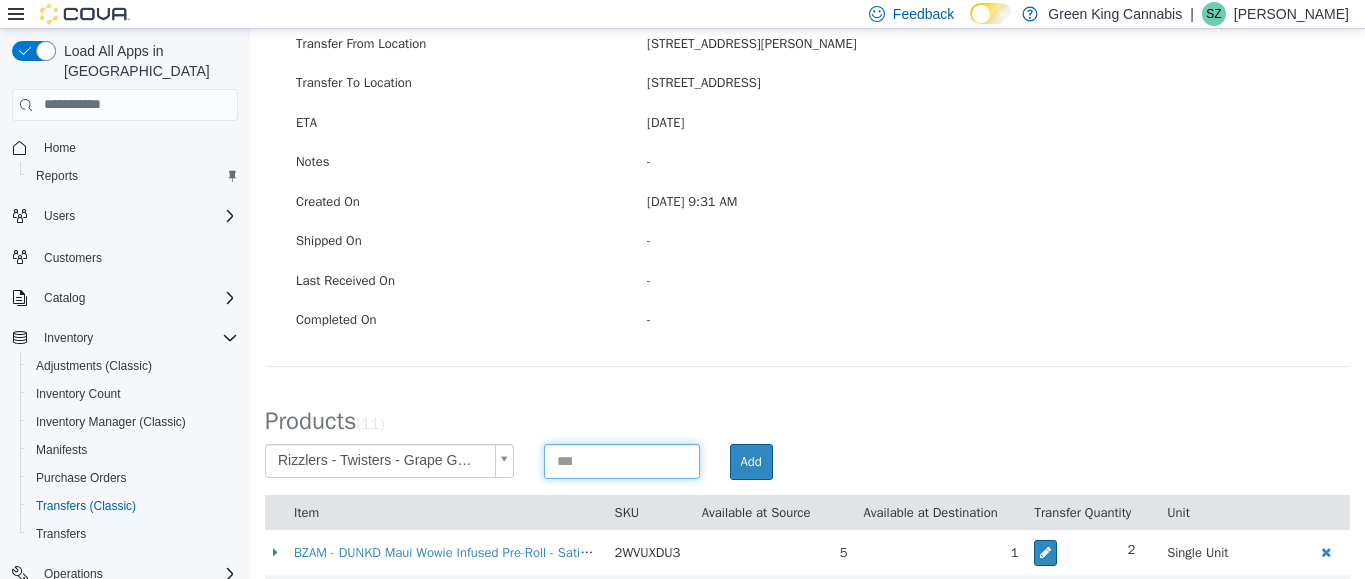 click at bounding box center [622, 460] 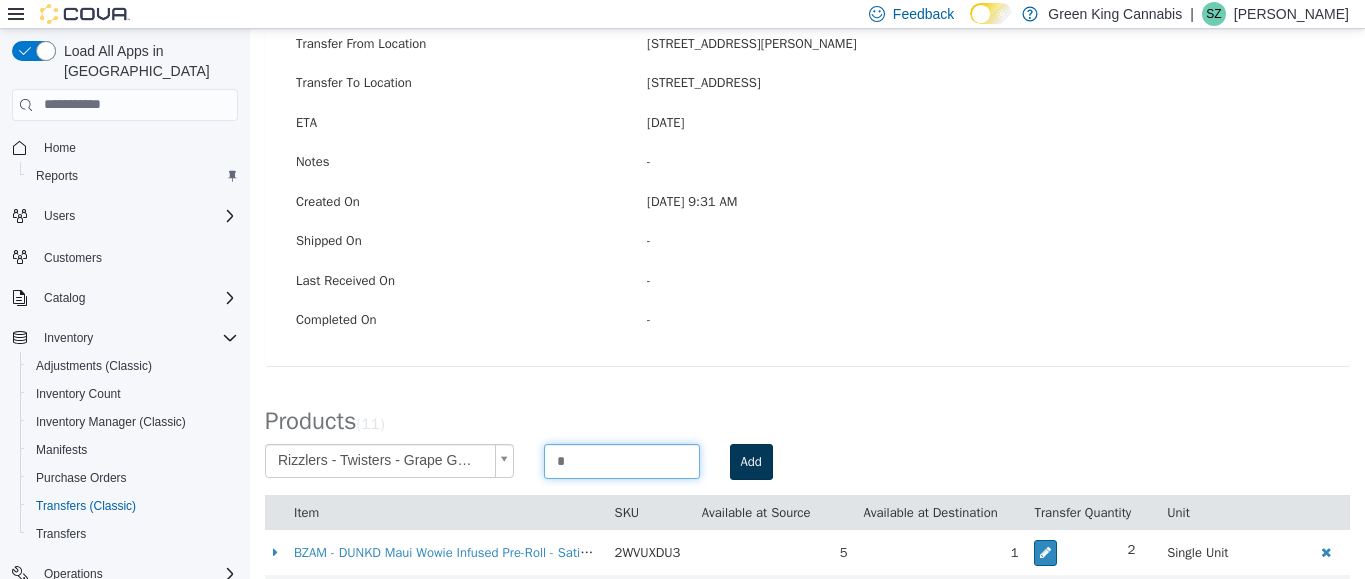 type on "*" 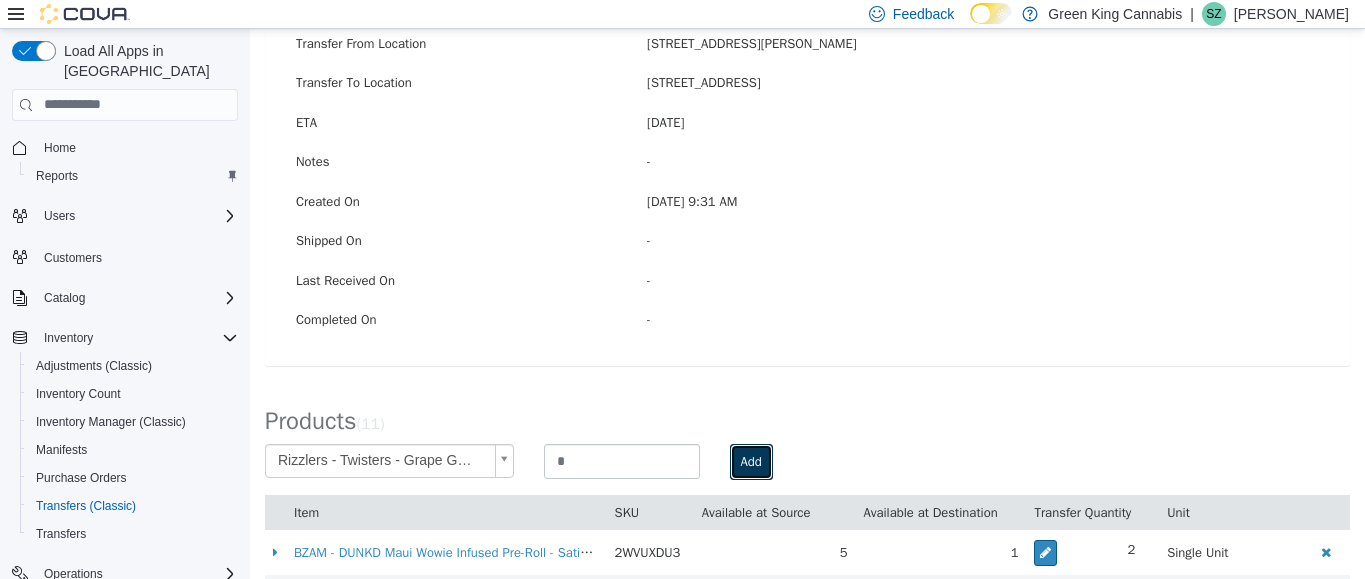 click on "Add" at bounding box center (751, 461) 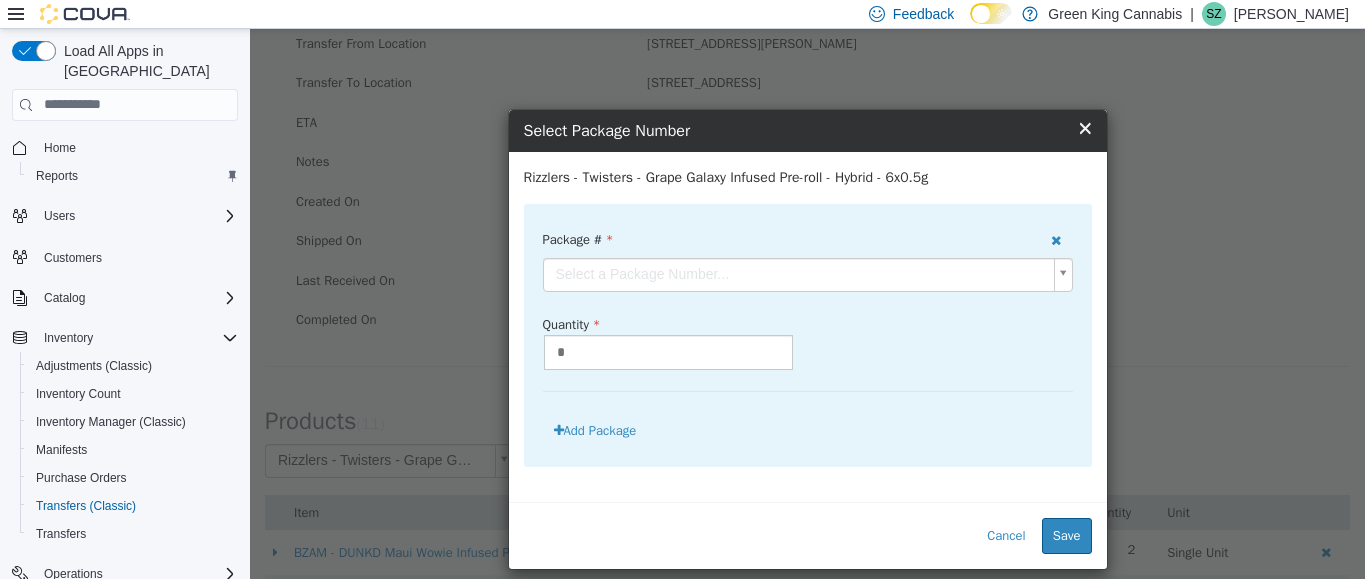 click on "**********" at bounding box center (807, 416) 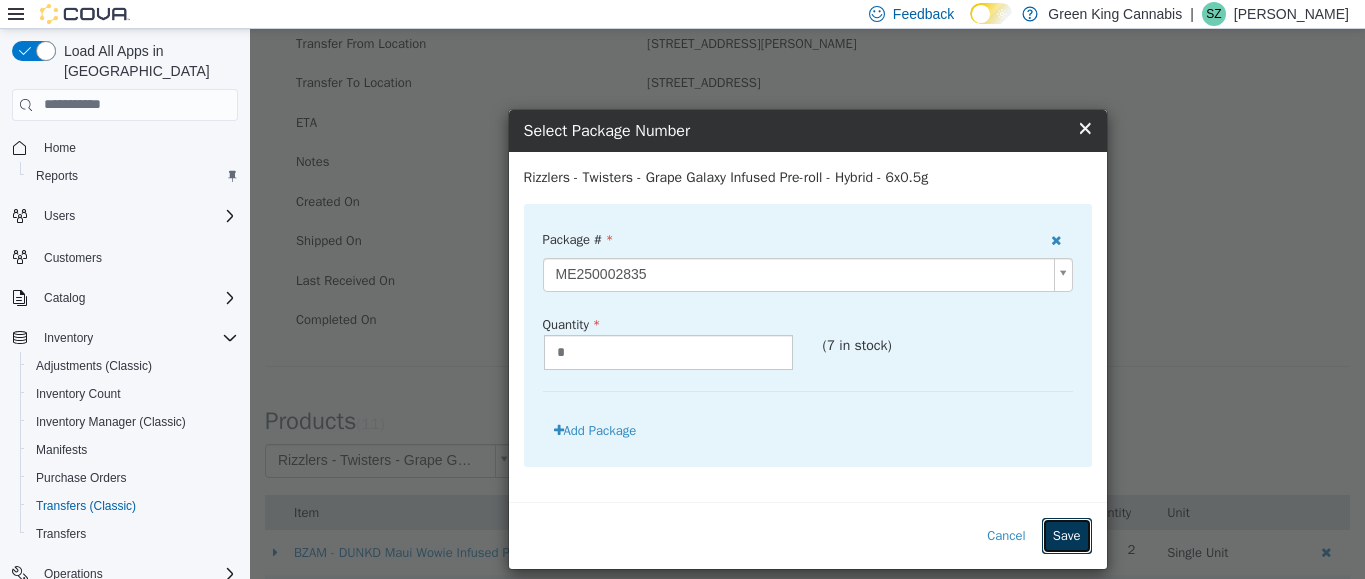 click on "Save" at bounding box center (1067, 535) 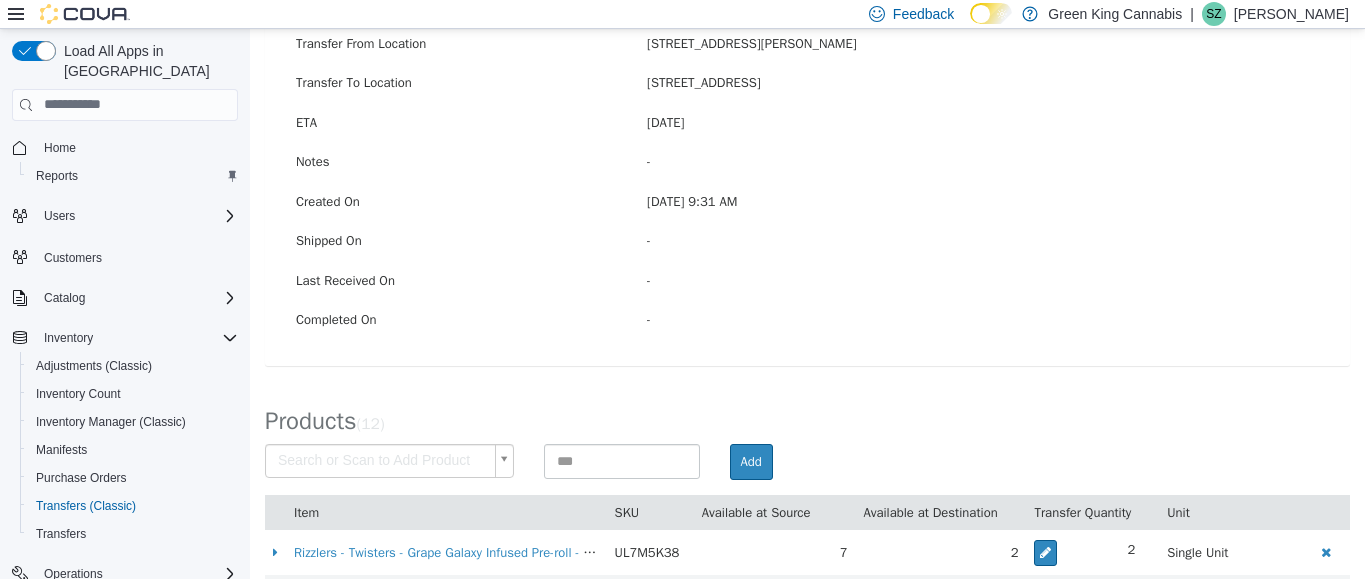 click on "×
Save successful.
Transfers
TRB17G-1143
Transfer #TRB17G-1143
Preparing Download...  Tools  PDF Download
Delete
Auto Complete Transfer Ship Transfer
Transfer Details  Edit Status
Pending
Transfer From Location
[STREET_ADDRESS][PERSON_NAME]
Transfer To Location
[STREET_ADDRESS]
ETA [DATE] Notes -
Created On [DATE] 9:31 AM Shipped On - Last Received On - Completed On - Products  ( 12 )
Search or Scan to Add Product                             Add
Item SKU Available at Source Available at Destination Transfer Quantity Unit Rizzlers - Twisters - Grape Galaxy Infused Pre-roll - Hybrid - 6x0.5g UL7M5K38 7  2  2 Single Unit BZAM - DUNKD Maui Wowie Infused Pre-Roll - Sativa - 3x0.5g 2WVUXDU3 5  1  2 Single Unit Tiger Blood Indica 1:0 510 Thread Cartridge 080YA6FN 1  0  1 Single Unit Redecan - Gems 5:5 - 15 caps 6J00WWJW 2  0  1 Single Unit WAGNERS - Cherry Jam JointsPre-Roll - 3x0.5g AVV04JLH 4  0  2 1  0" at bounding box center (807, 438) 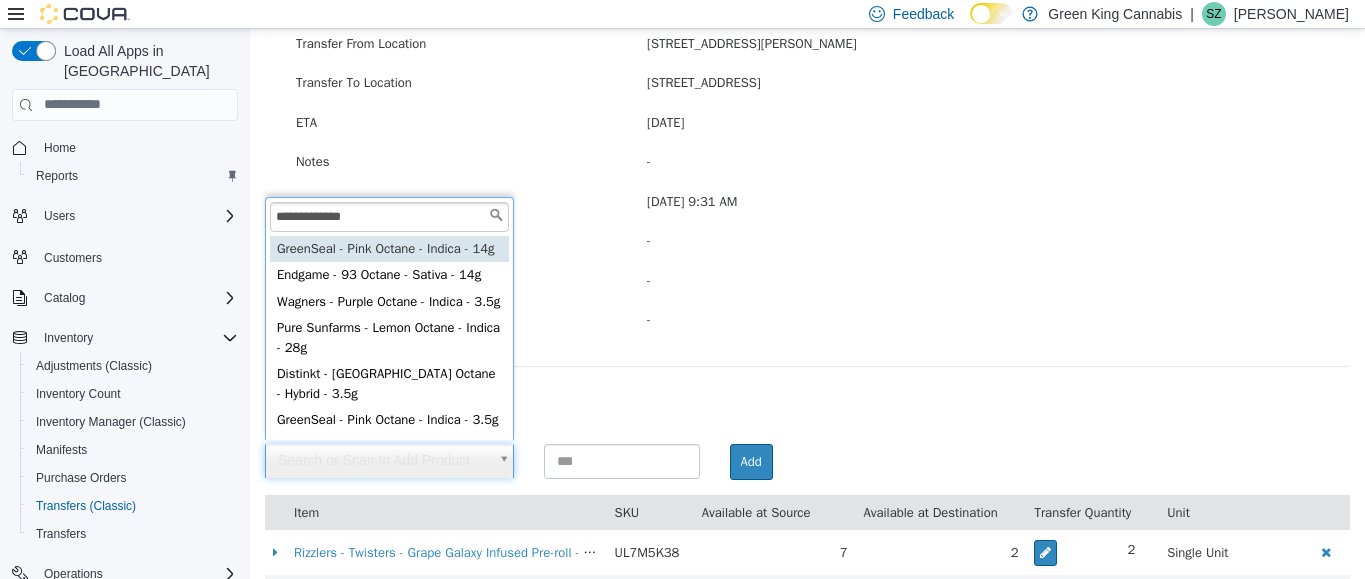 scroll, scrollTop: 24, scrollLeft: 0, axis: vertical 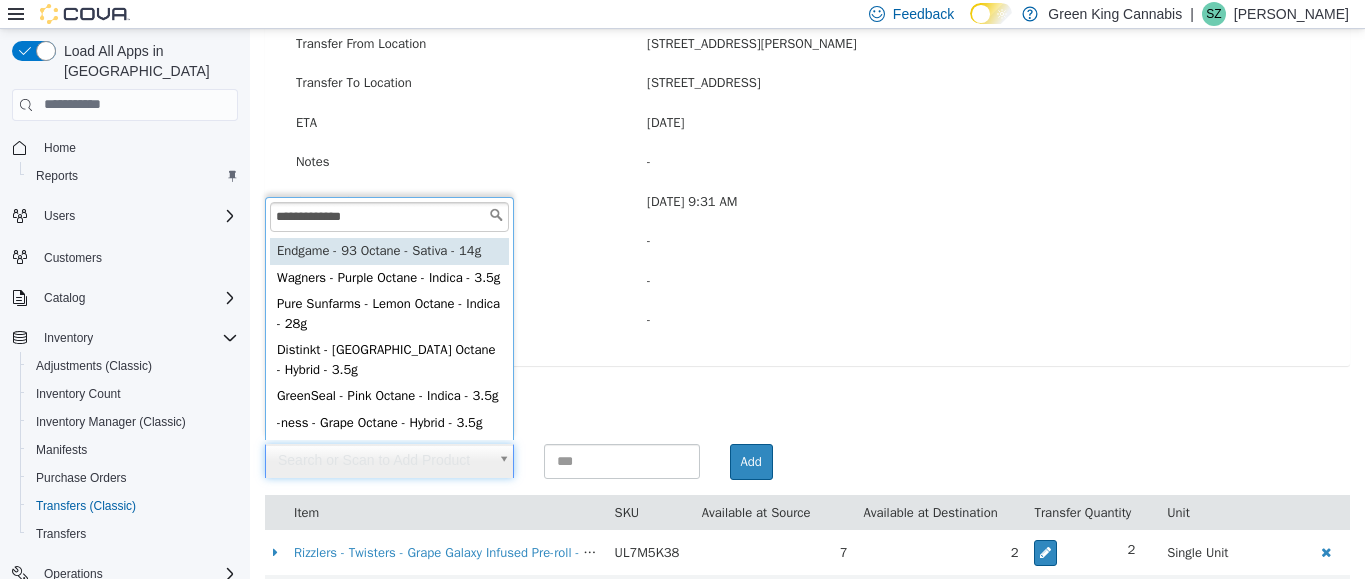 click on "**********" at bounding box center (389, 216) 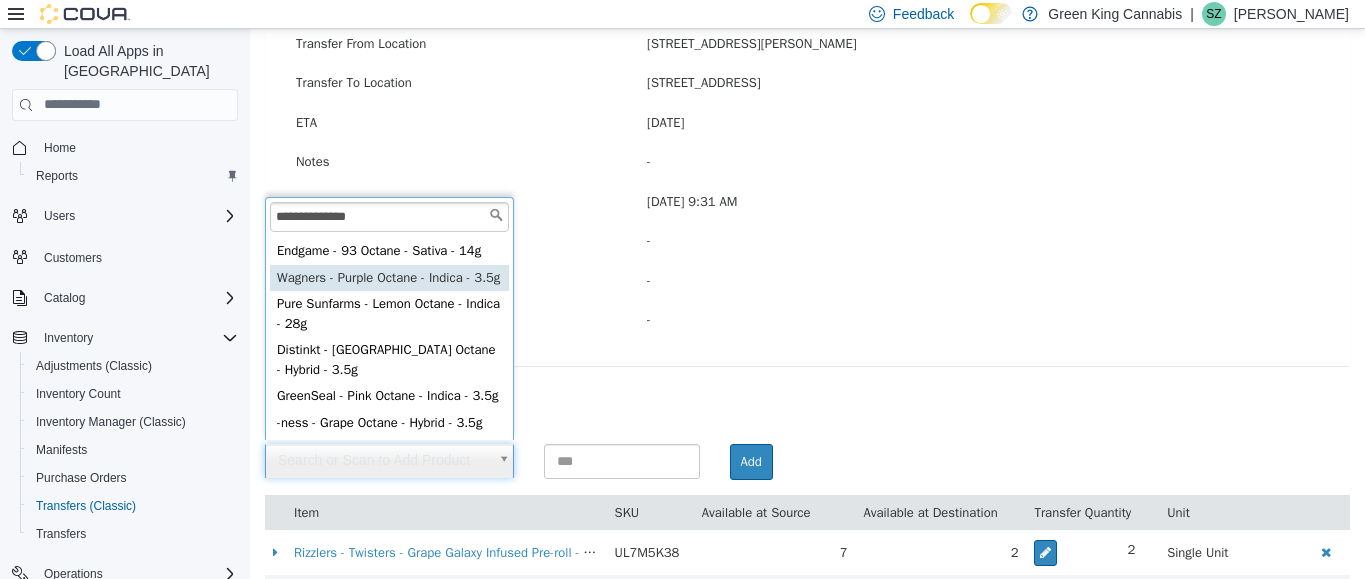 scroll, scrollTop: 0, scrollLeft: 0, axis: both 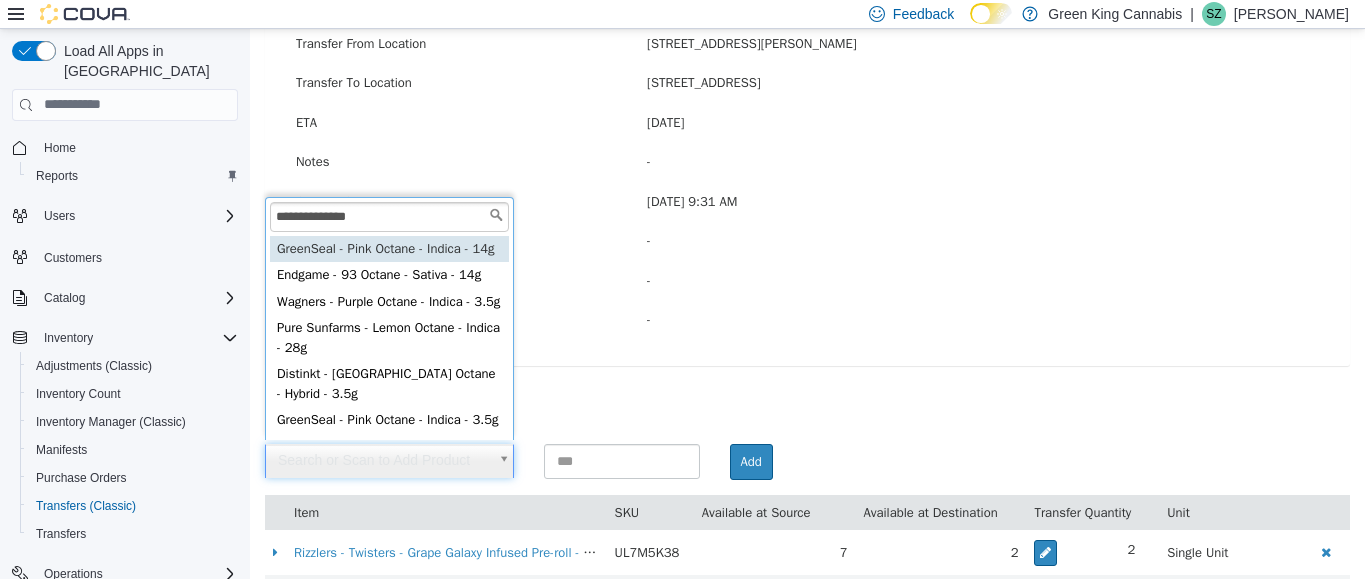 click on "**********" at bounding box center (389, 216) 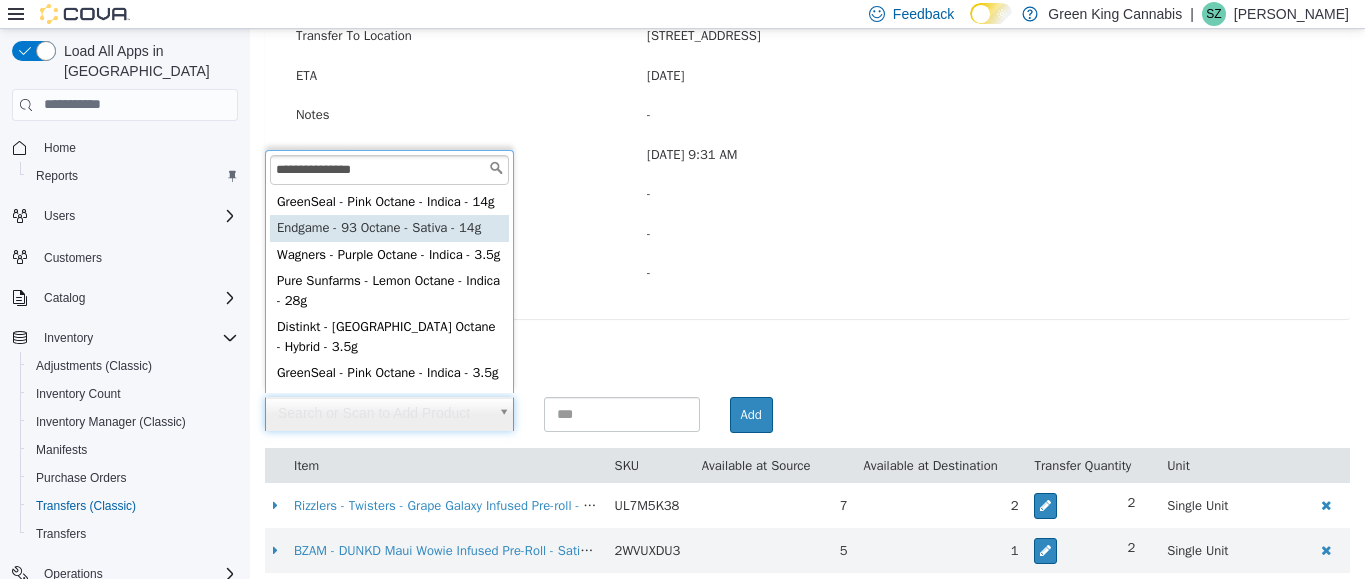 scroll, scrollTop: 299, scrollLeft: 0, axis: vertical 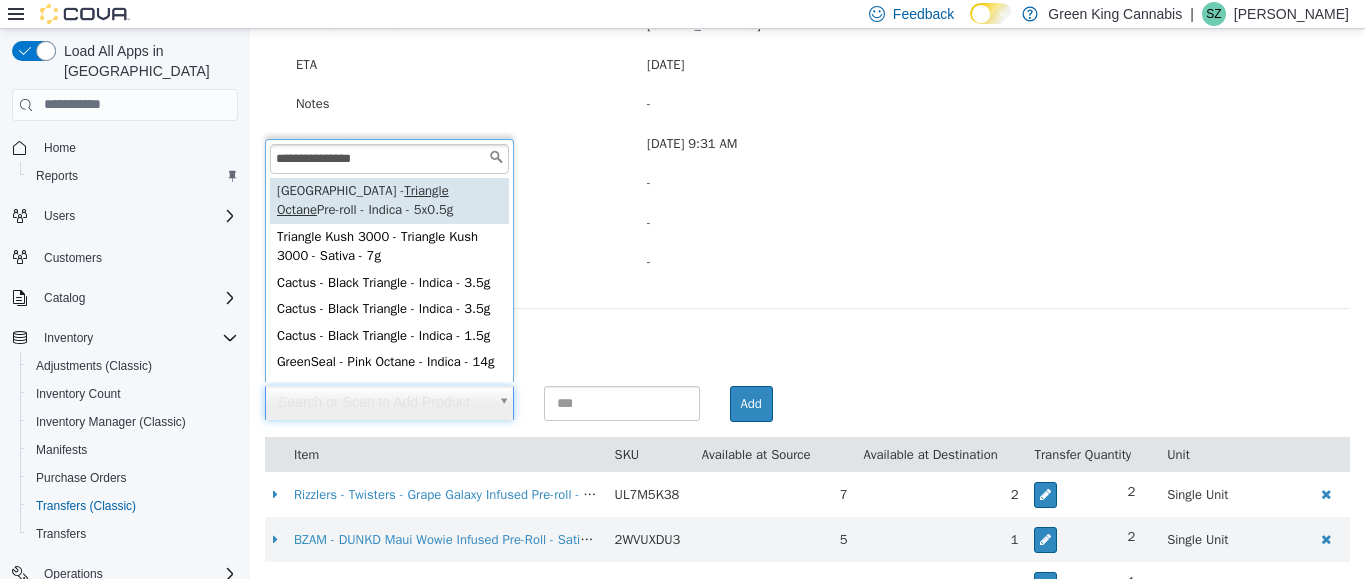 type on "**********" 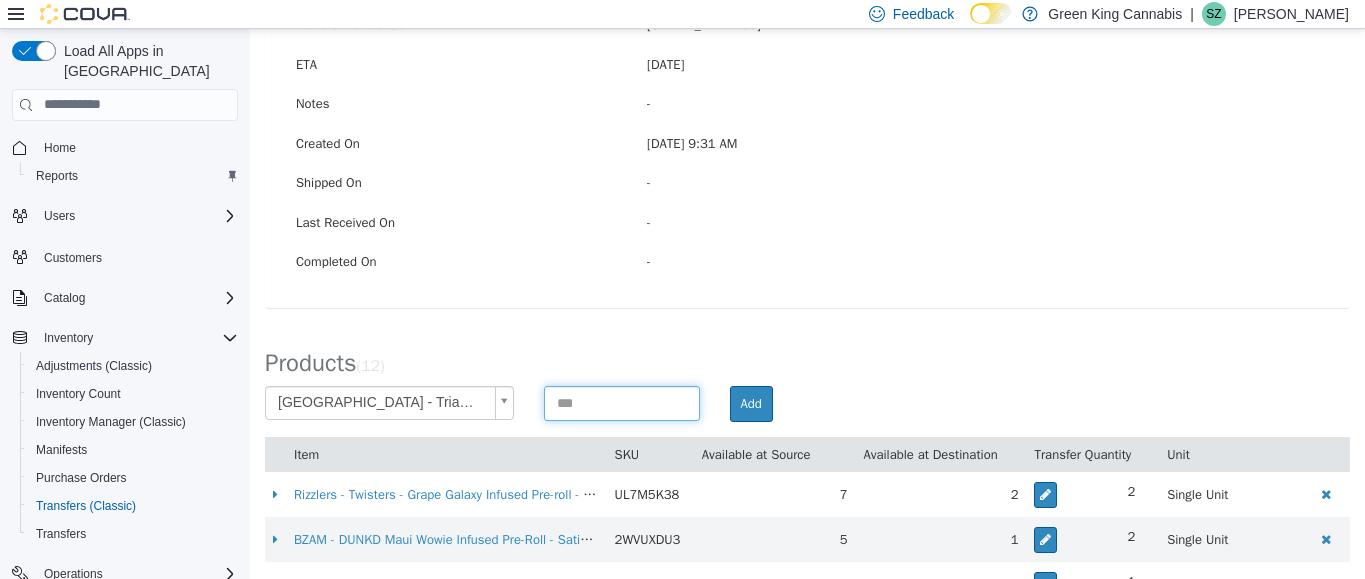 click at bounding box center [622, 402] 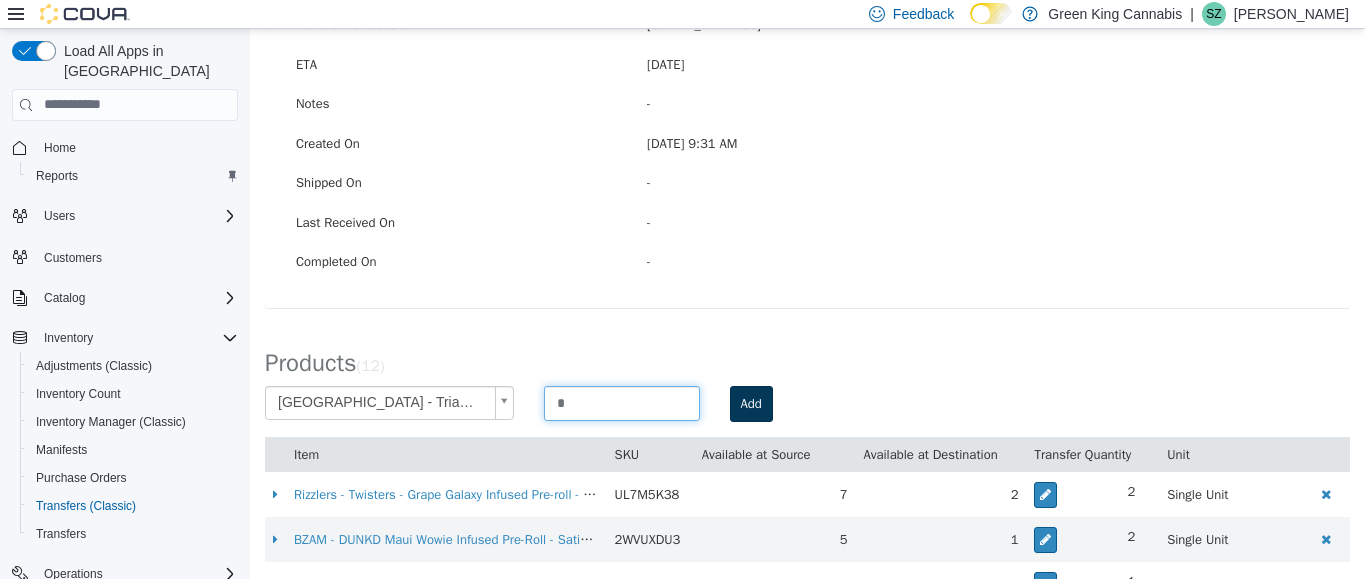 type on "*" 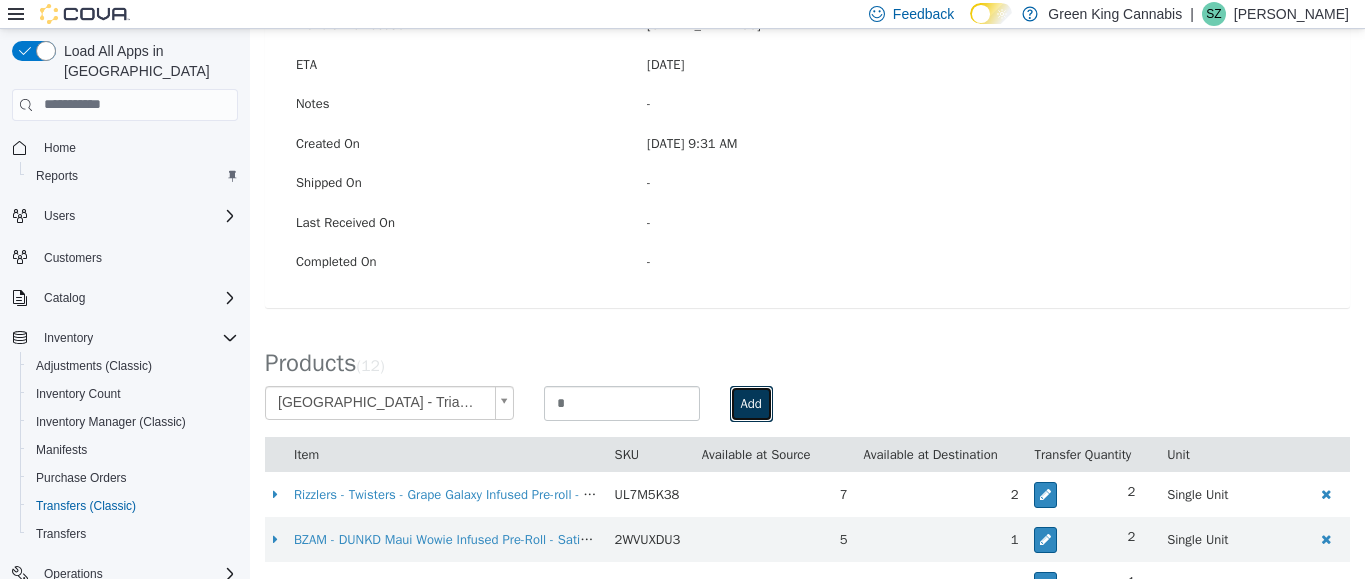 click on "Add" at bounding box center (751, 403) 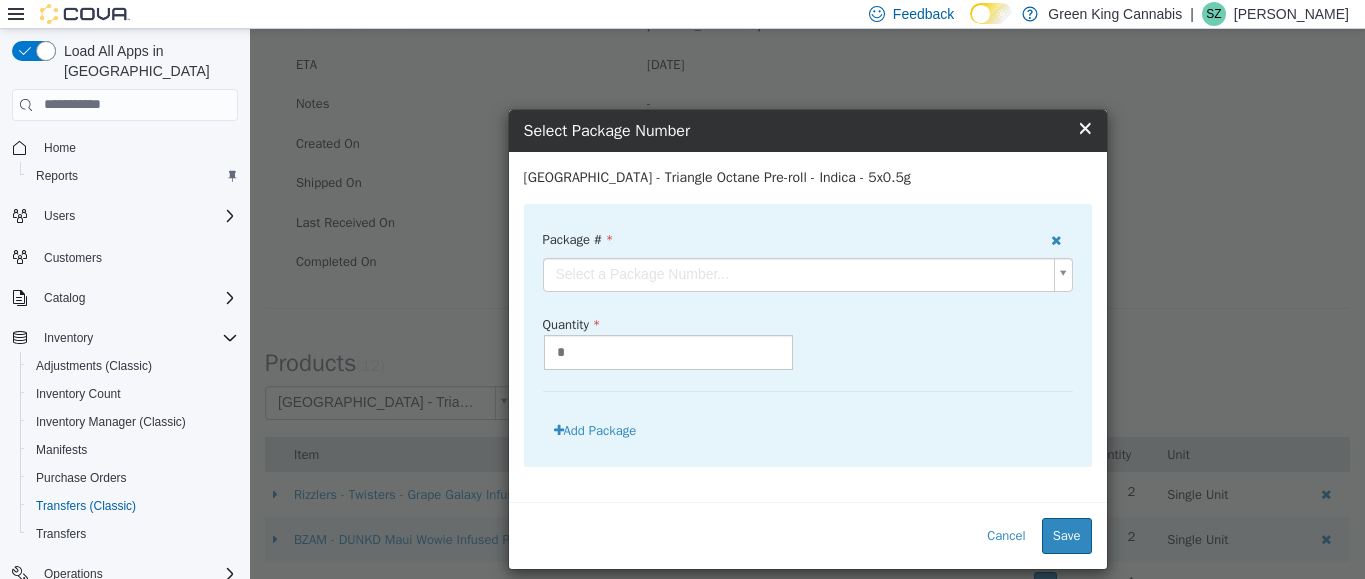 click on "**********" at bounding box center [807, 380] 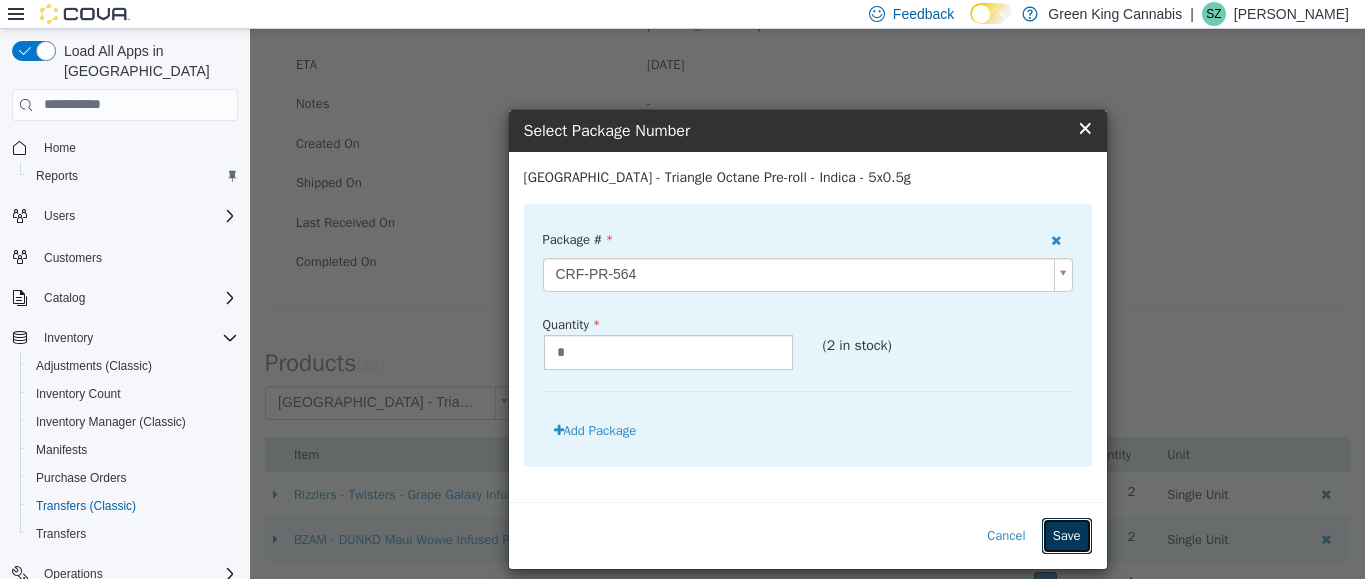 click on "Save" at bounding box center [1067, 535] 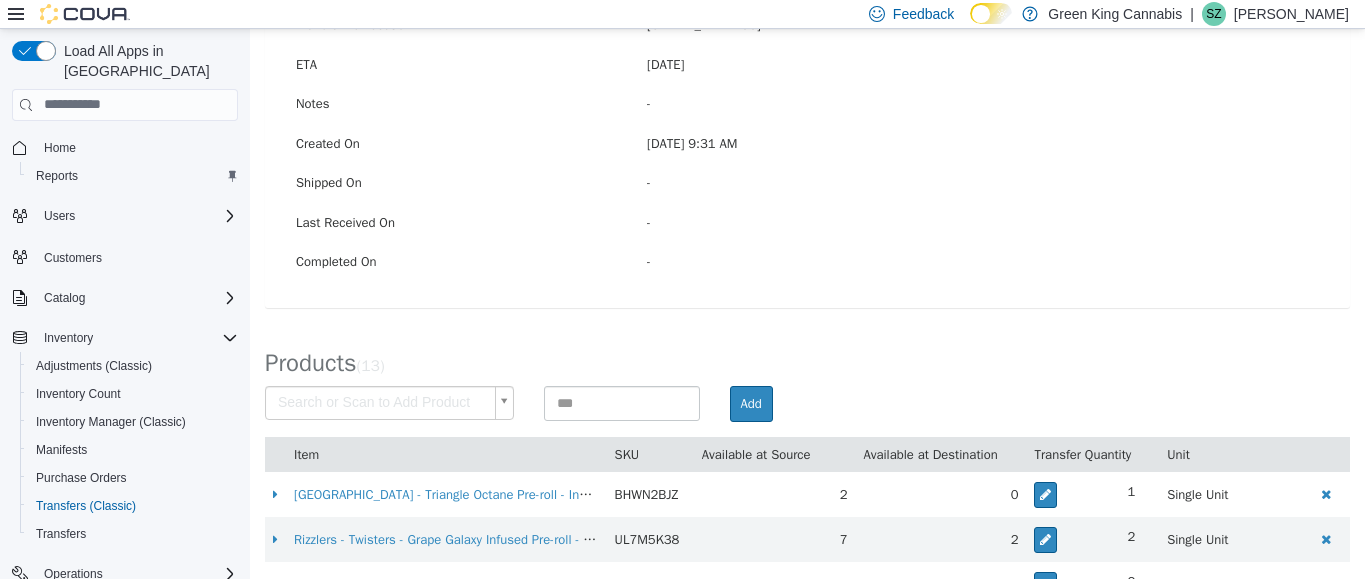 scroll, scrollTop: 0, scrollLeft: 0, axis: both 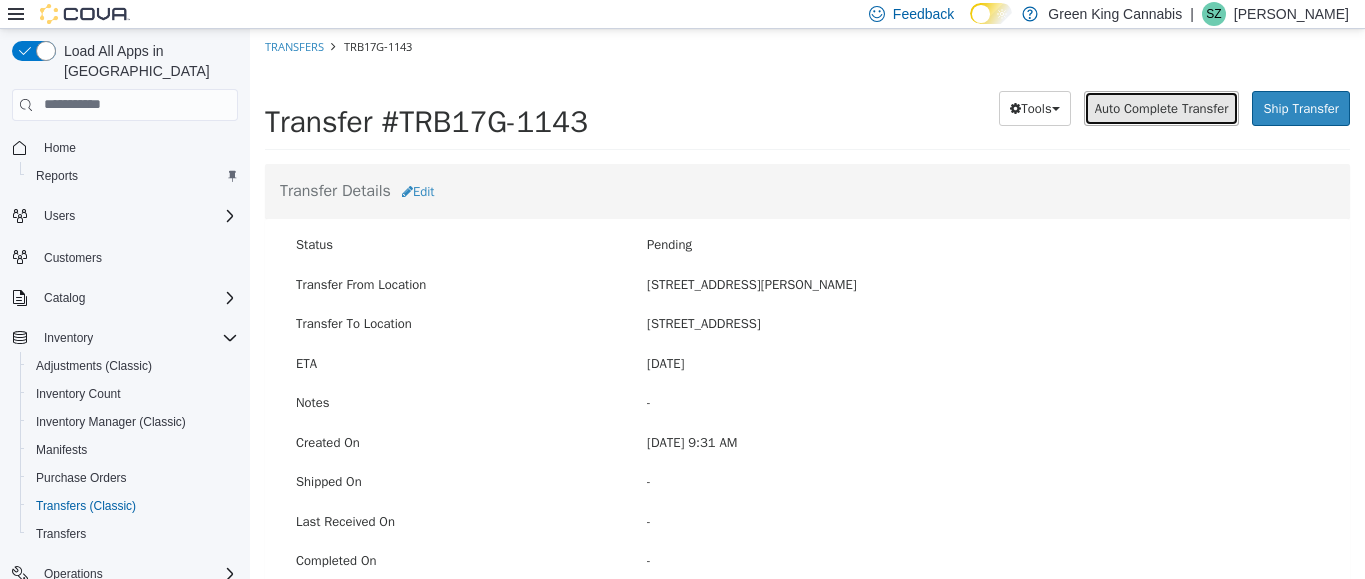 click on "Auto Complete Transfer" at bounding box center [1162, 108] 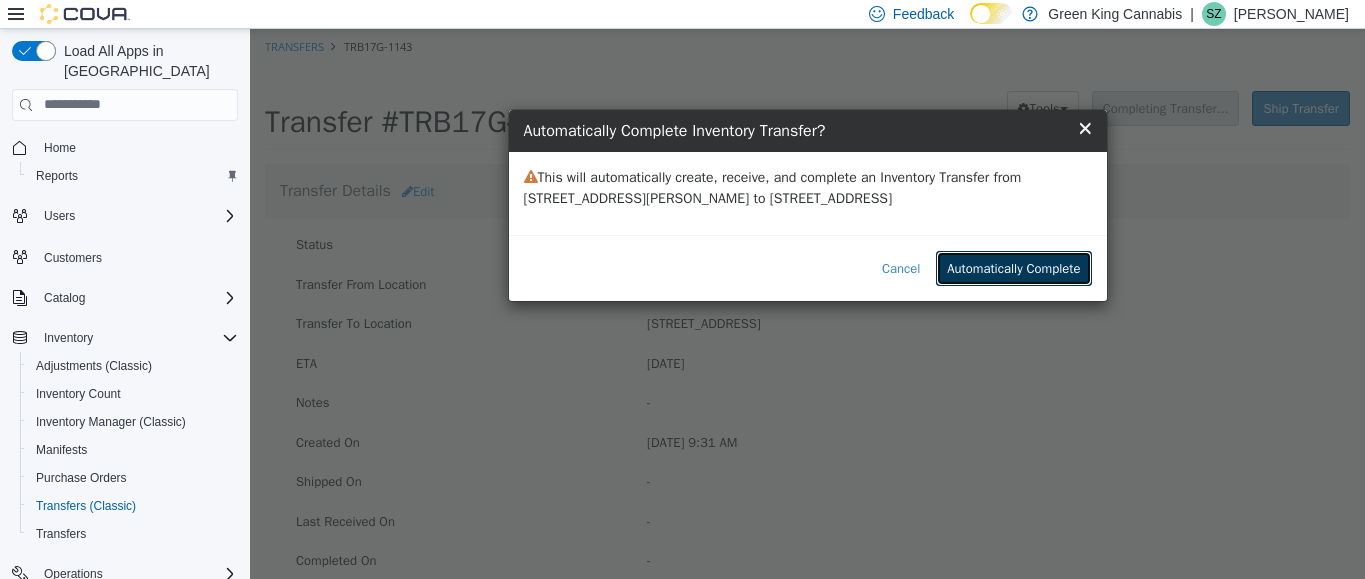 click on "Automatically Complete" at bounding box center (1013, 268) 